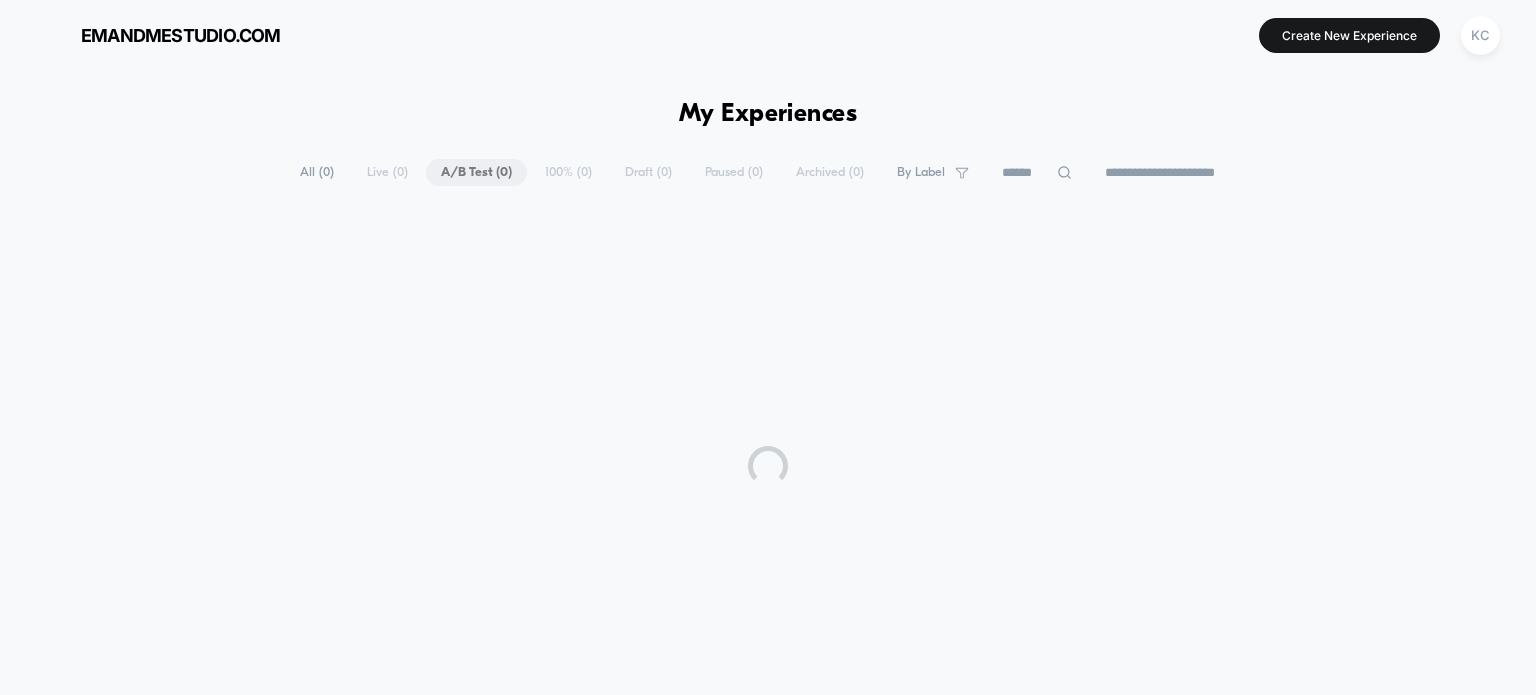 scroll, scrollTop: 0, scrollLeft: 0, axis: both 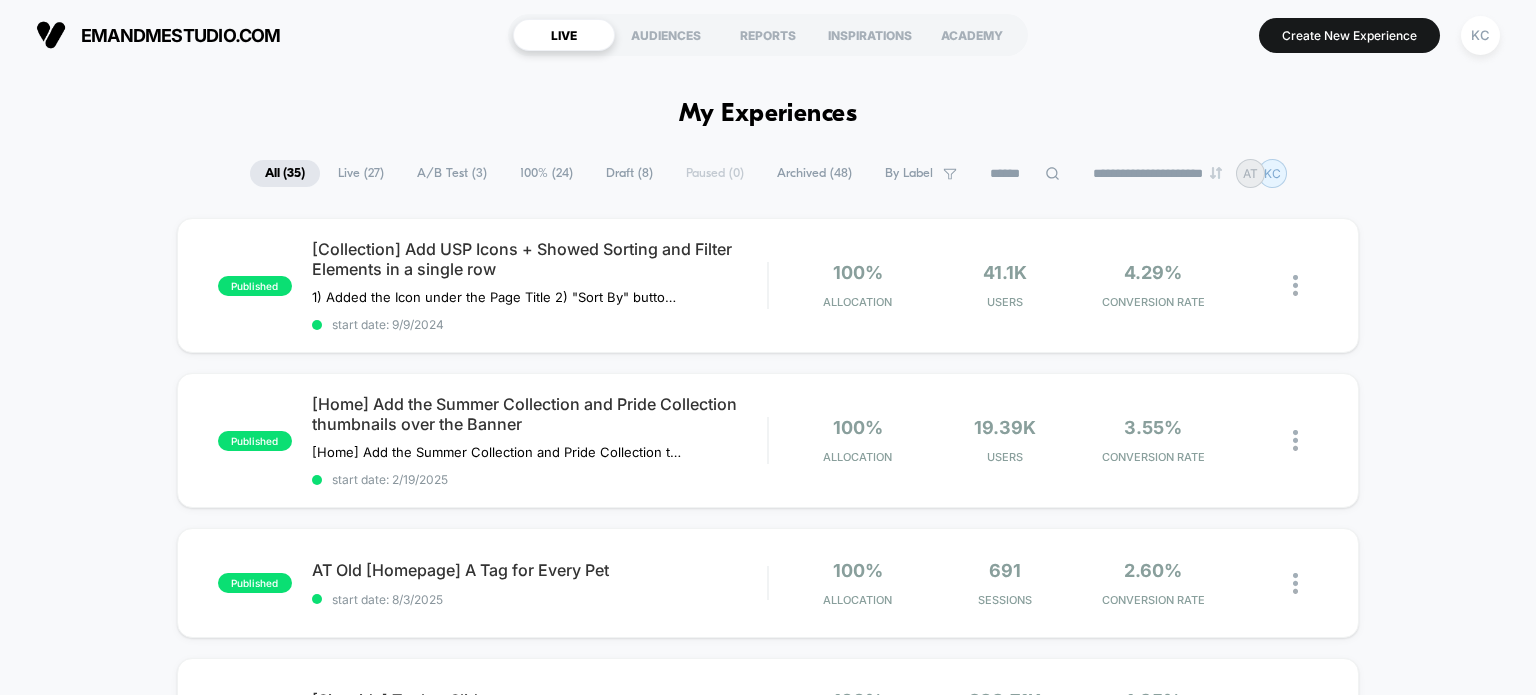 click on "100% ( 24 )" at bounding box center [546, 173] 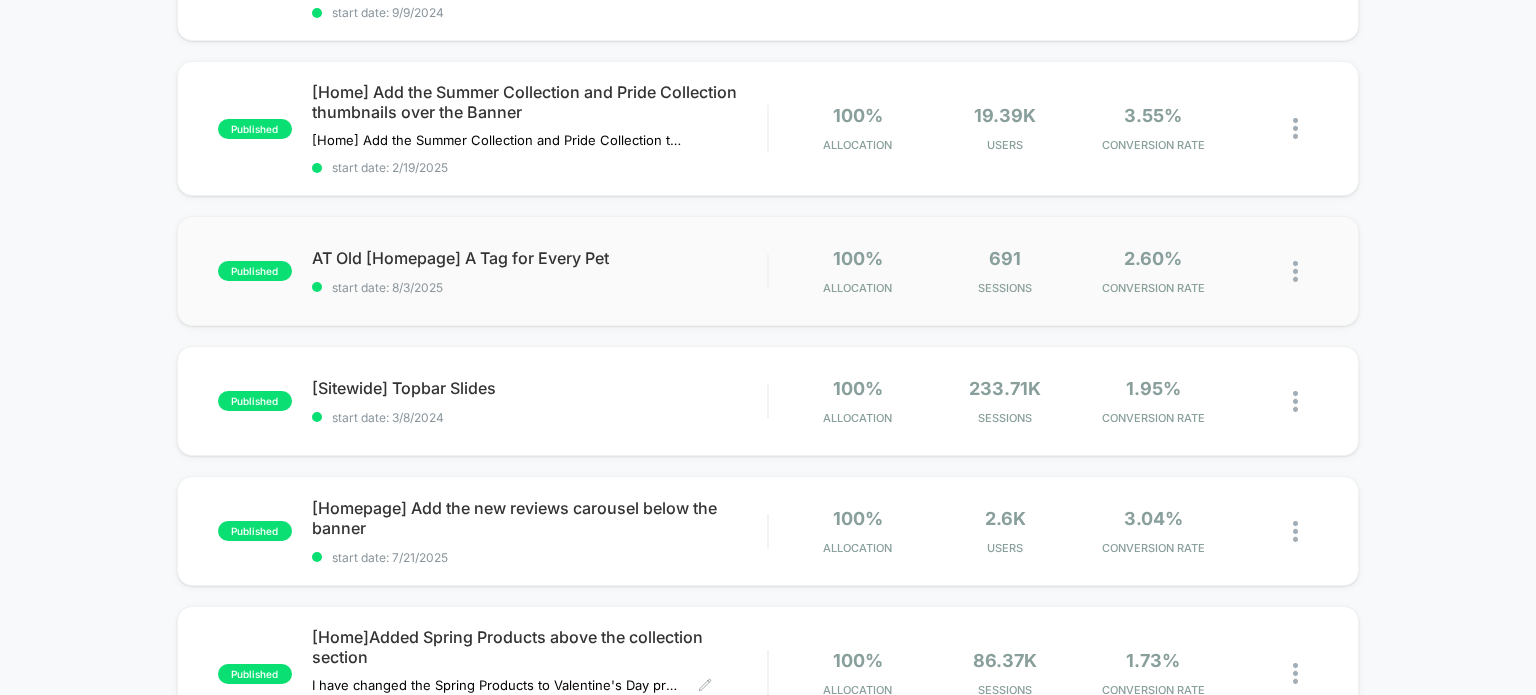 scroll, scrollTop: 300, scrollLeft: 0, axis: vertical 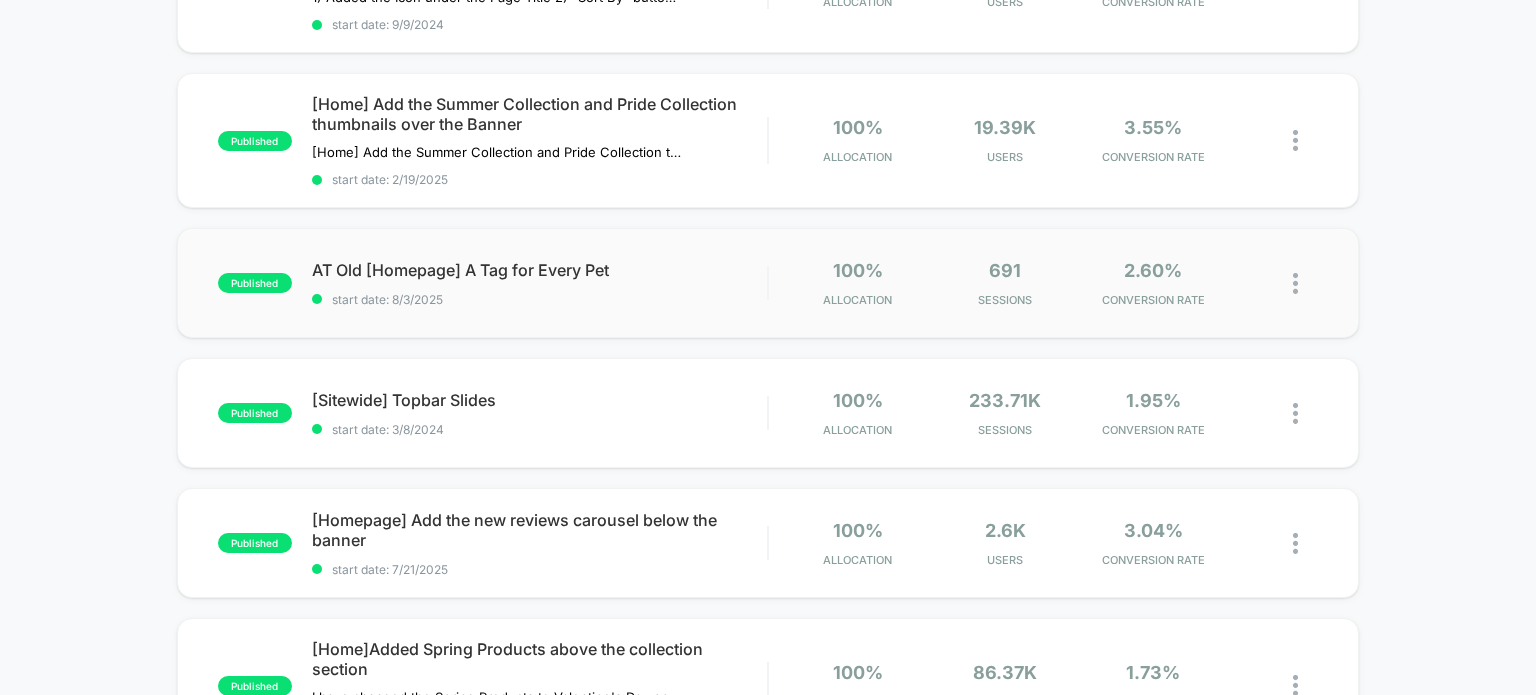 click on "[Homepage] A Tag for Every Pet start date: 8/3/2025" at bounding box center [768, 283] 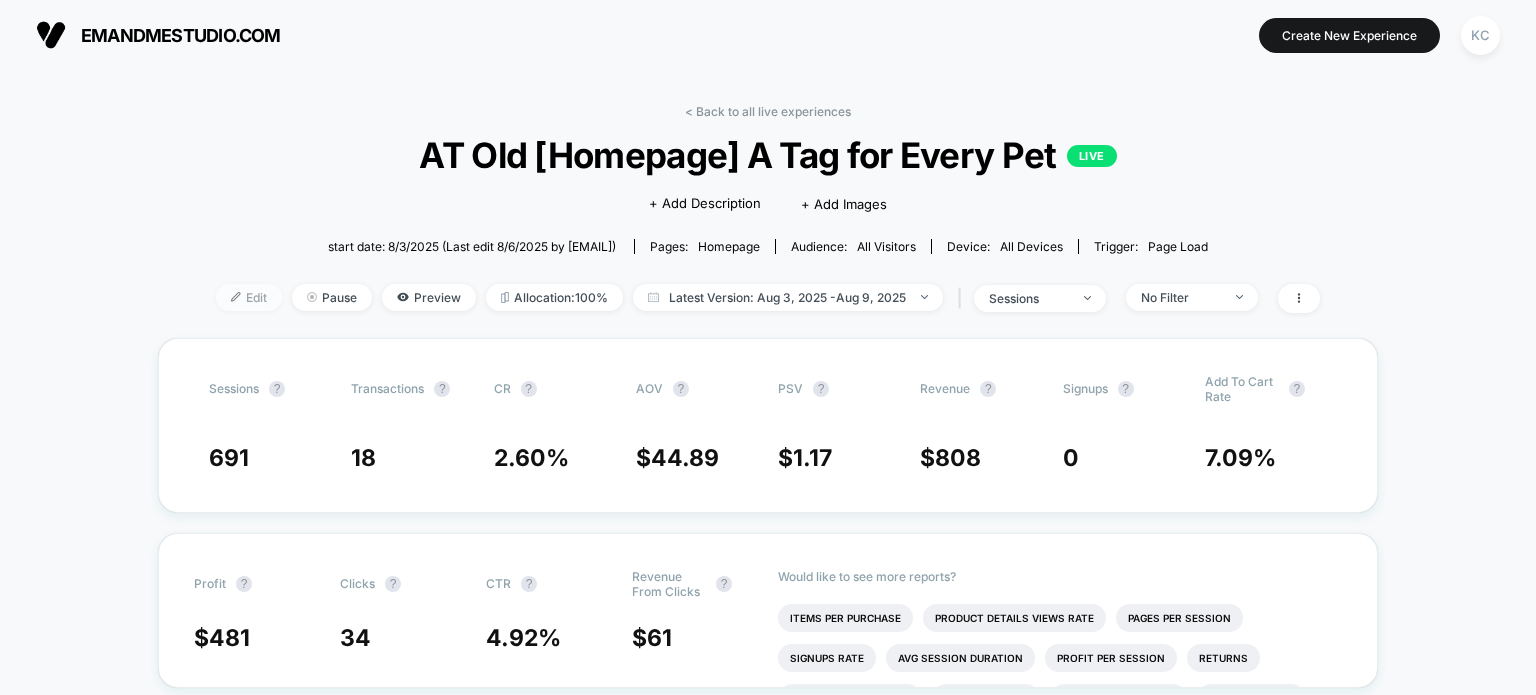 click on "Edit" at bounding box center (249, 297) 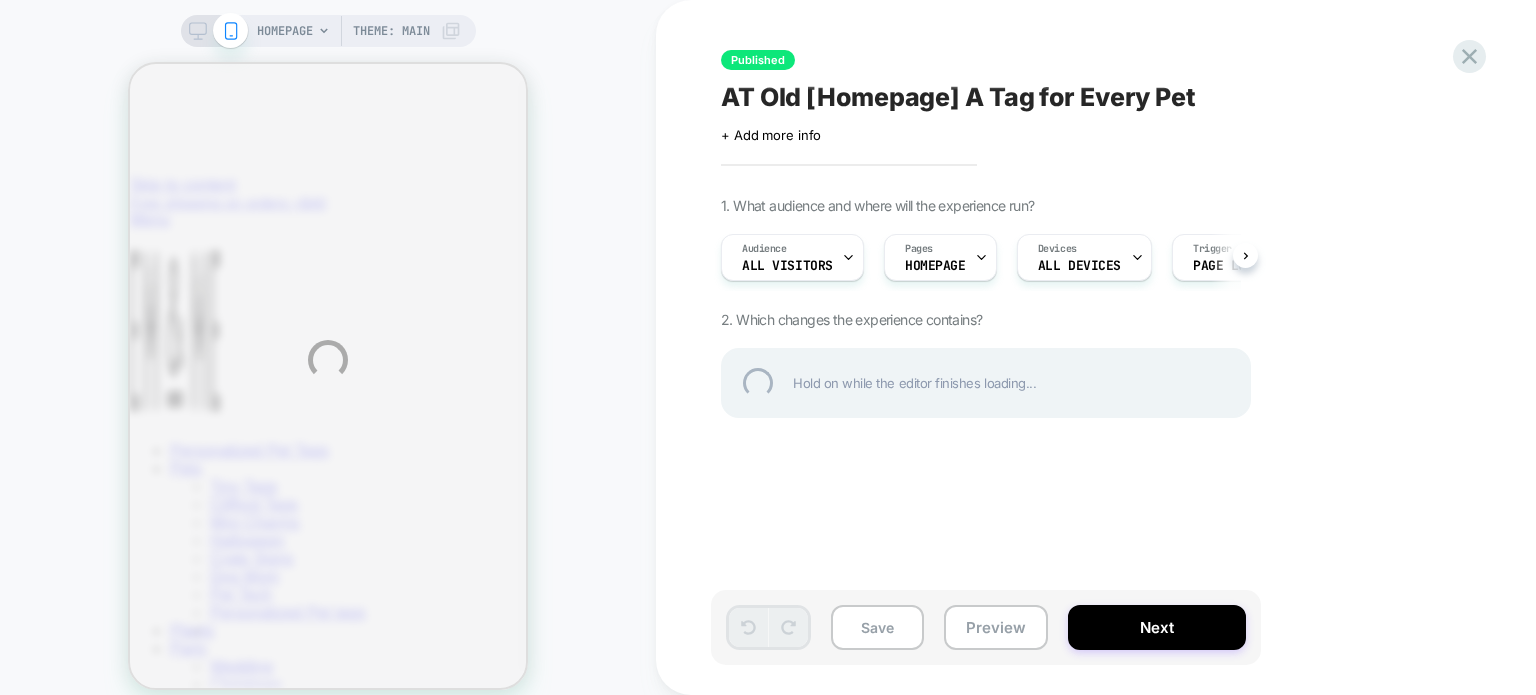 scroll, scrollTop: 0, scrollLeft: 0, axis: both 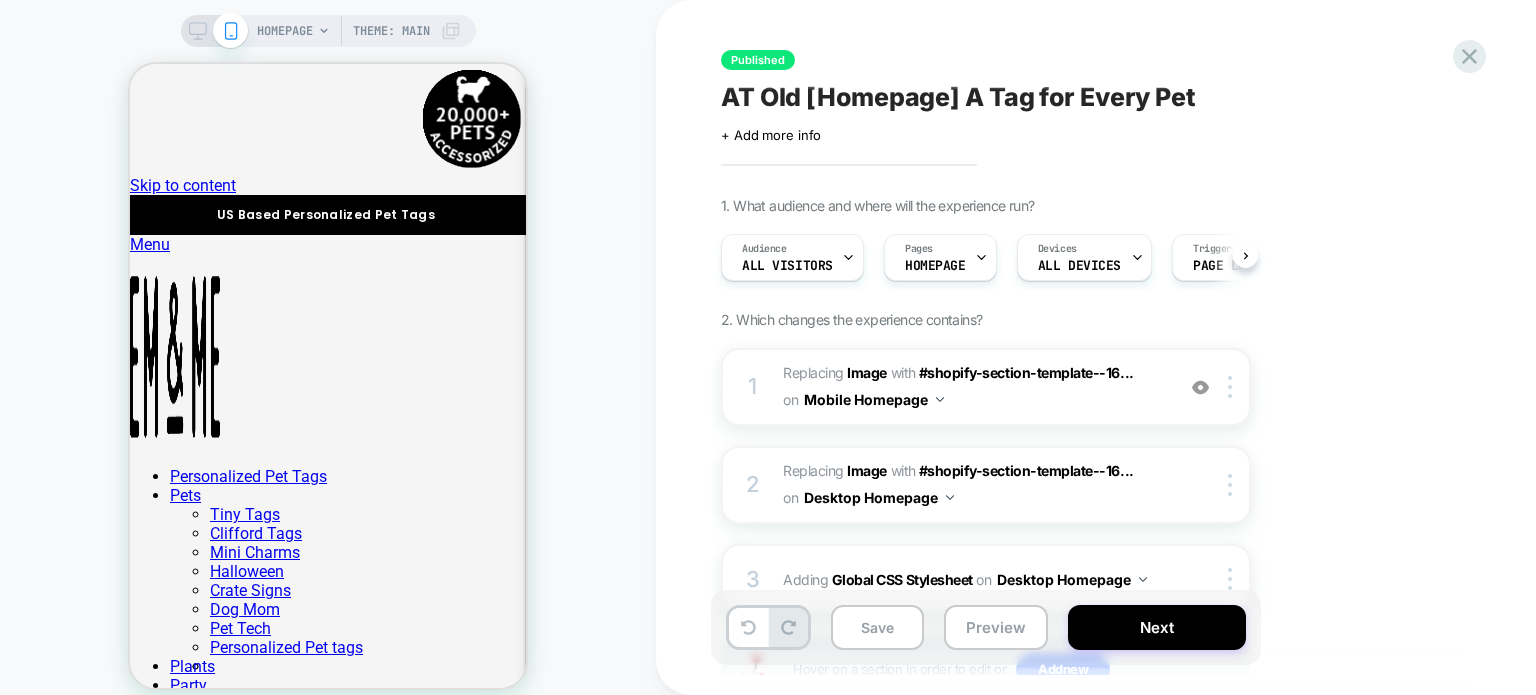 click on "#_loomi_addon_1710210980847_dup1754239049 Replacing   Image   WITH #shopify-section-template--16... #shopify-section-template--16725283733730__slideshow   on Mobile Homepage" at bounding box center (973, 387) 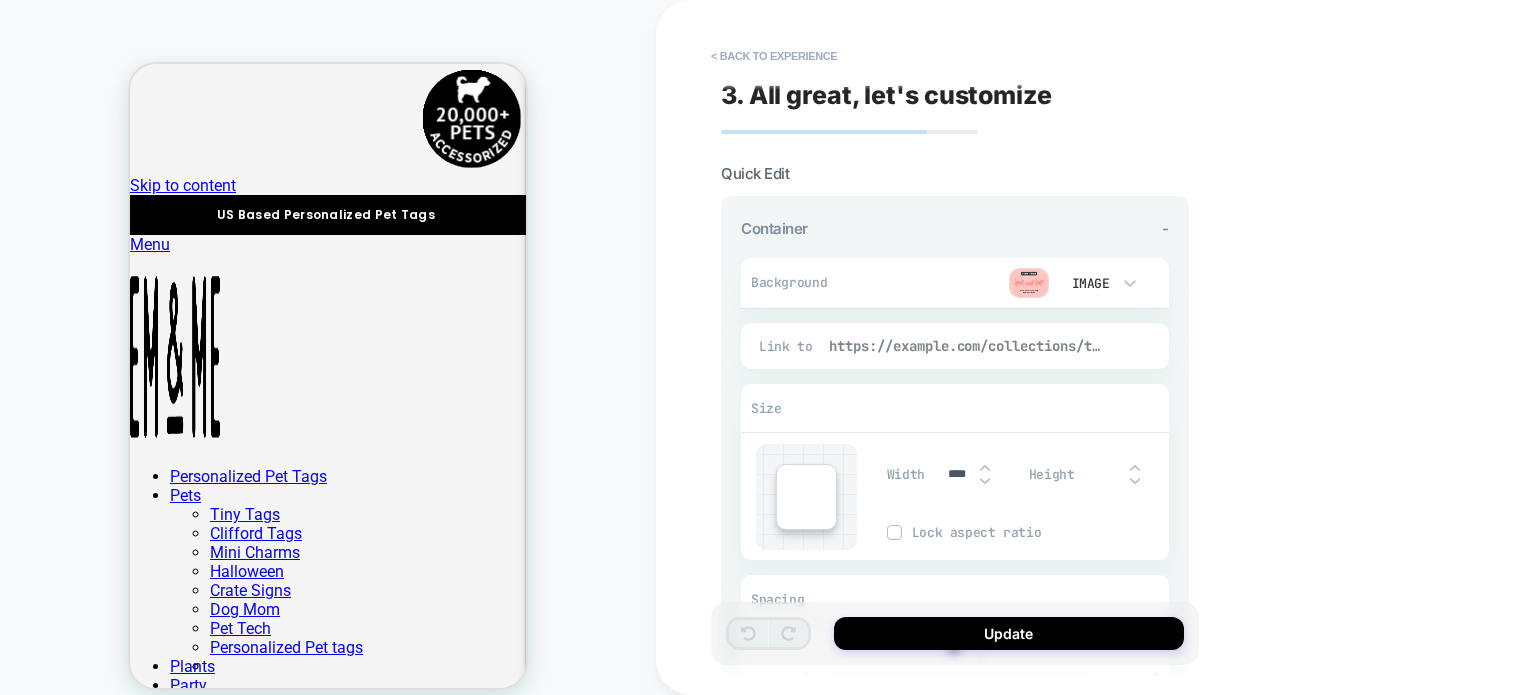 scroll, scrollTop: 138, scrollLeft: 0, axis: vertical 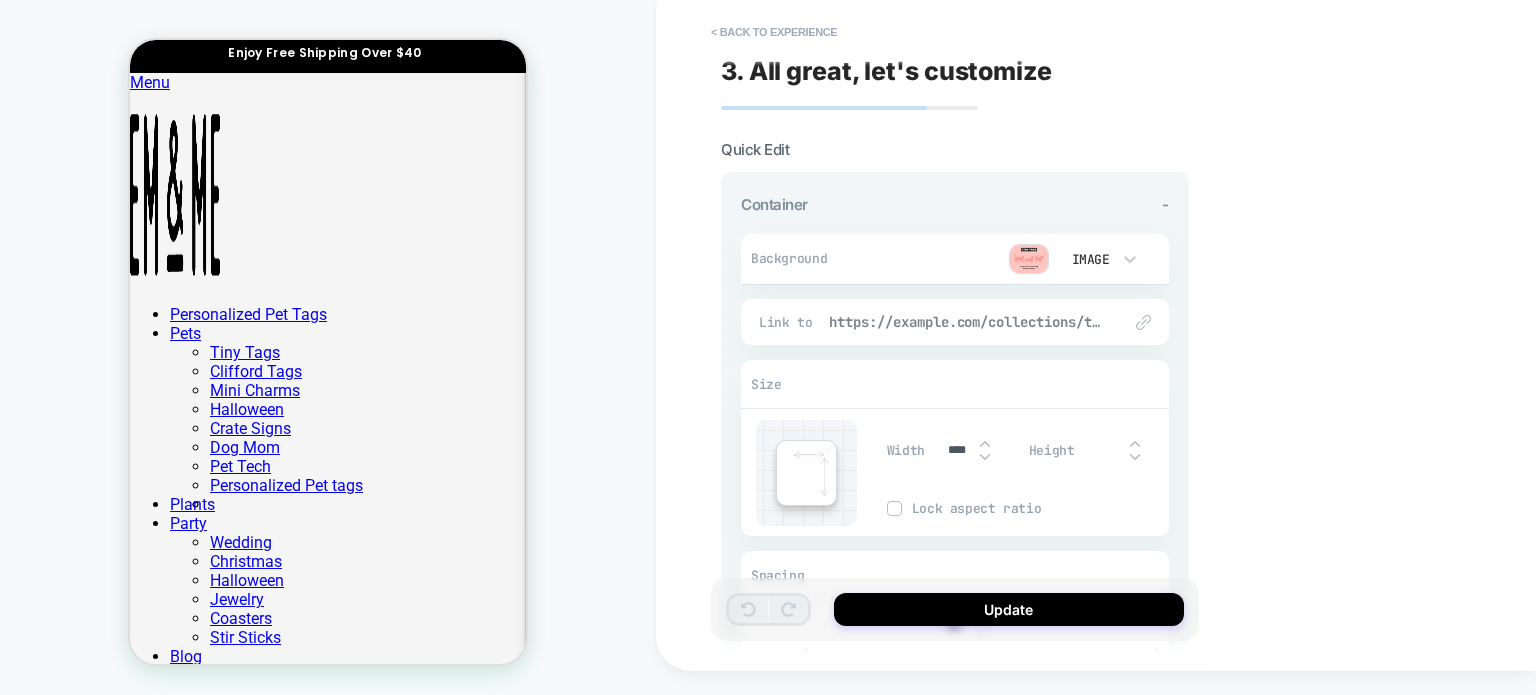 click on "https://example.com/collections/tiny-tags" at bounding box center (965, 322) 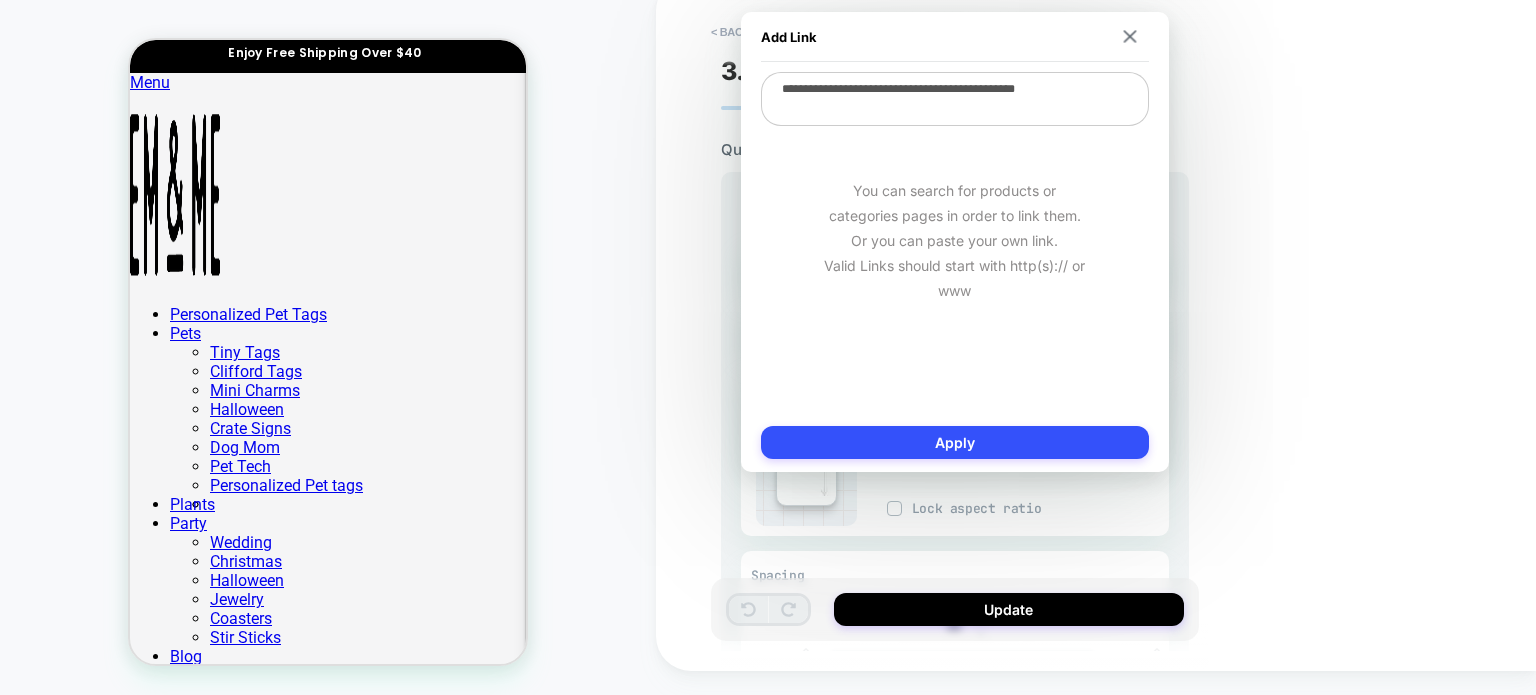 click on "**********" at bounding box center [955, 99] 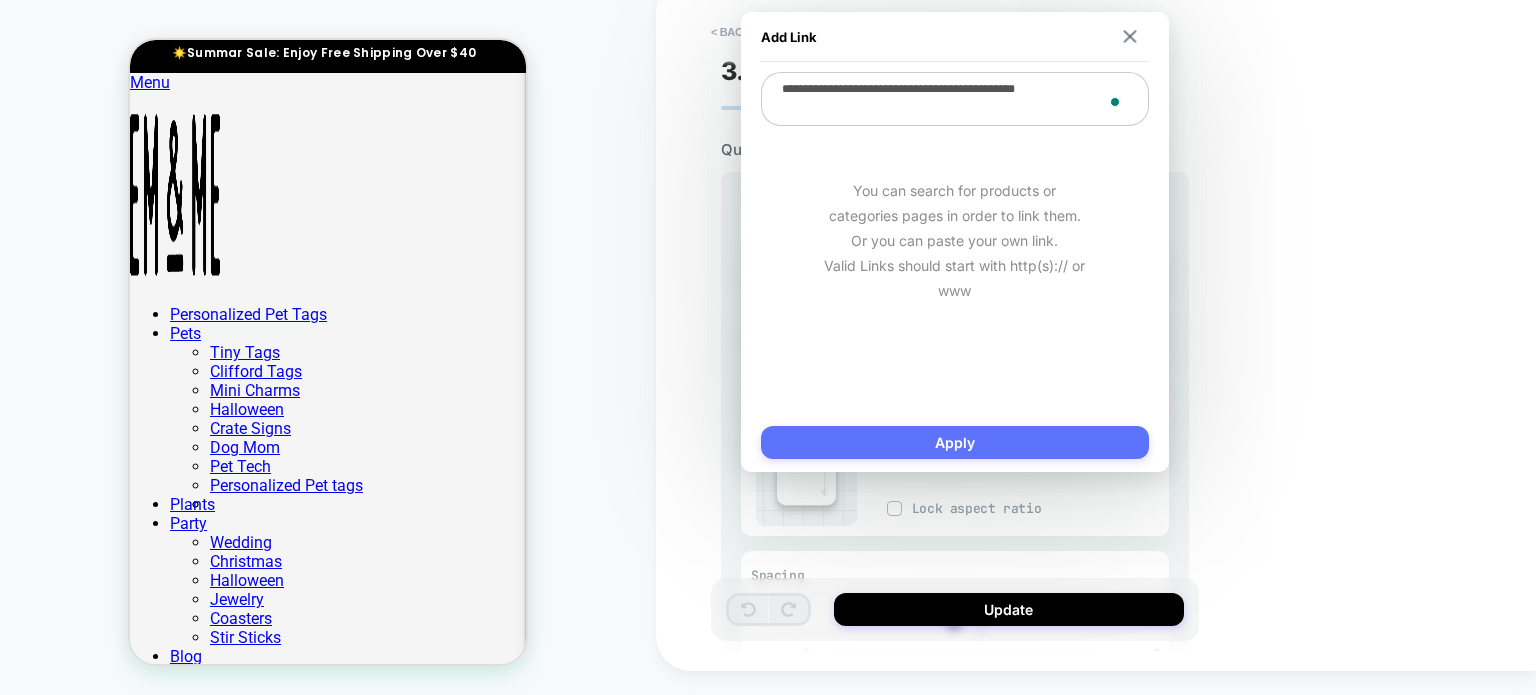 click on "Apply" at bounding box center [955, 442] 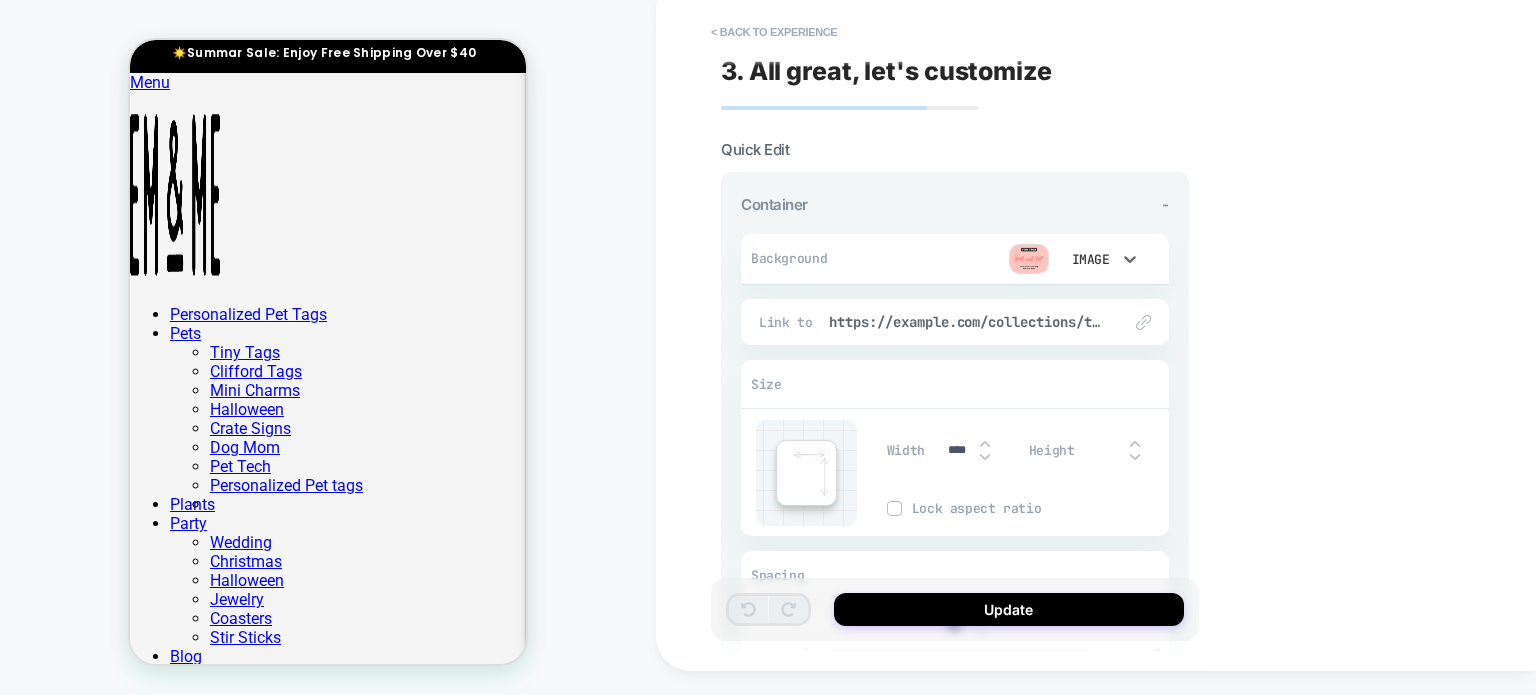 click on "Image" at bounding box center [1089, 259] 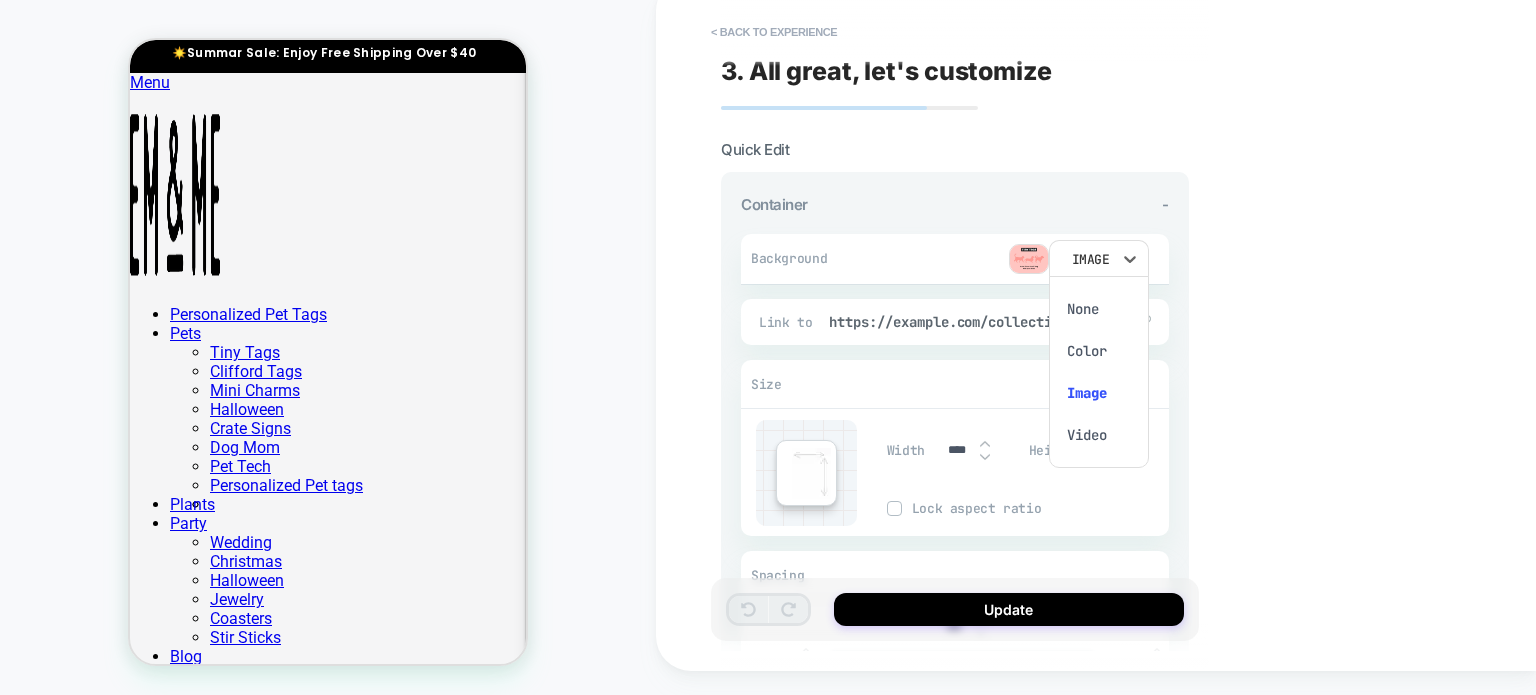 click at bounding box center (768, 347) 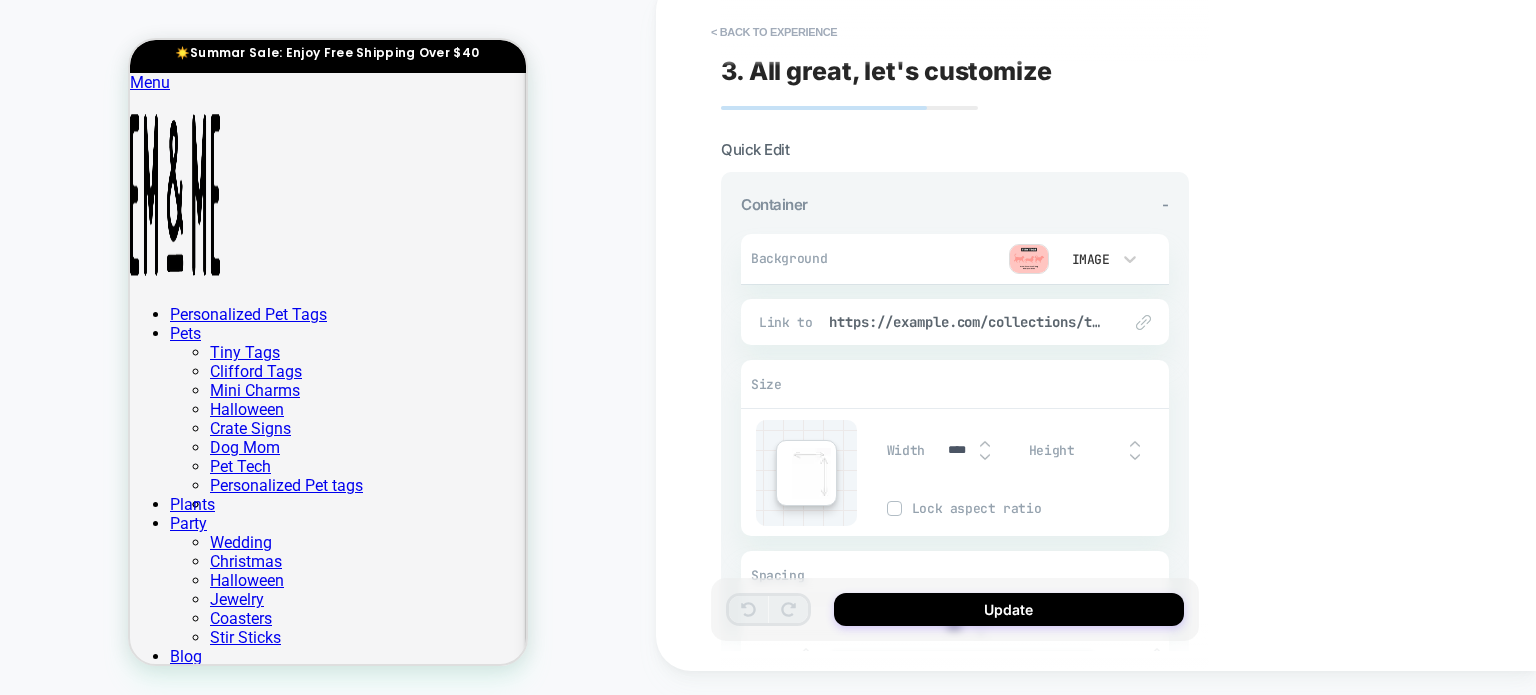 click at bounding box center [1029, 259] 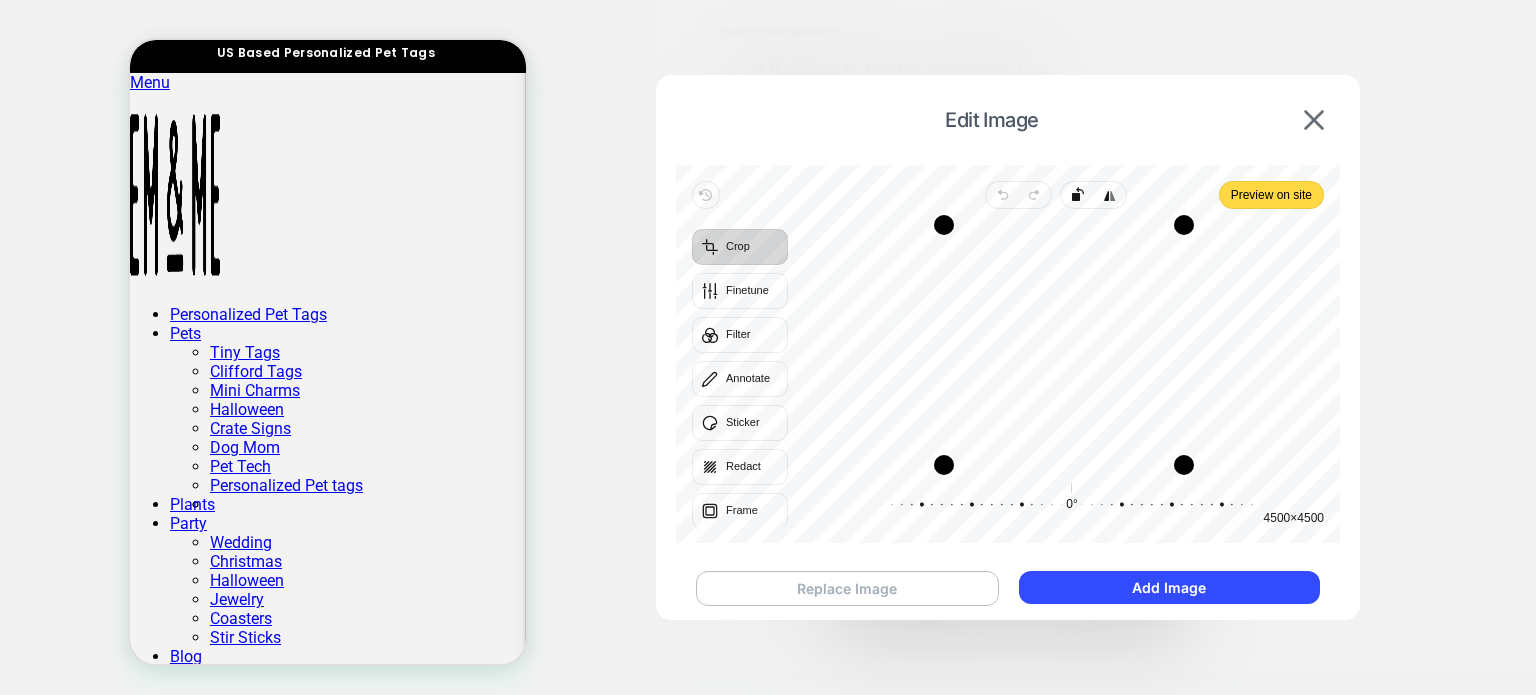 click on "Replace Image" at bounding box center [847, 588] 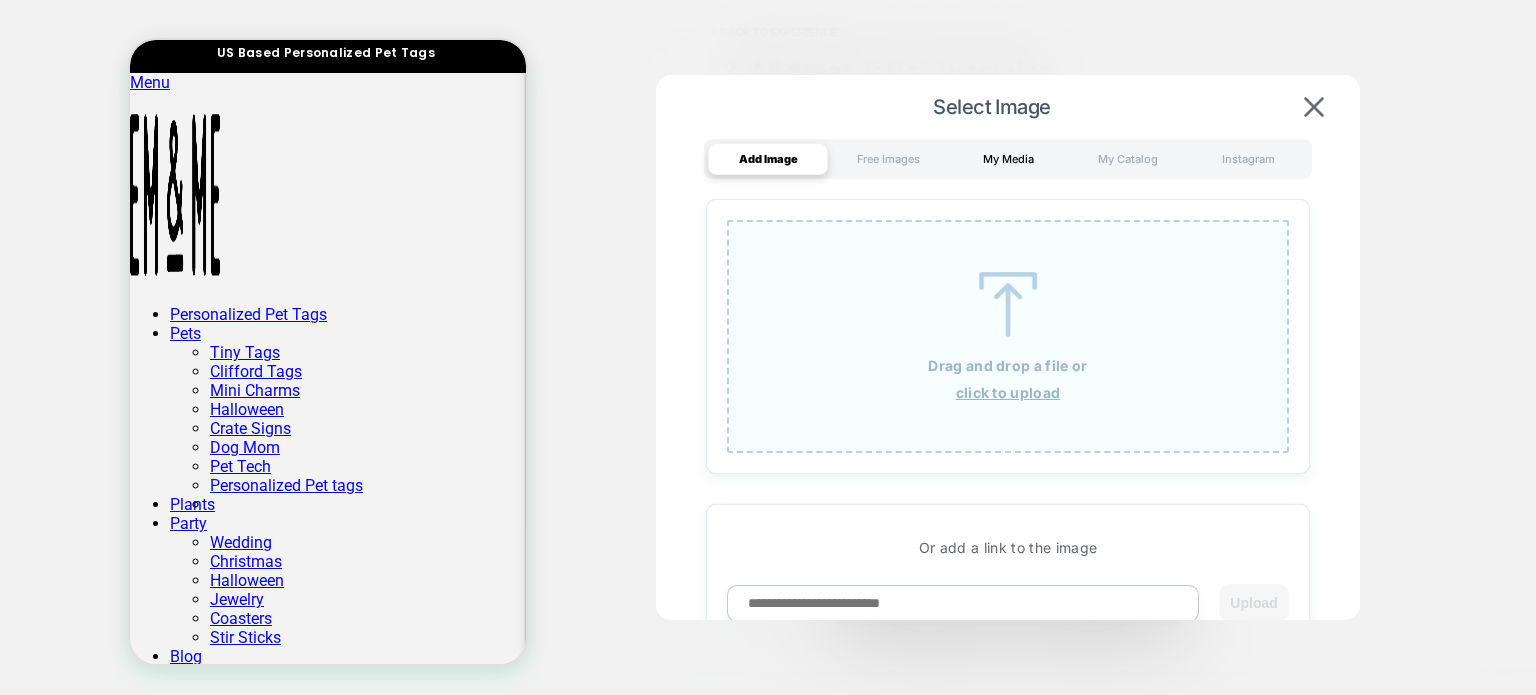 click on "My Media" at bounding box center (1008, 159) 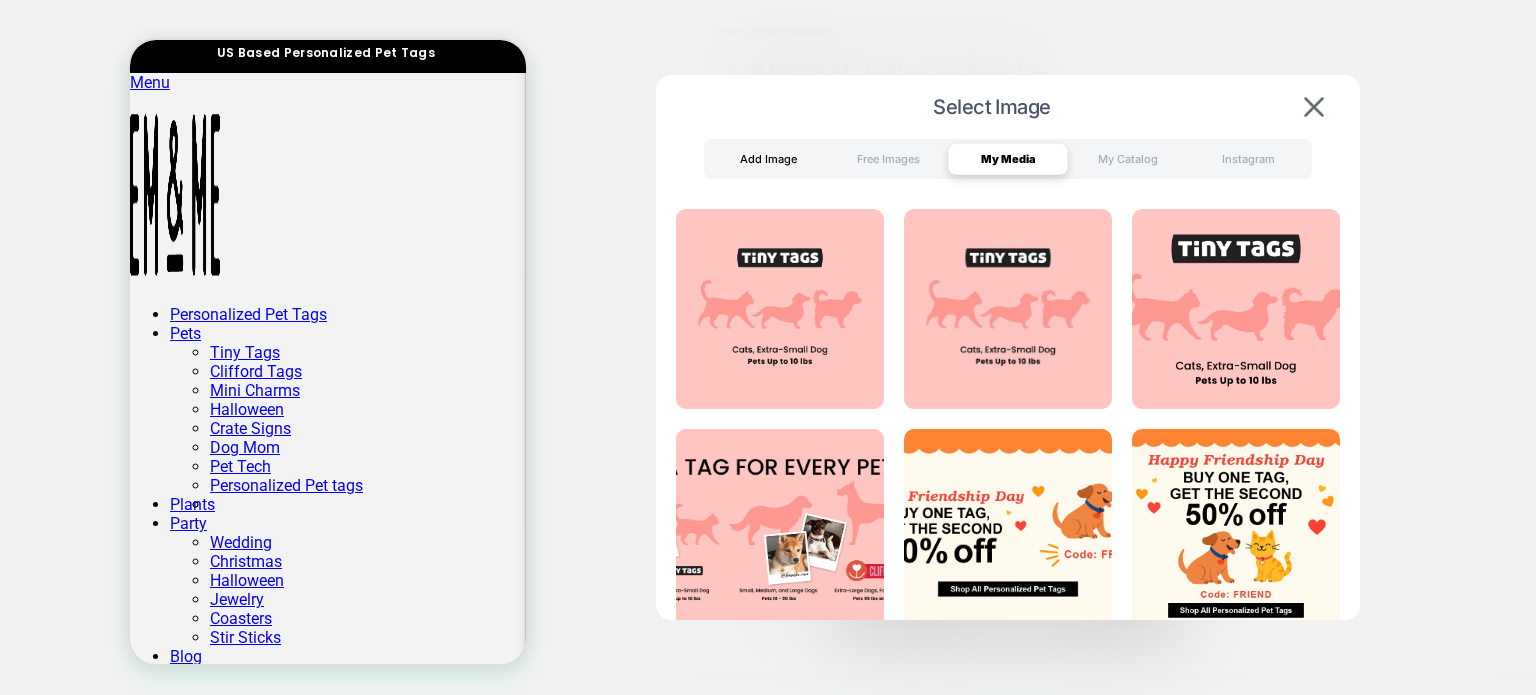 click on "Add Image" at bounding box center [768, 159] 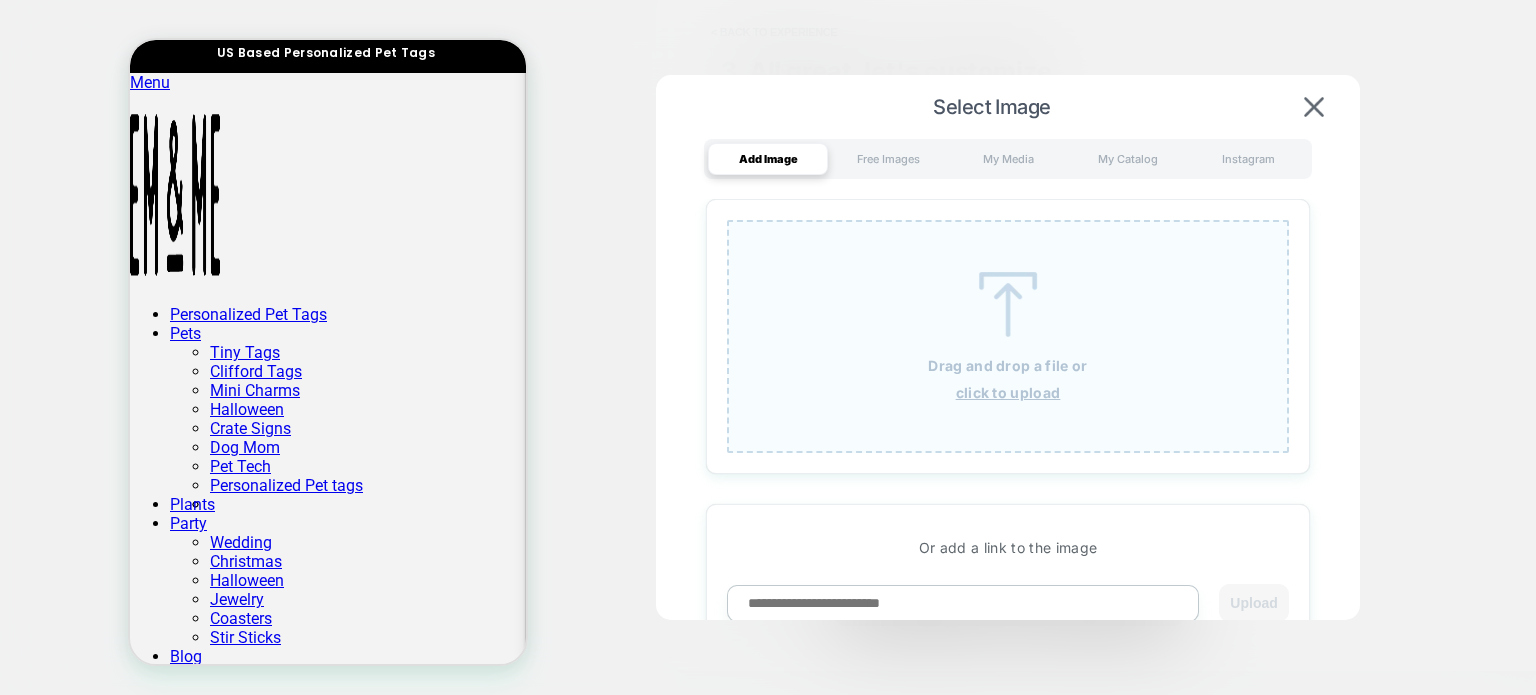 click on "Drag and drop a file or" at bounding box center [1007, 365] 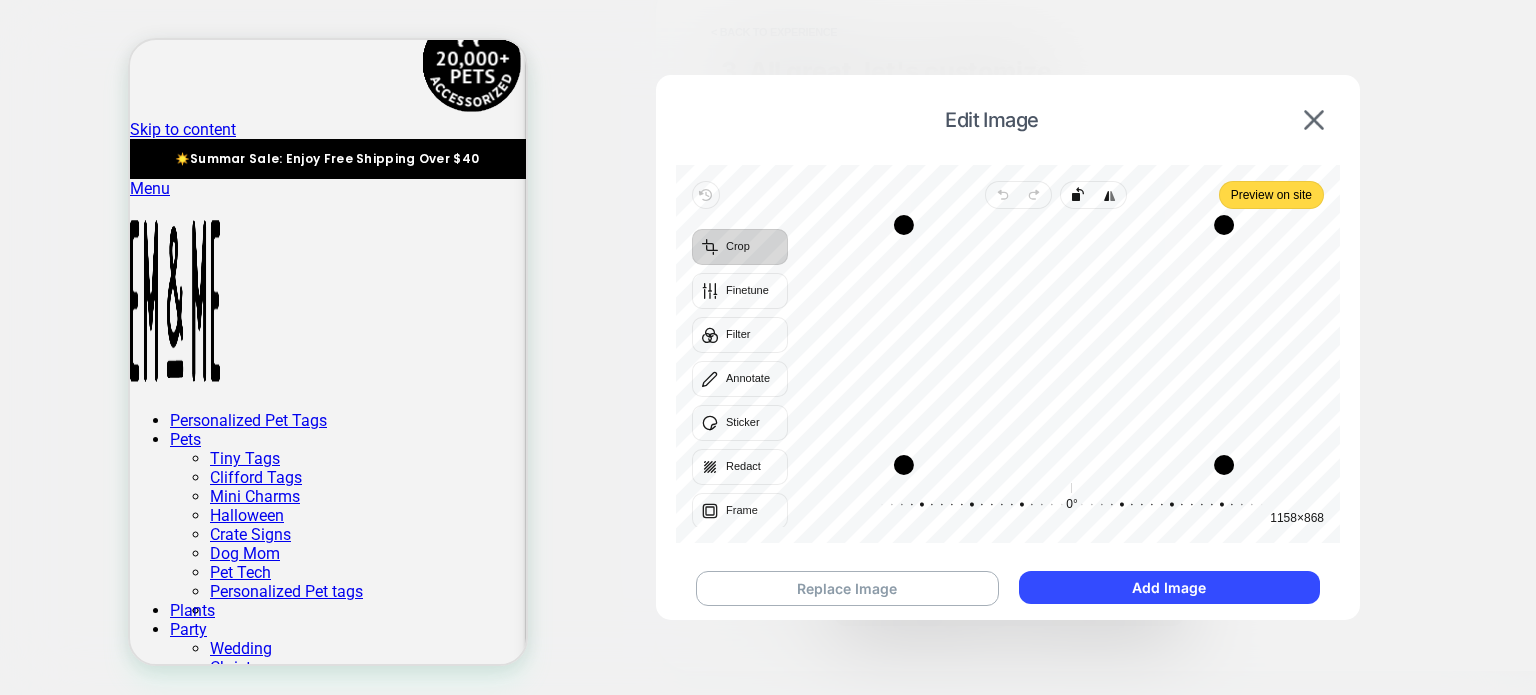 scroll, scrollTop: 0, scrollLeft: 0, axis: both 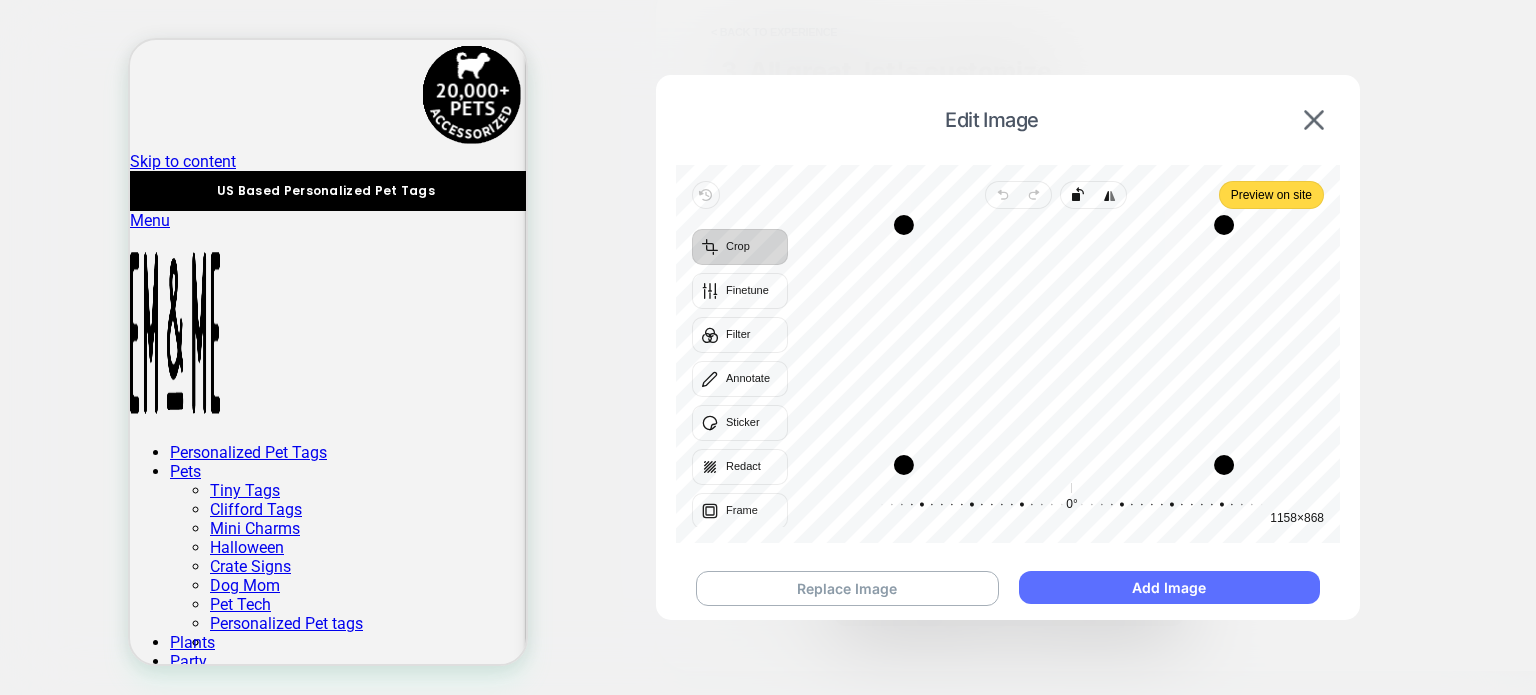 click on "Add Image" at bounding box center (1169, 587) 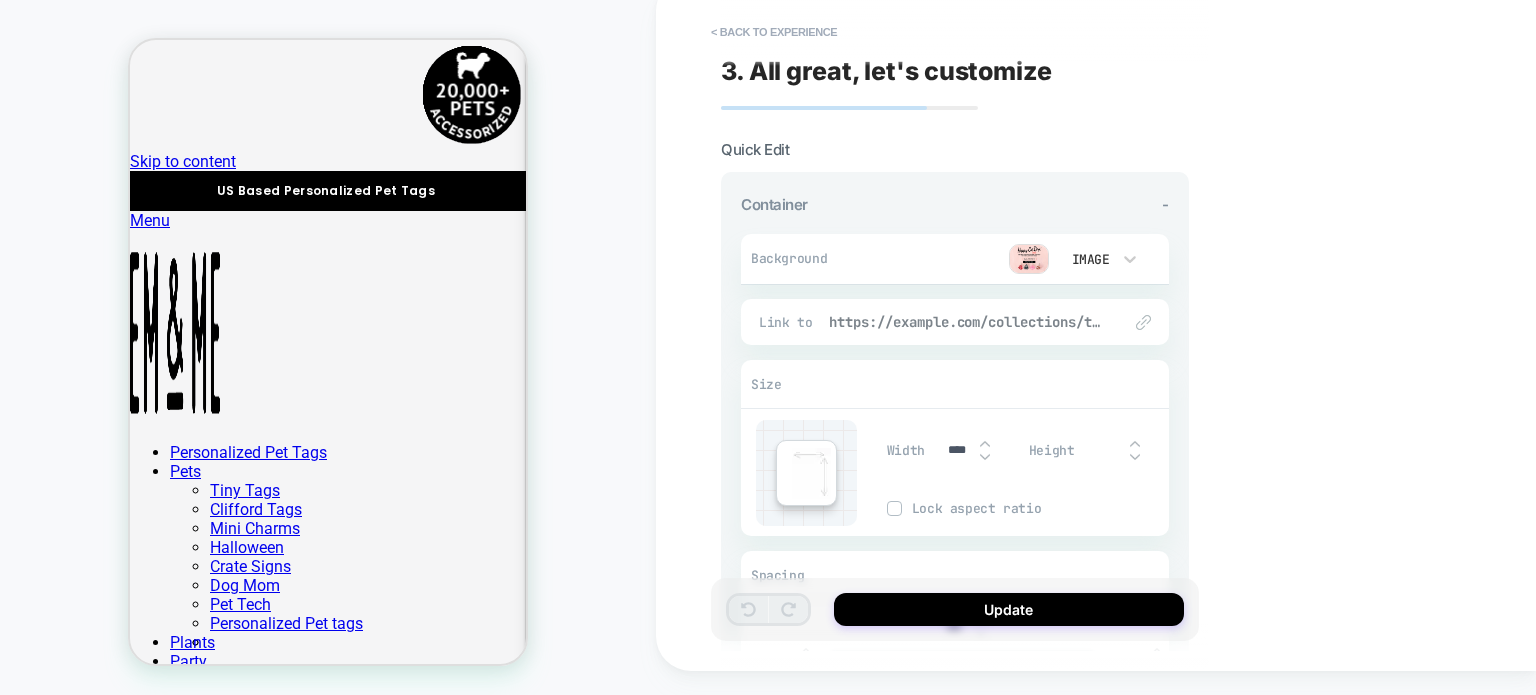 click on "https://example.com/collections/tiny-tags" at bounding box center (965, 322) 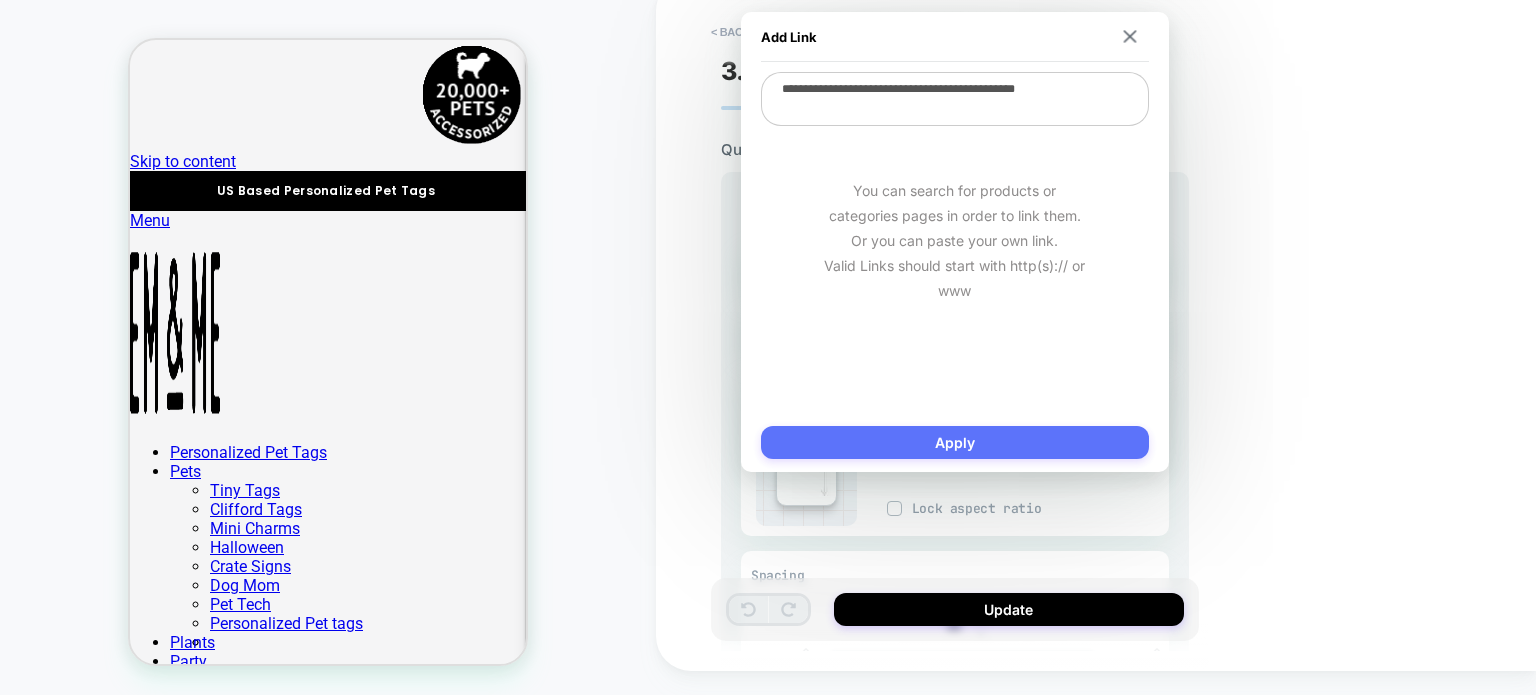 click on "Apply" at bounding box center [955, 442] 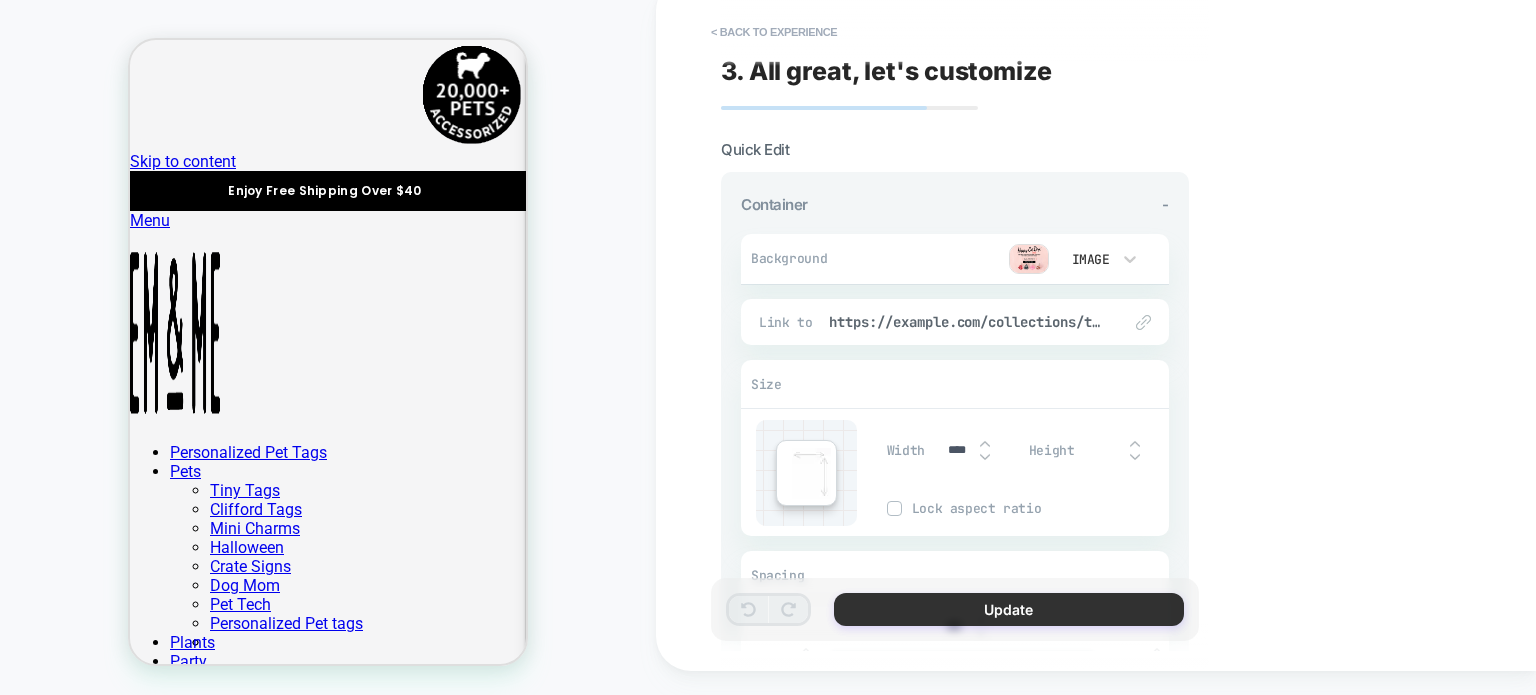 click on "Update" at bounding box center (1009, 609) 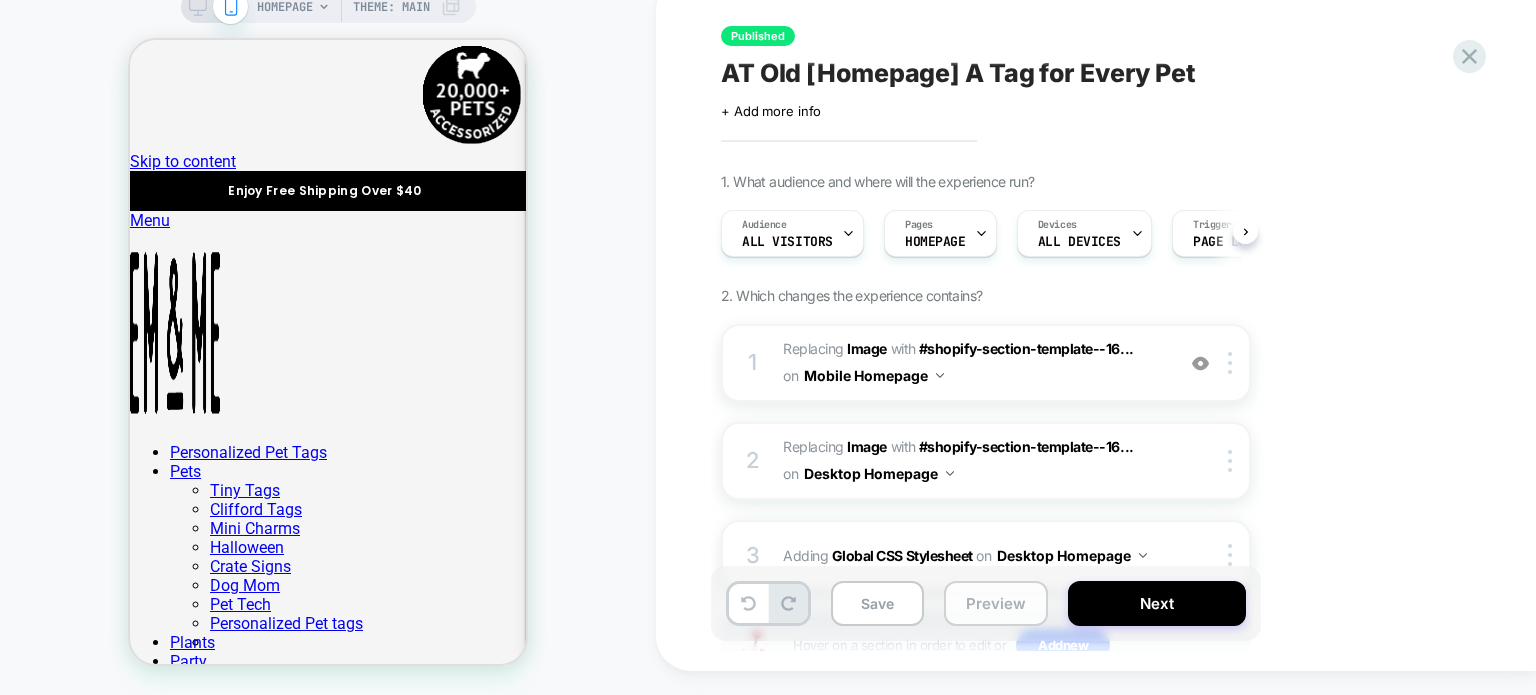scroll, scrollTop: 0, scrollLeft: 0, axis: both 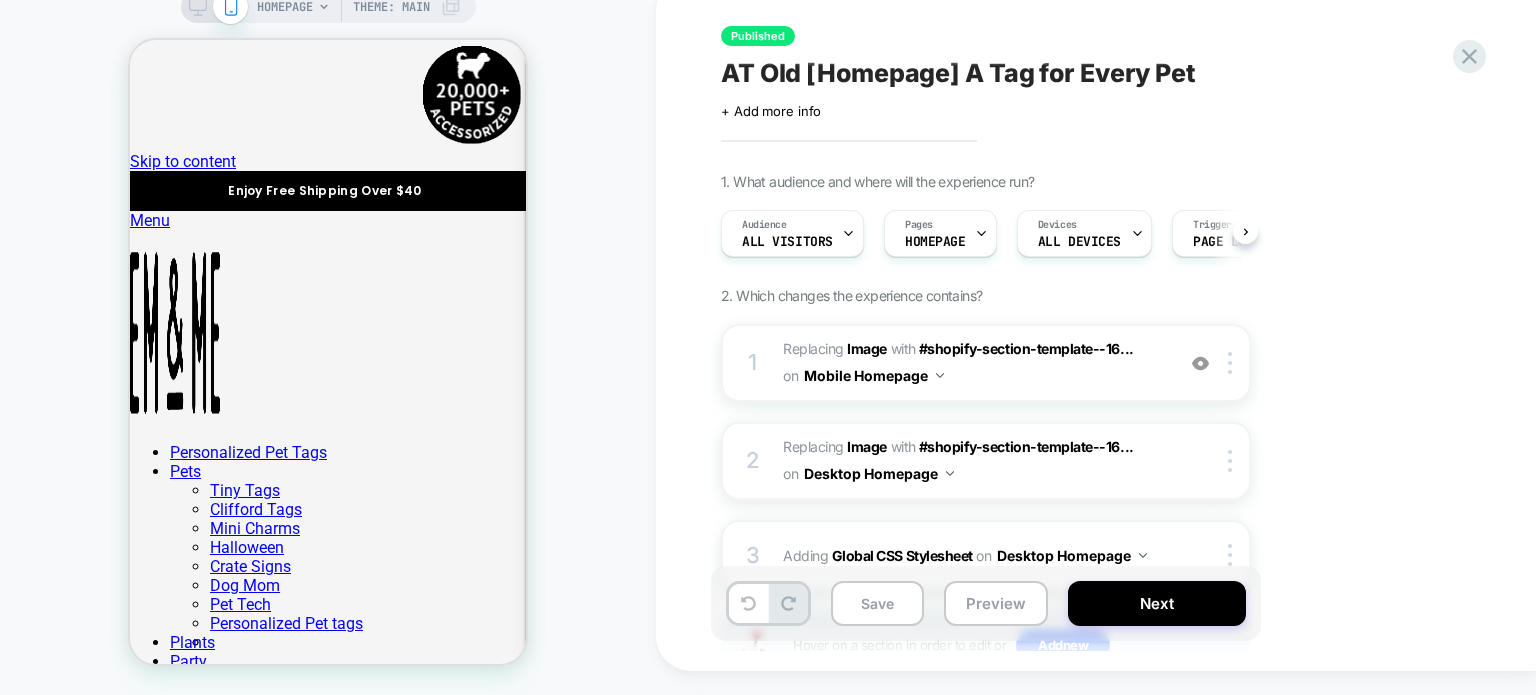 click on "HOMEPAGE Theme: MAIN" at bounding box center (328, 7) 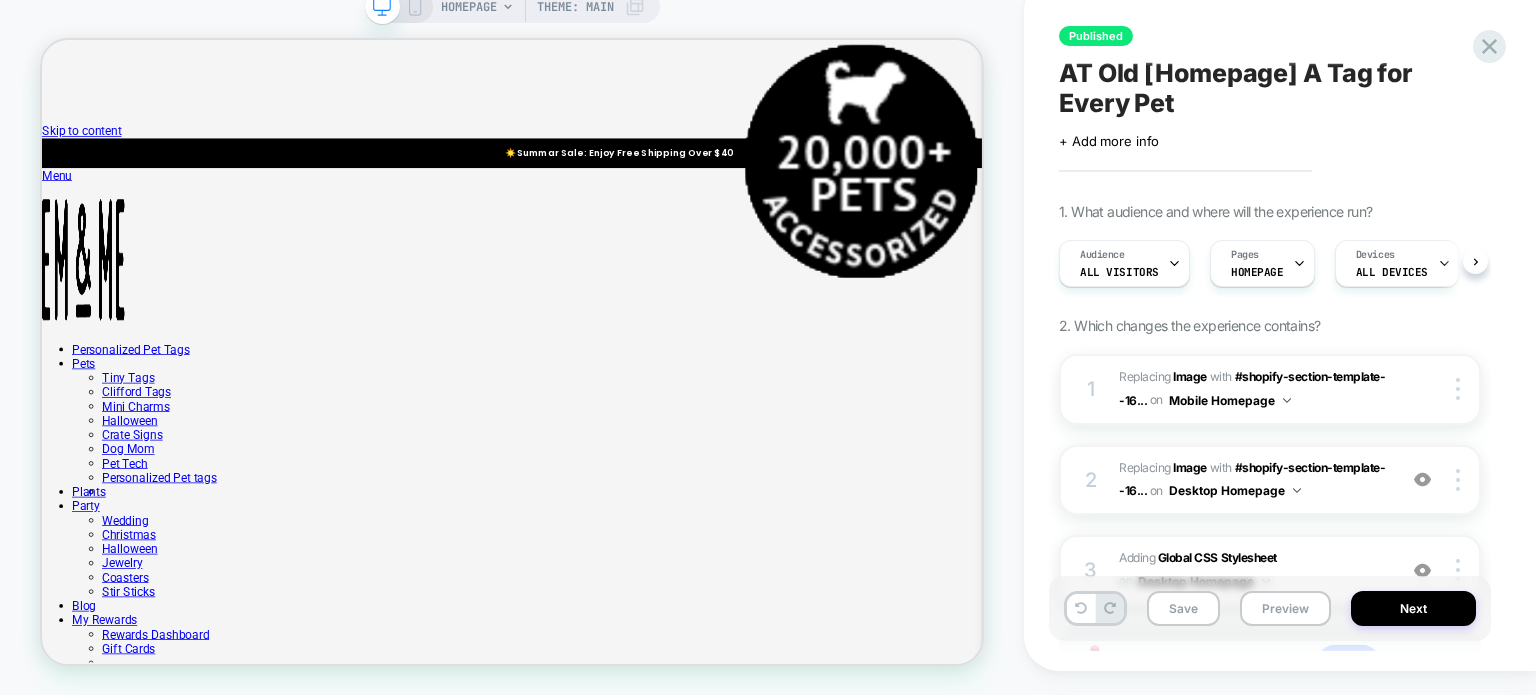 scroll, scrollTop: 0, scrollLeft: 0, axis: both 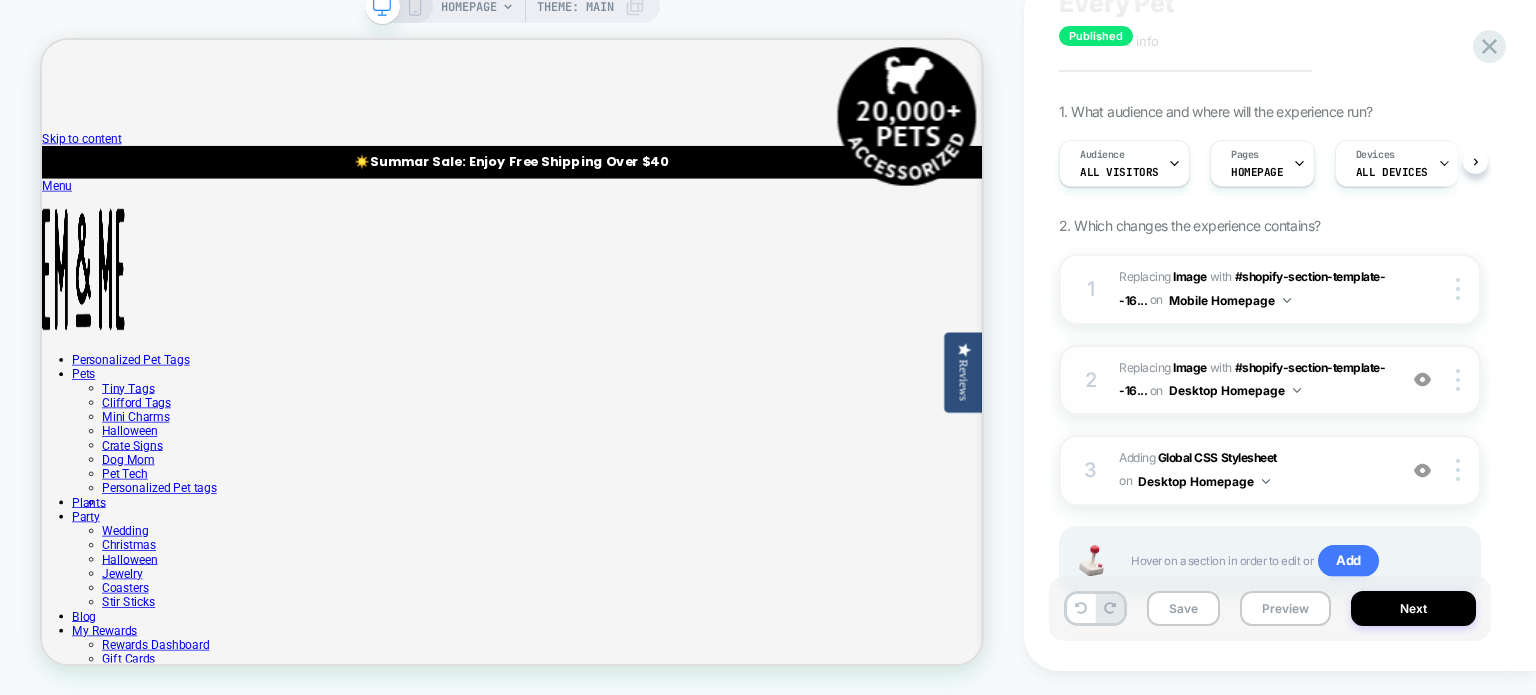 click on "#_loomi_addon_1710211086550_dup1754239049 Replacing   Image   WITH #shopify-section-template--16... #shopify-section-template--16725283733730__slideshow   on Desktop Homepage" at bounding box center [1252, 380] 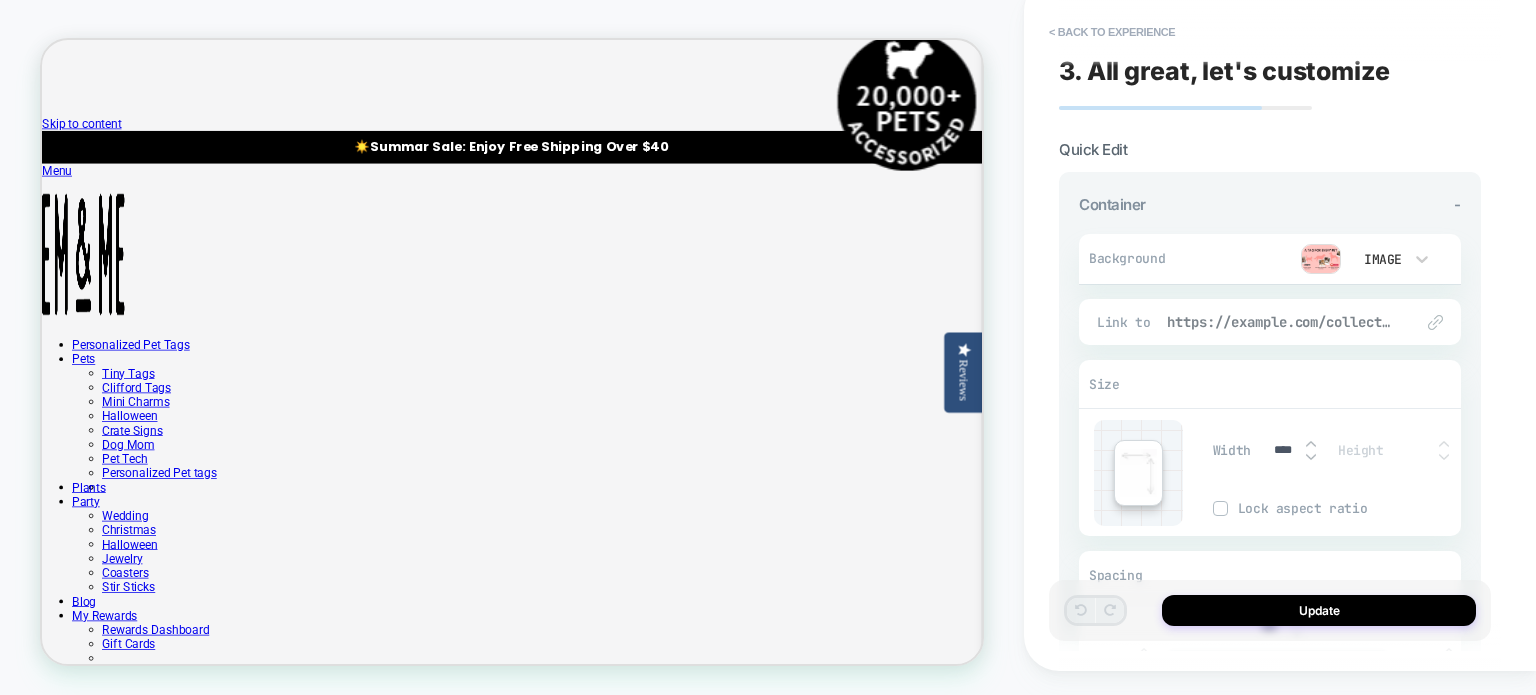 scroll, scrollTop: 31, scrollLeft: 0, axis: vertical 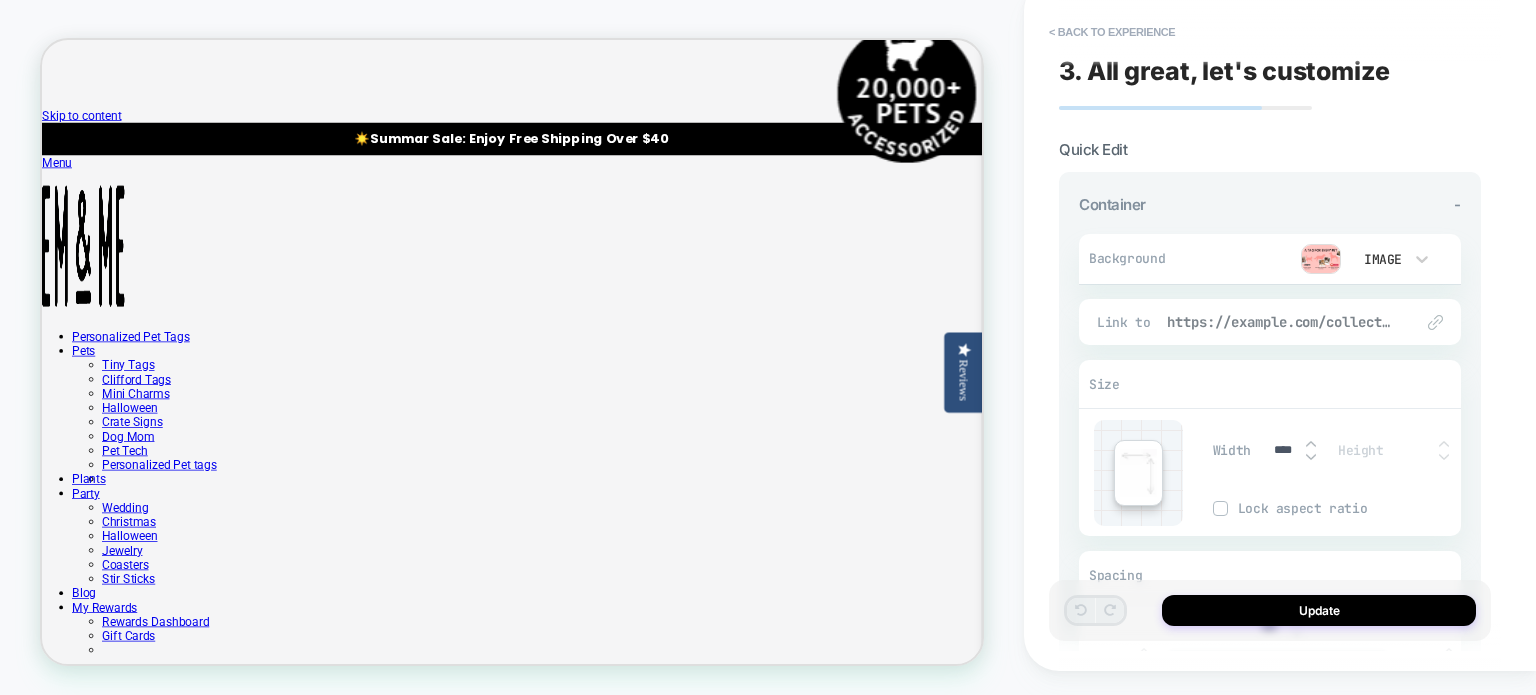 click on "https://example.com/collections/tiny-tags" at bounding box center [1280, 322] 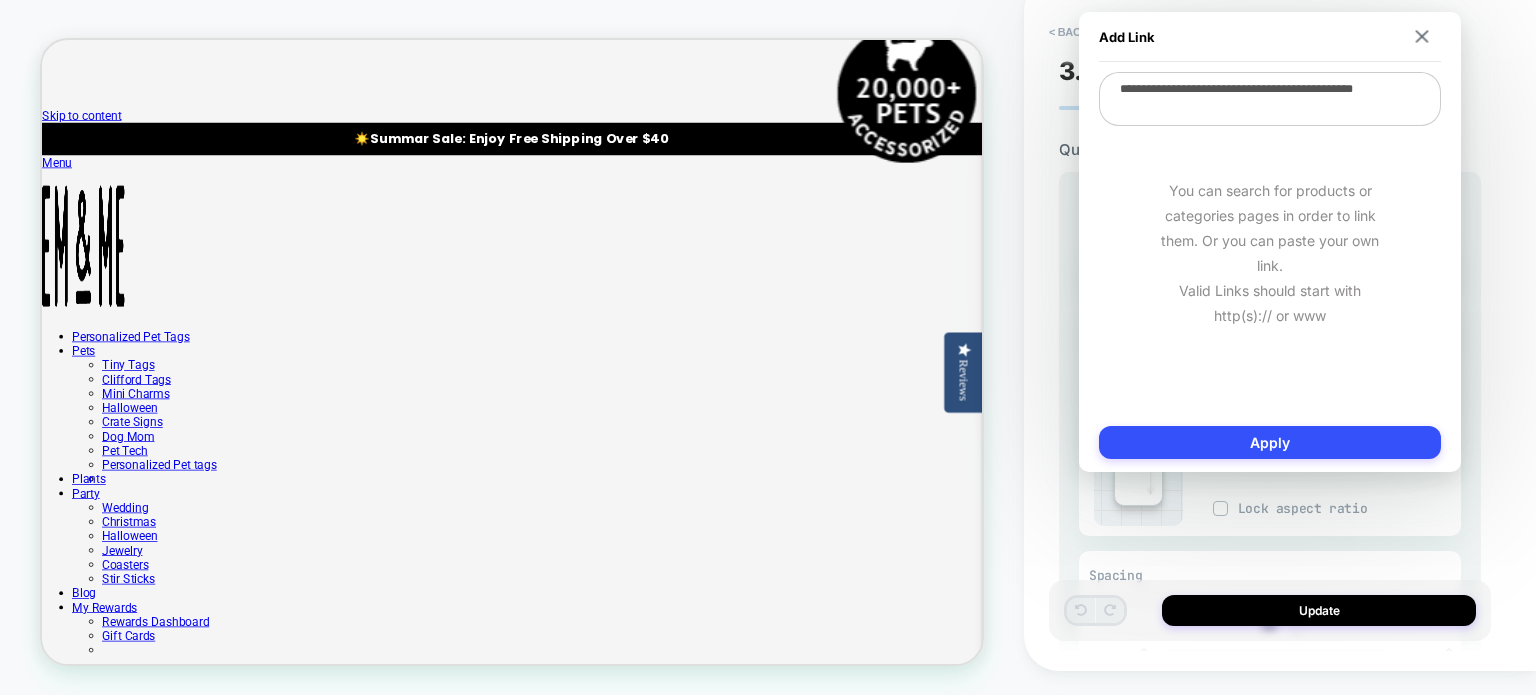 click on "**********" at bounding box center [1270, 99] 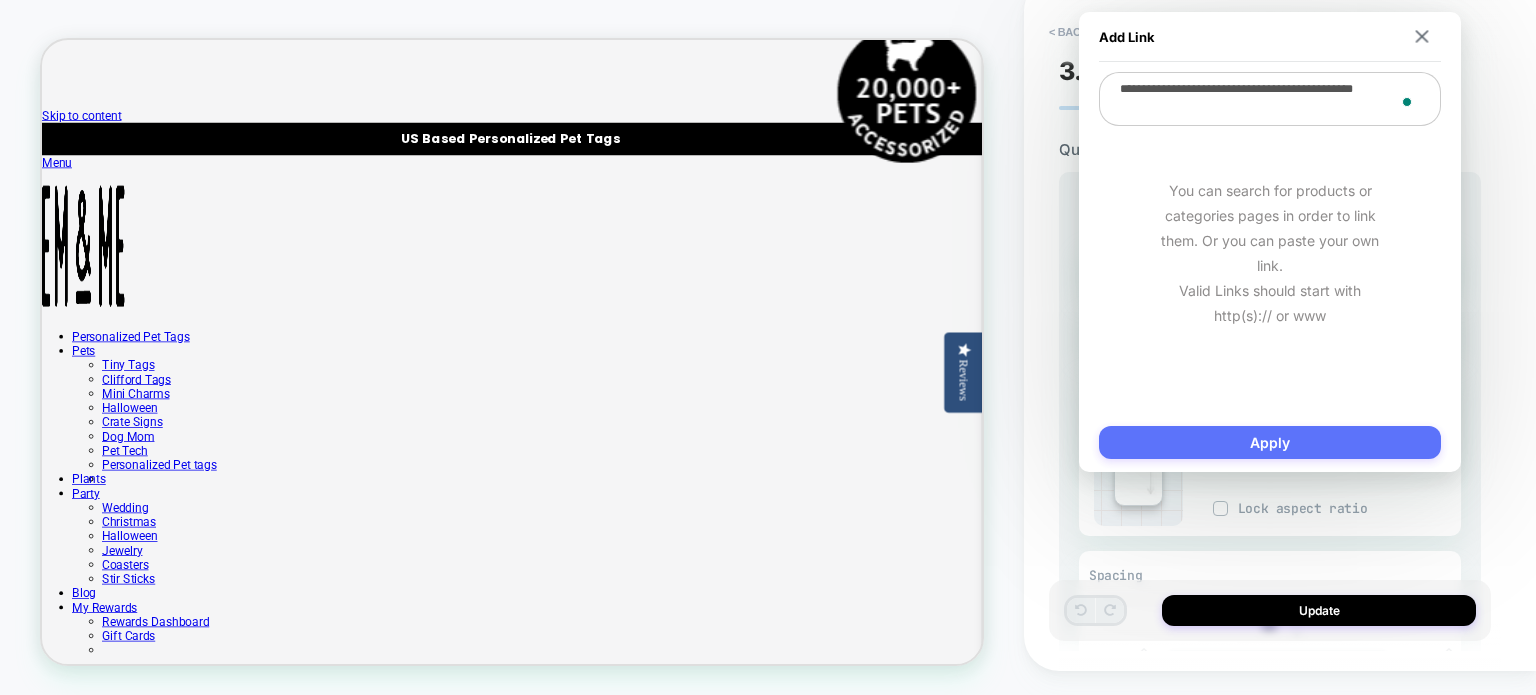 click on "Apply" at bounding box center (1270, 442) 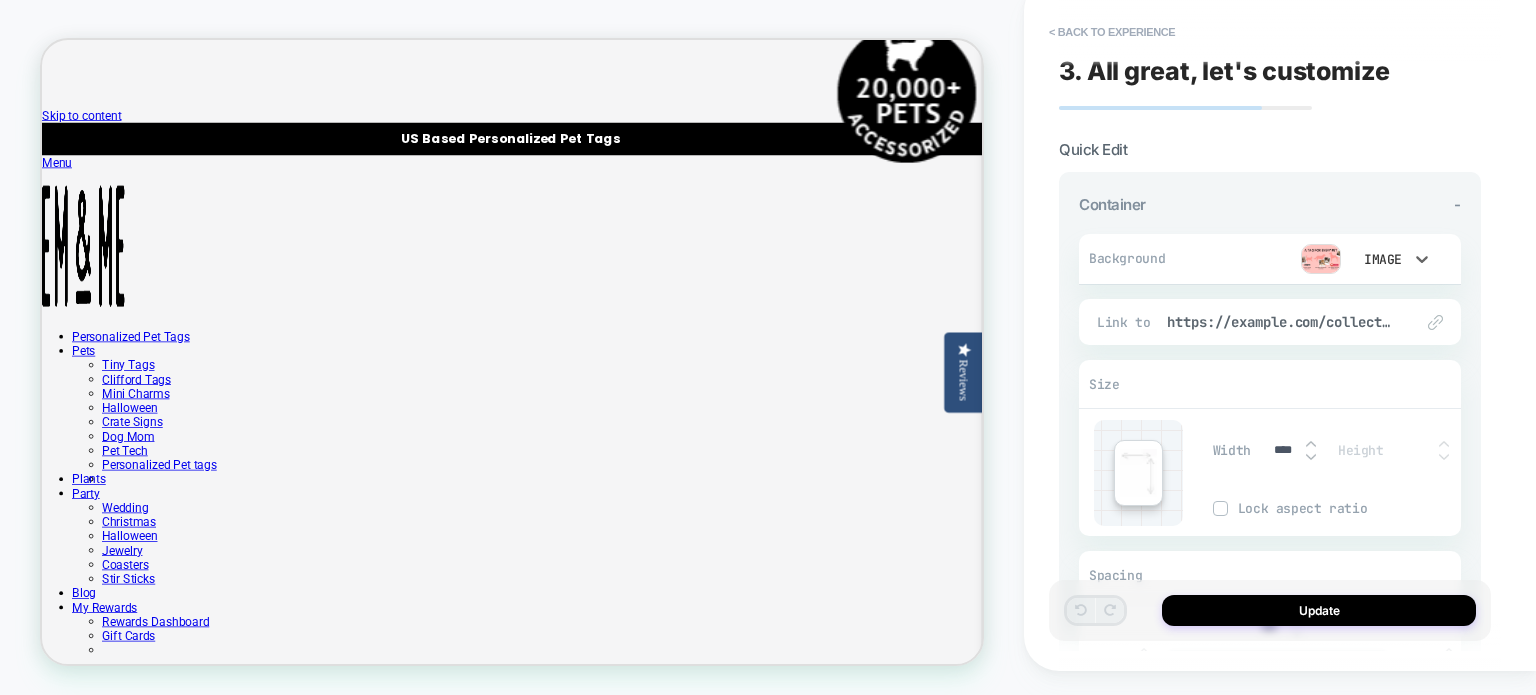 click on "Image" at bounding box center [1381, 259] 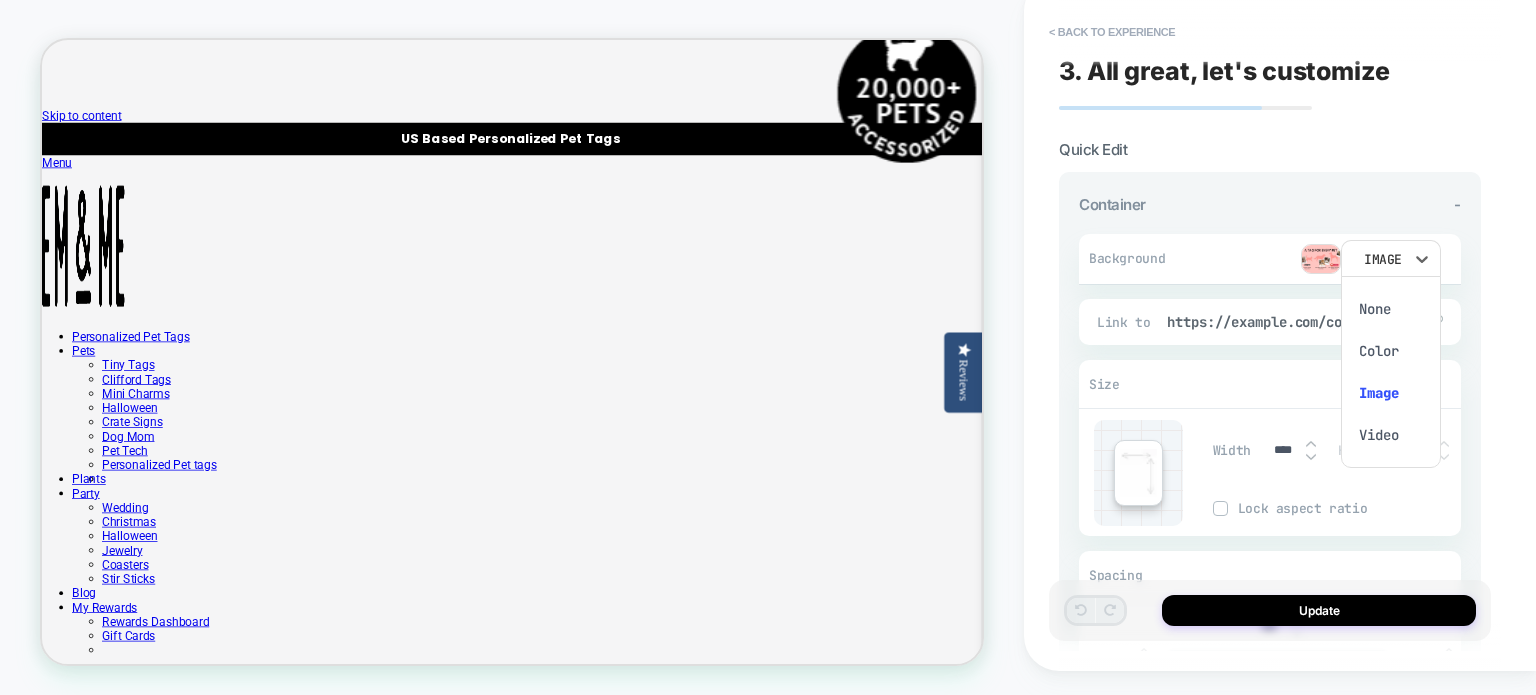 click at bounding box center [768, 347] 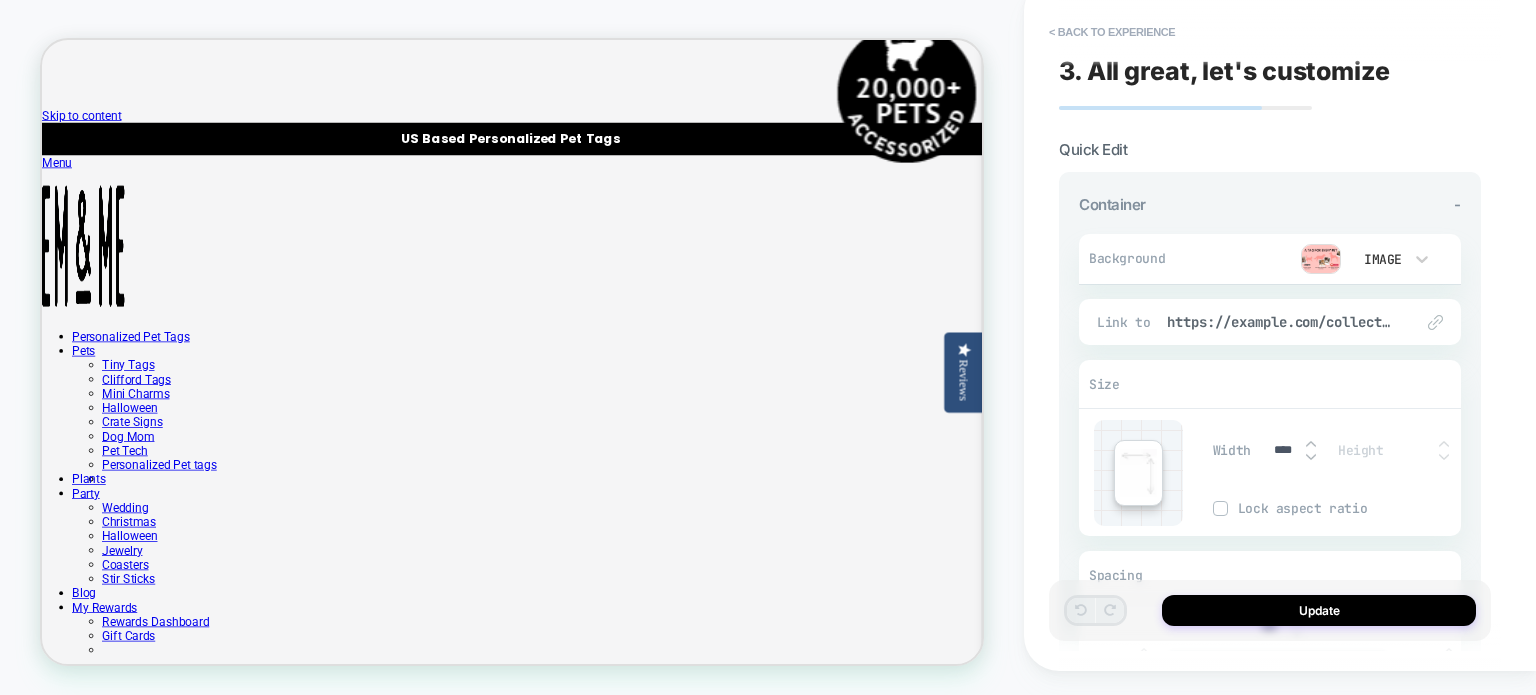 click at bounding box center (1321, 259) 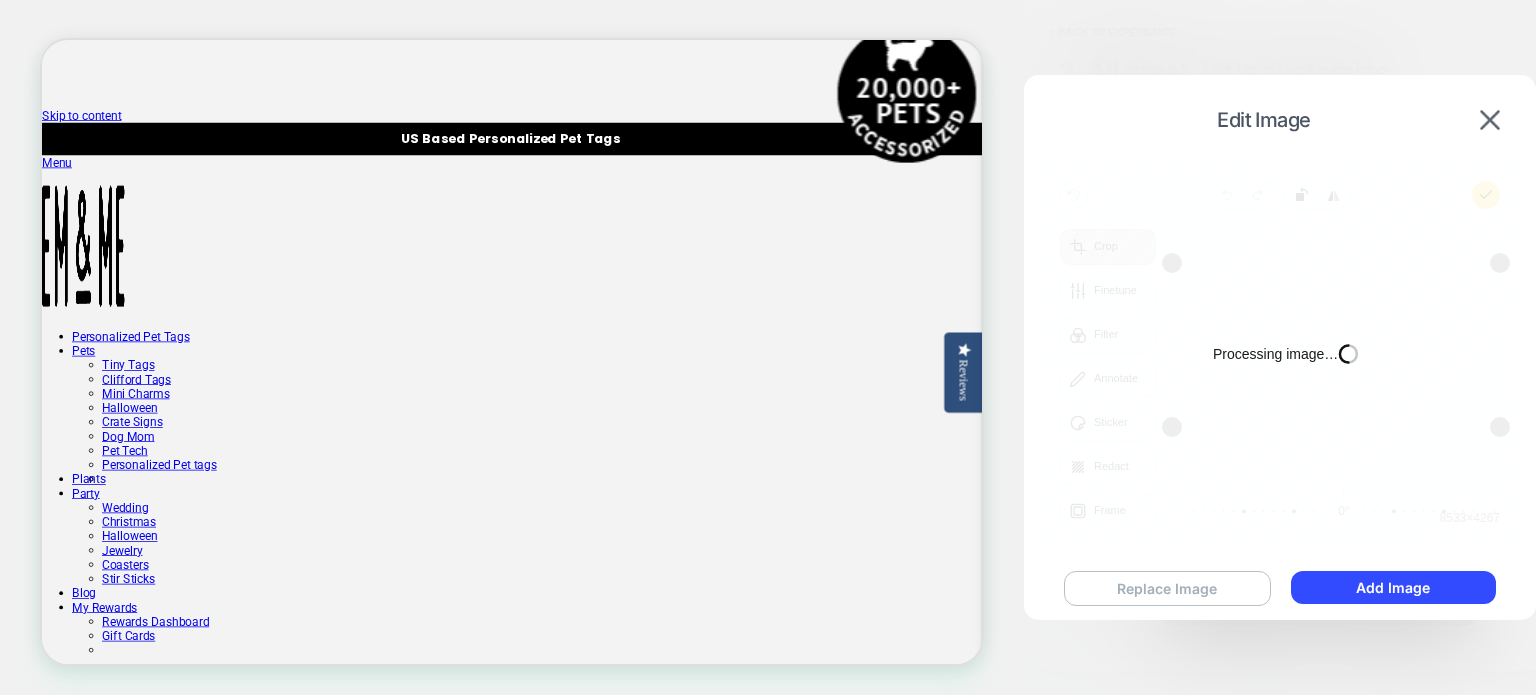 click on "Replace Image" at bounding box center (1167, 588) 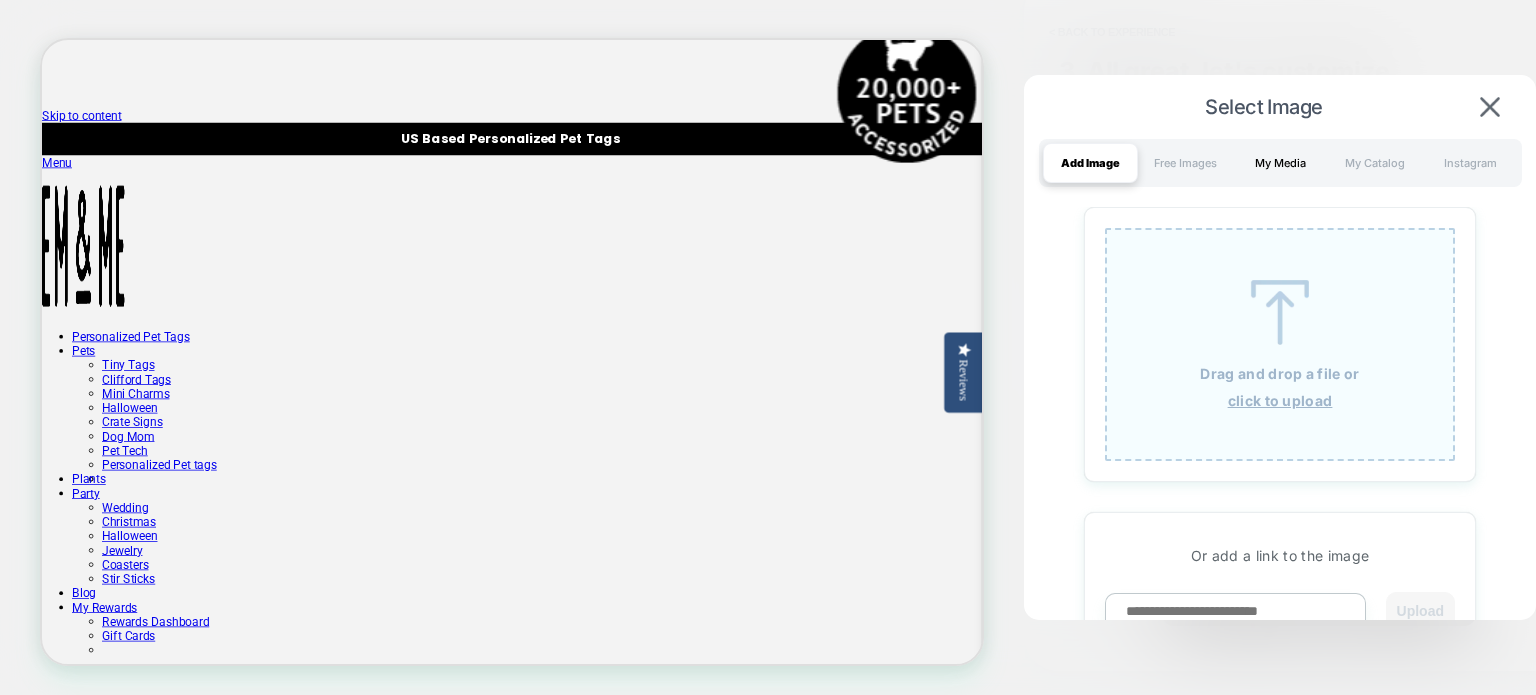 click on "My Media" at bounding box center [1280, 163] 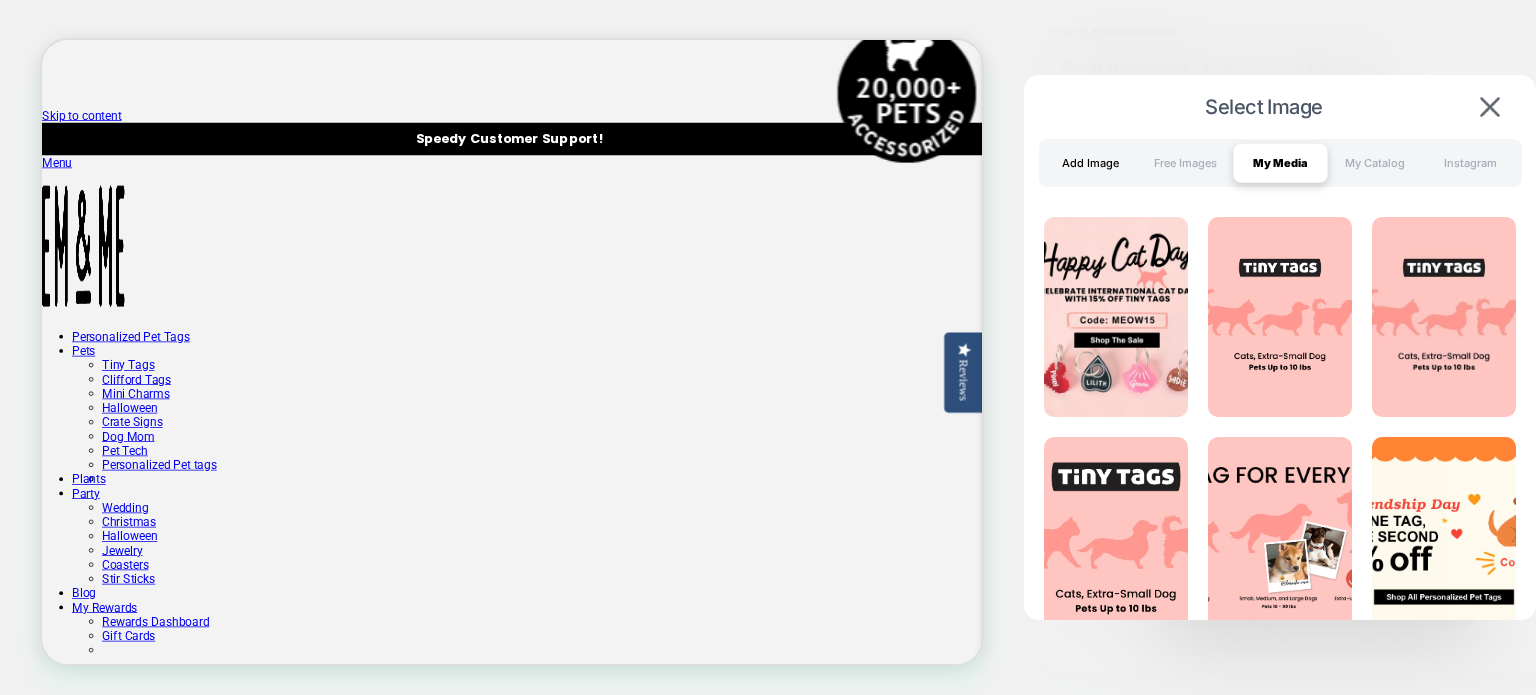 click on "Add Image" at bounding box center (1090, 163) 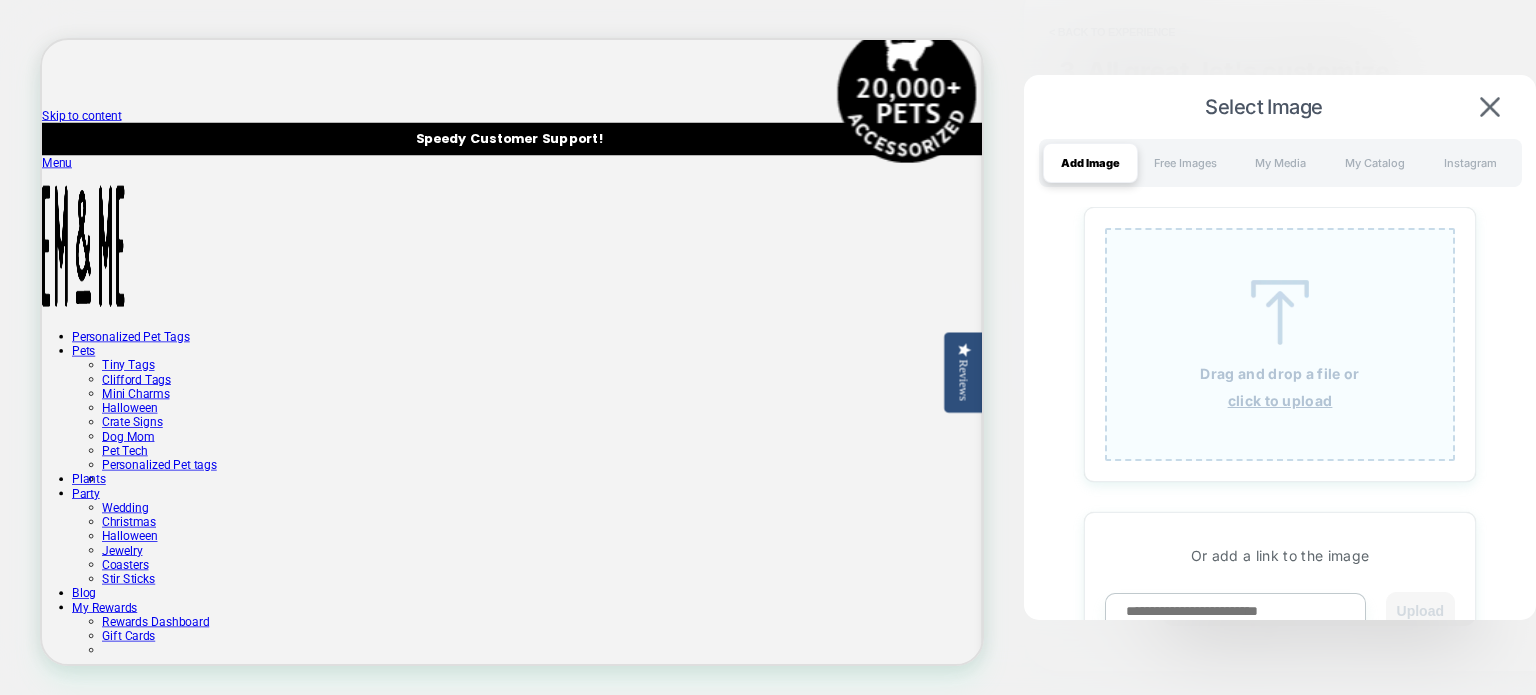 click on "Drag and drop a file or click to upload" at bounding box center [1280, 344] 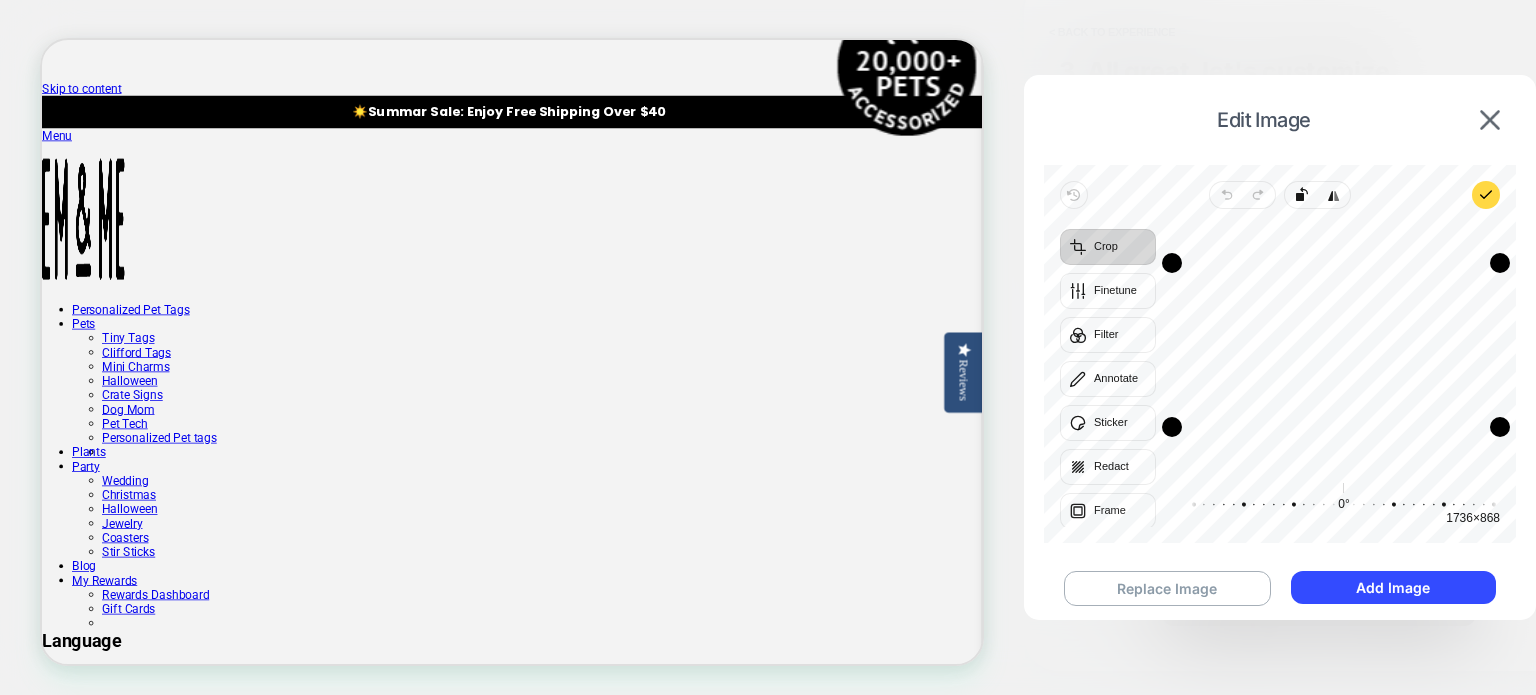 scroll, scrollTop: 100, scrollLeft: 0, axis: vertical 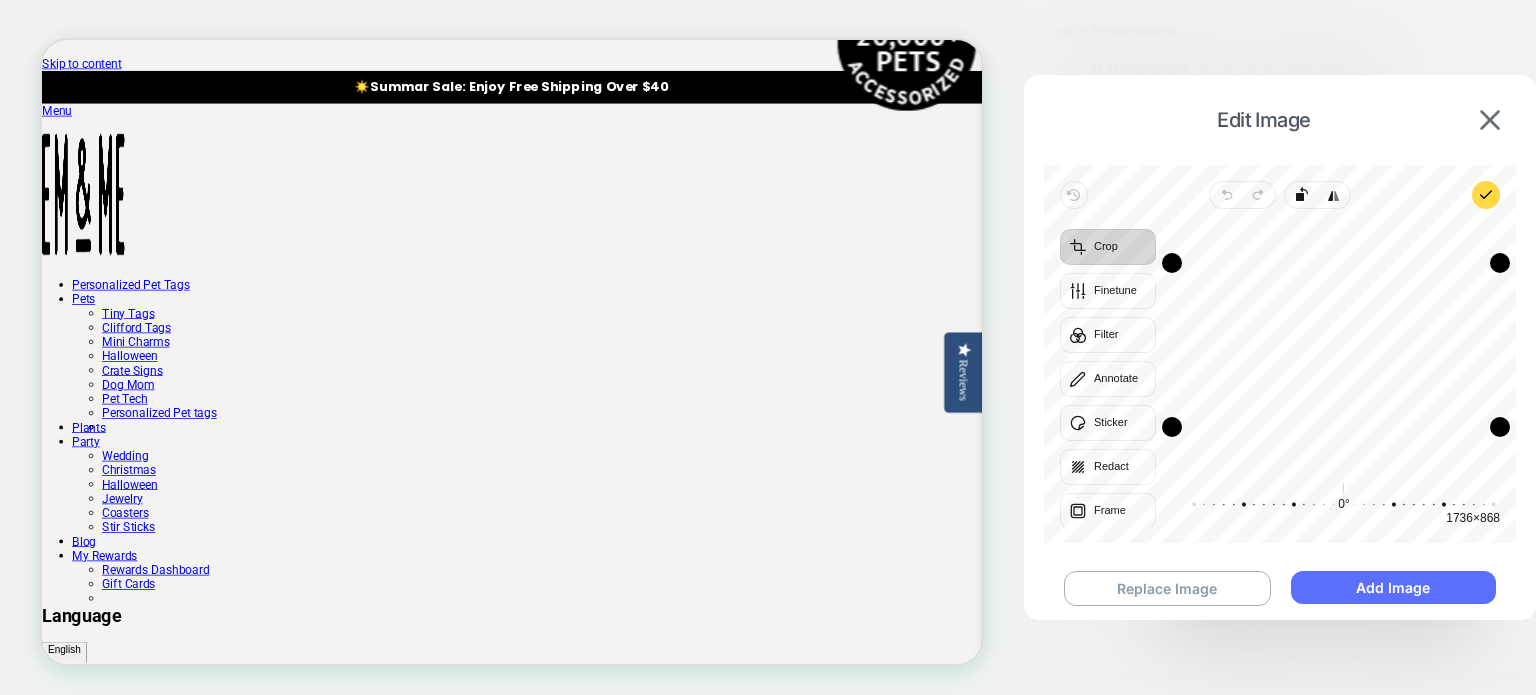 click on "Add Image" at bounding box center (1393, 587) 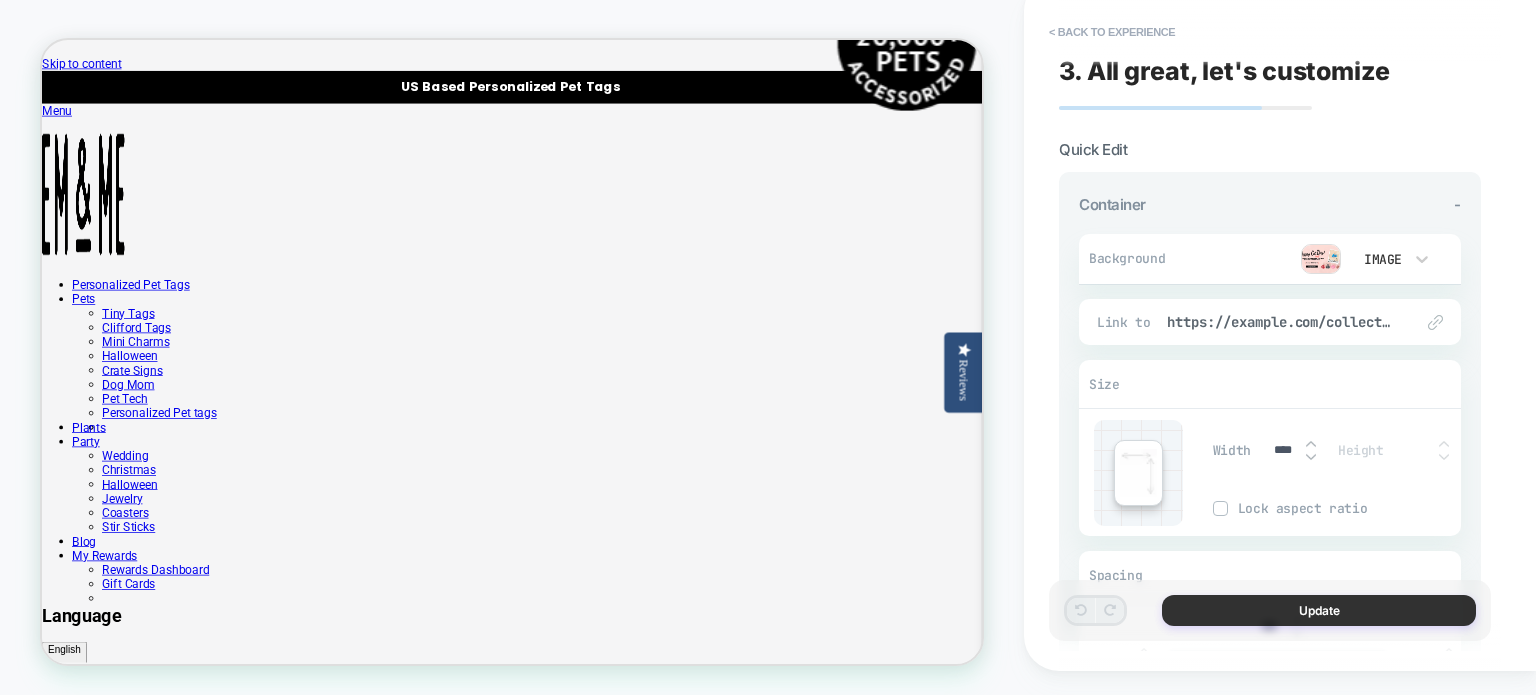 click on "Update" at bounding box center [1319, 610] 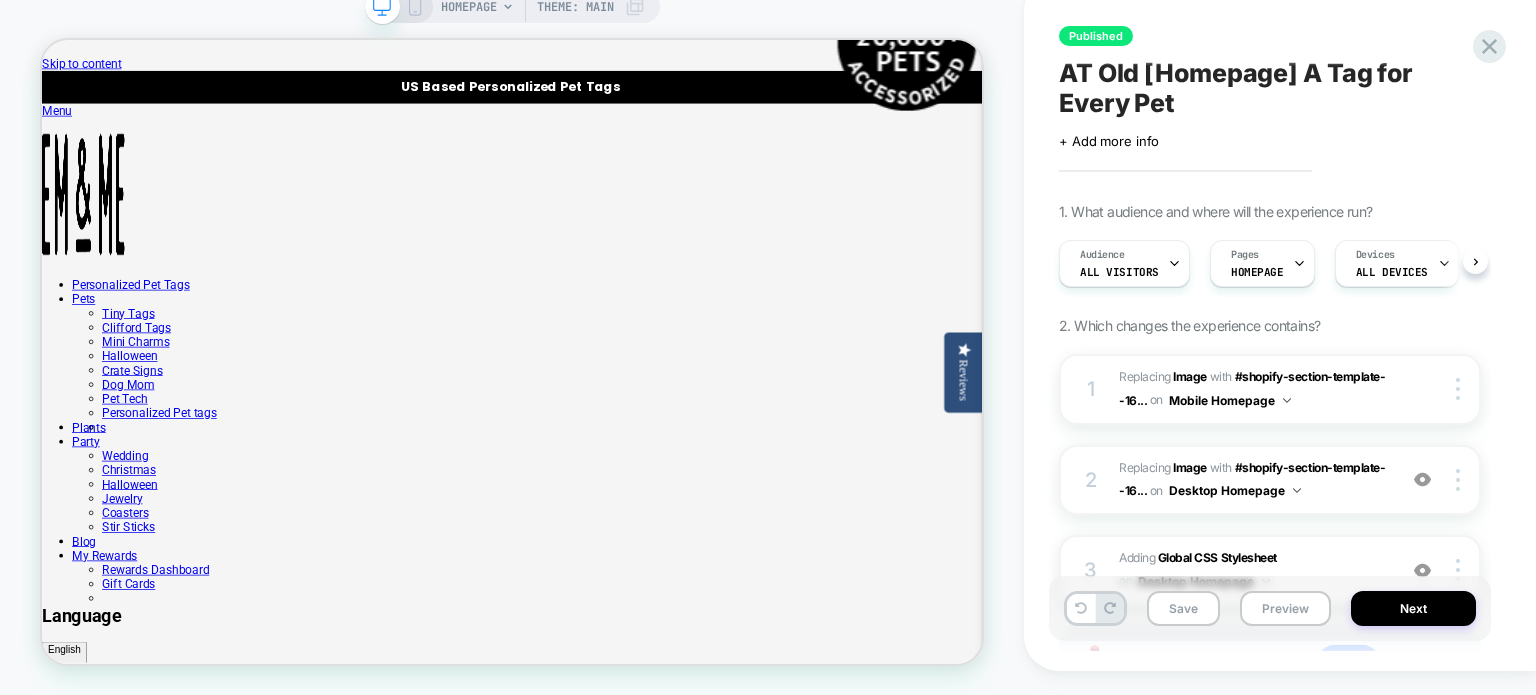 scroll, scrollTop: 0, scrollLeft: 0, axis: both 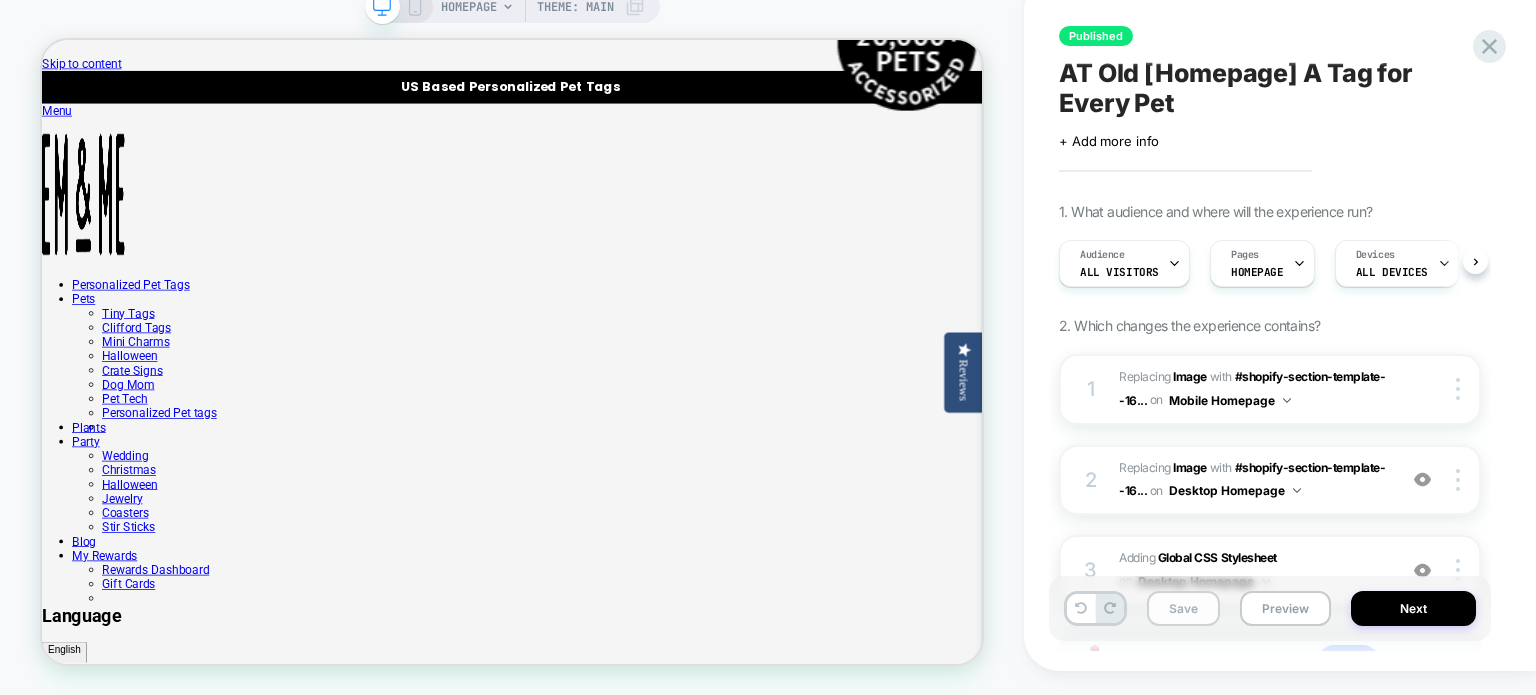 click on "Save" at bounding box center (1183, 608) 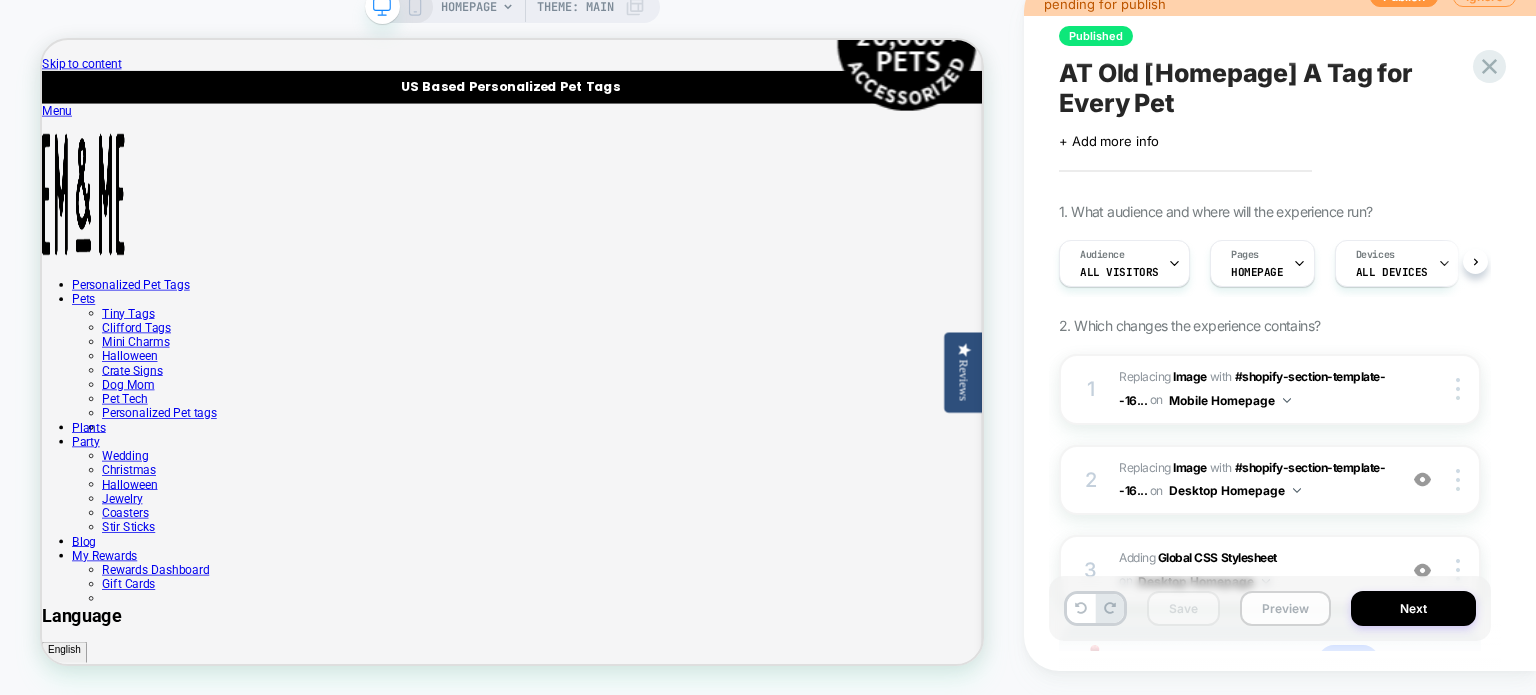 click on "Preview" at bounding box center [1285, 608] 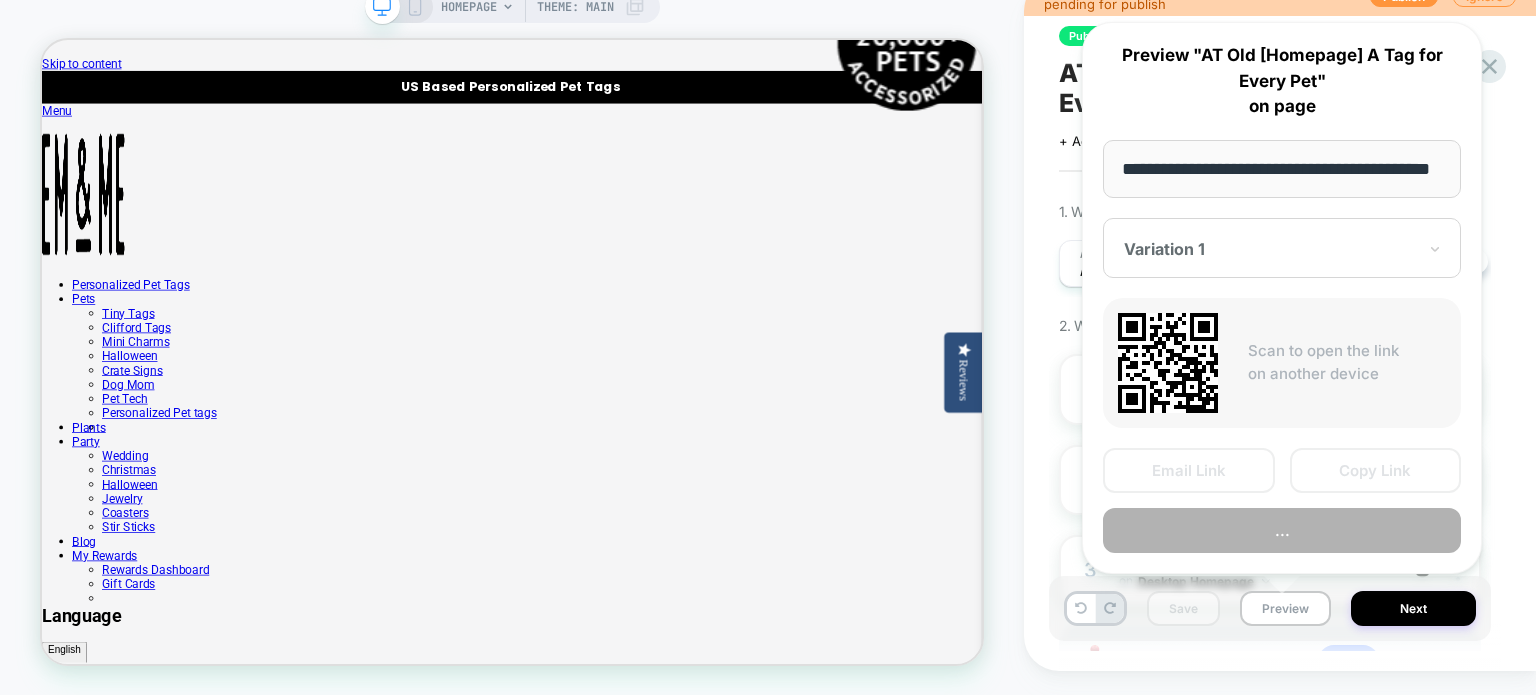 scroll, scrollTop: 0, scrollLeft: 72, axis: horizontal 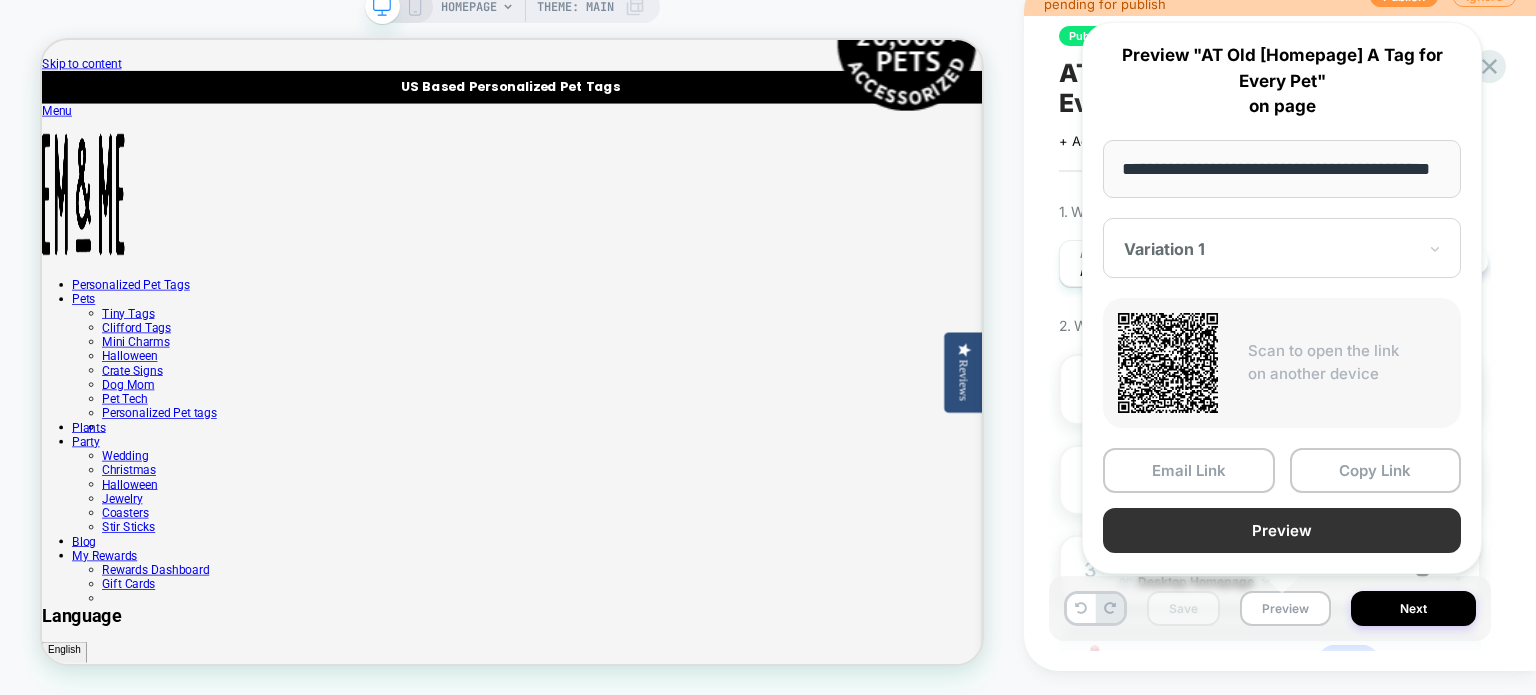 click on "Preview" at bounding box center [1282, 530] 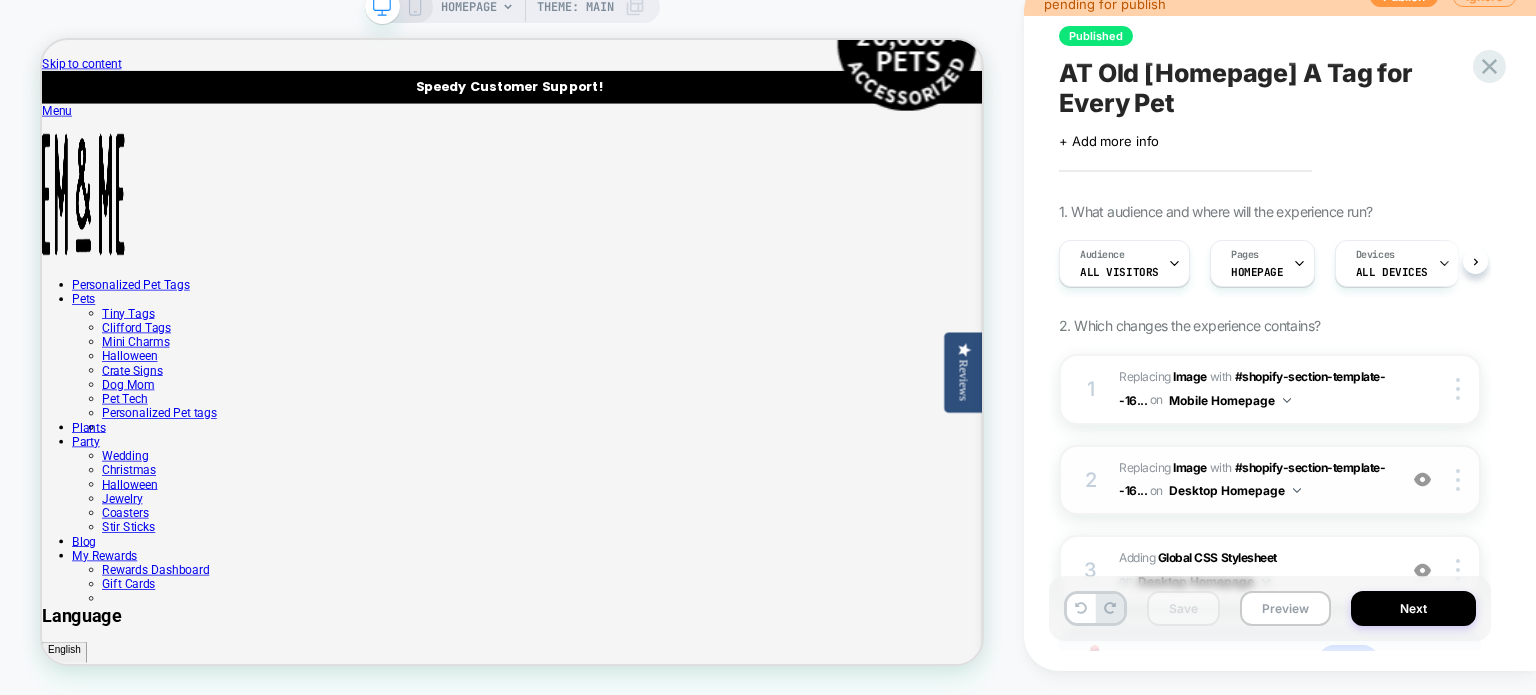 scroll, scrollTop: 172, scrollLeft: 0, axis: vertical 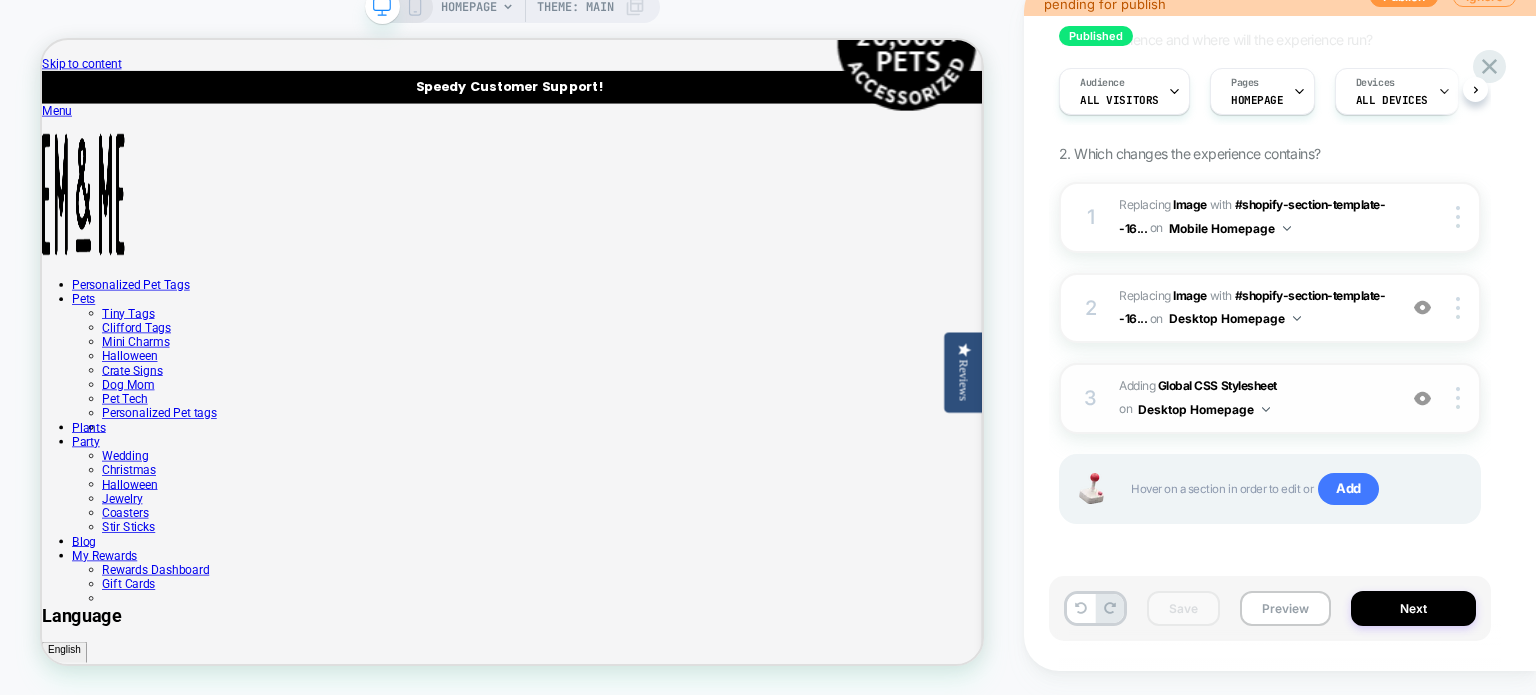 click on "3 Adding   Global CSS Stylesheet   on Desktop Homepage Add Before Add After Copy to   Mobile Target   All Devices Delete" at bounding box center [1270, 398] 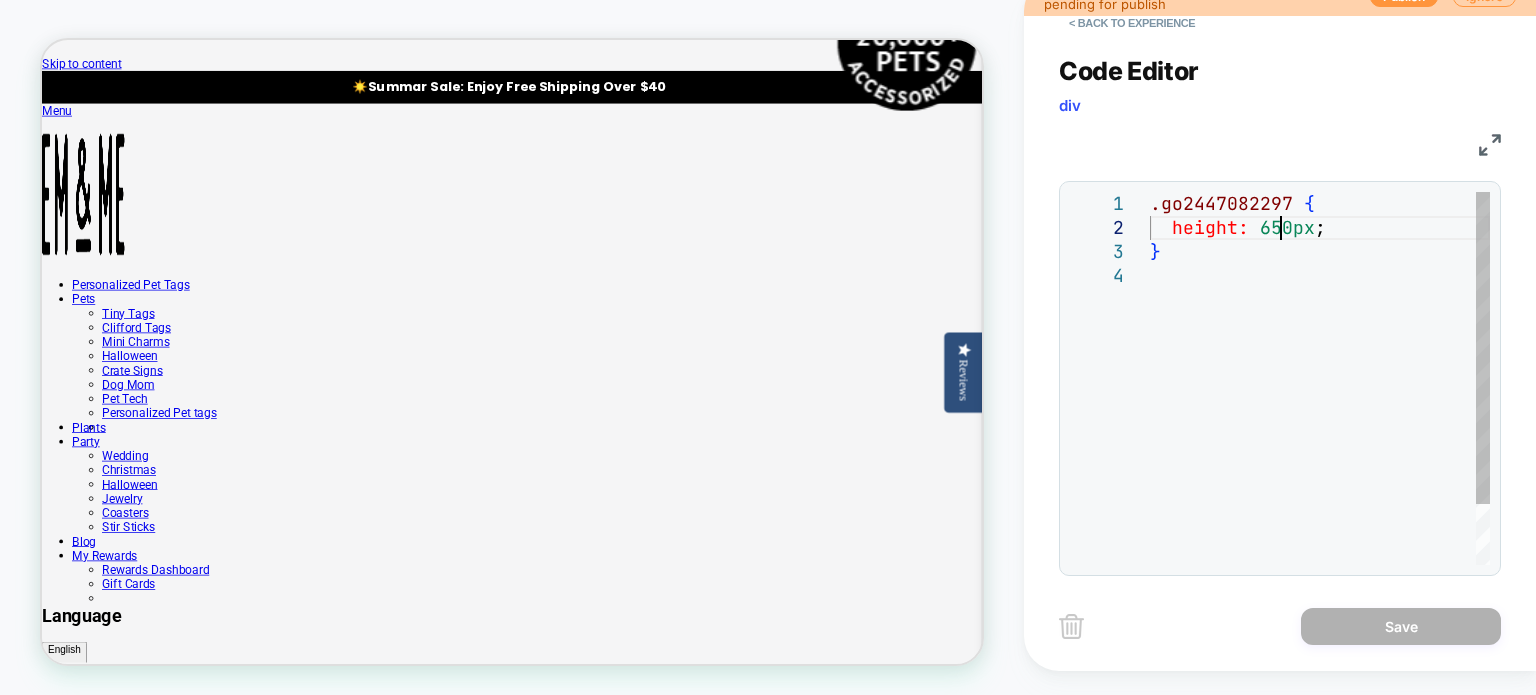 click on ".go2447082297   {    height:   650px ; }" at bounding box center [1320, 414] 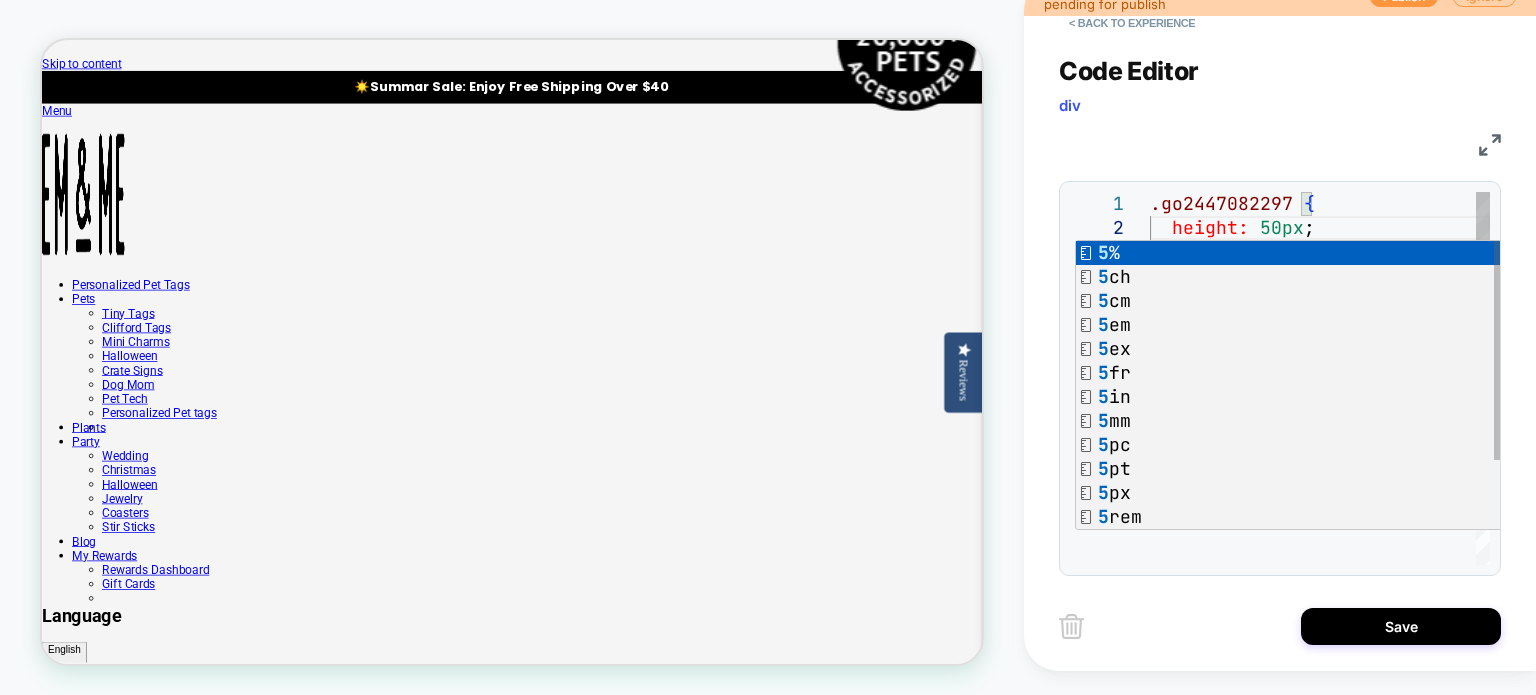 scroll, scrollTop: 23, scrollLeft: 128, axis: both 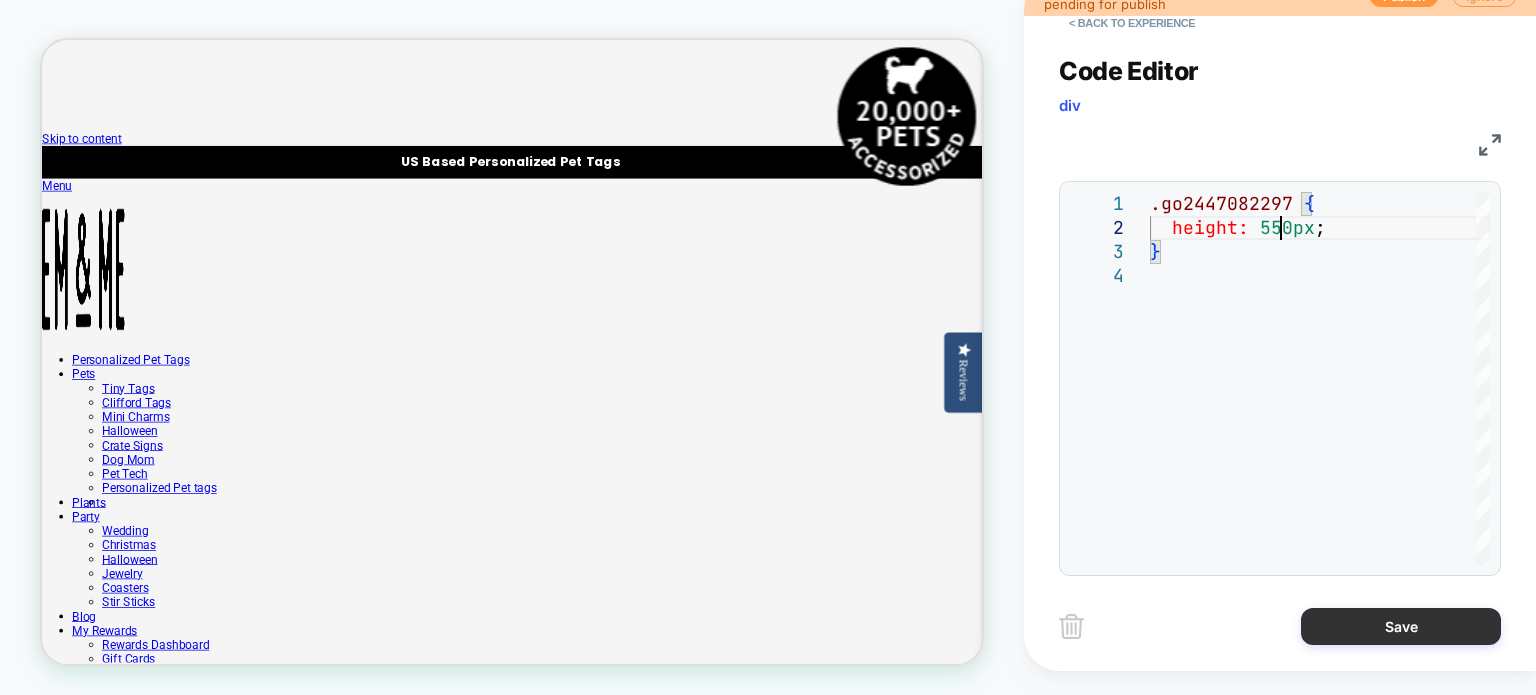 type on "**********" 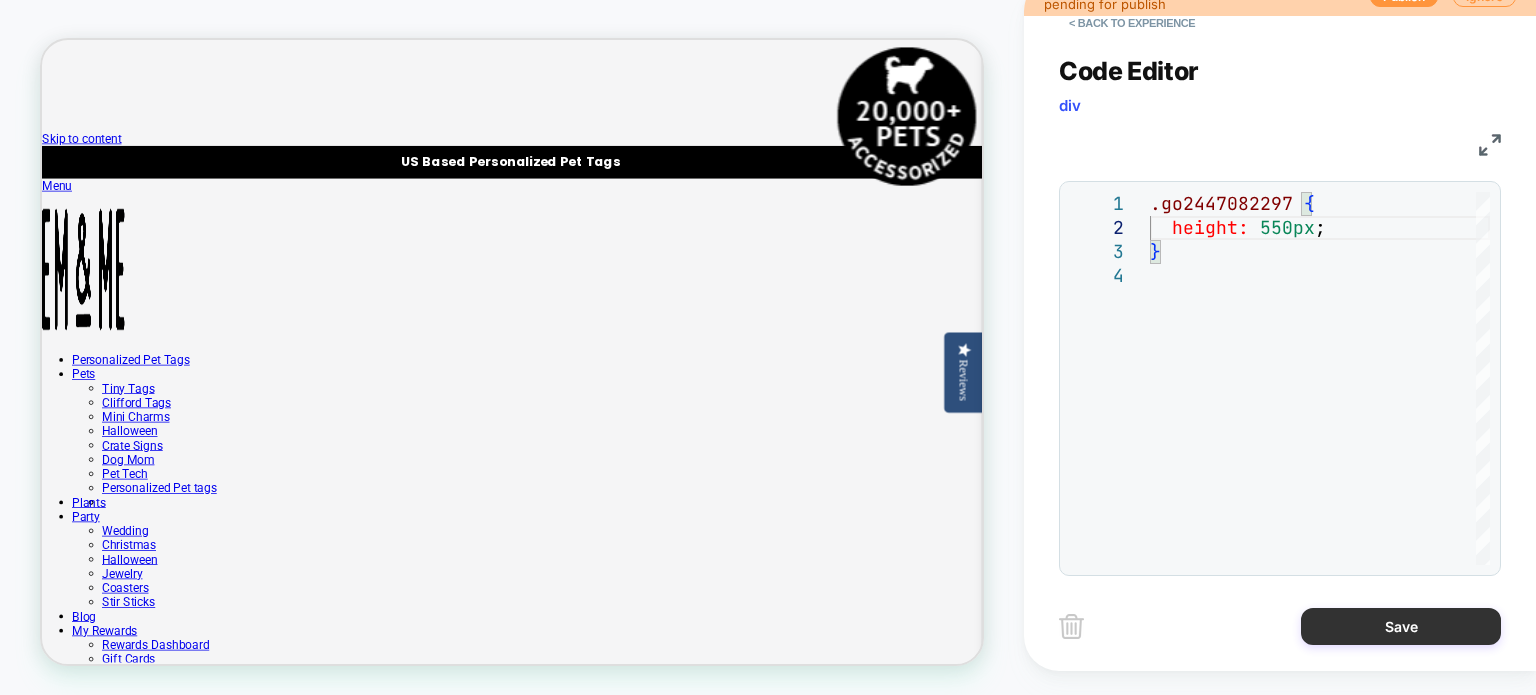 click on "Save" at bounding box center (1401, 626) 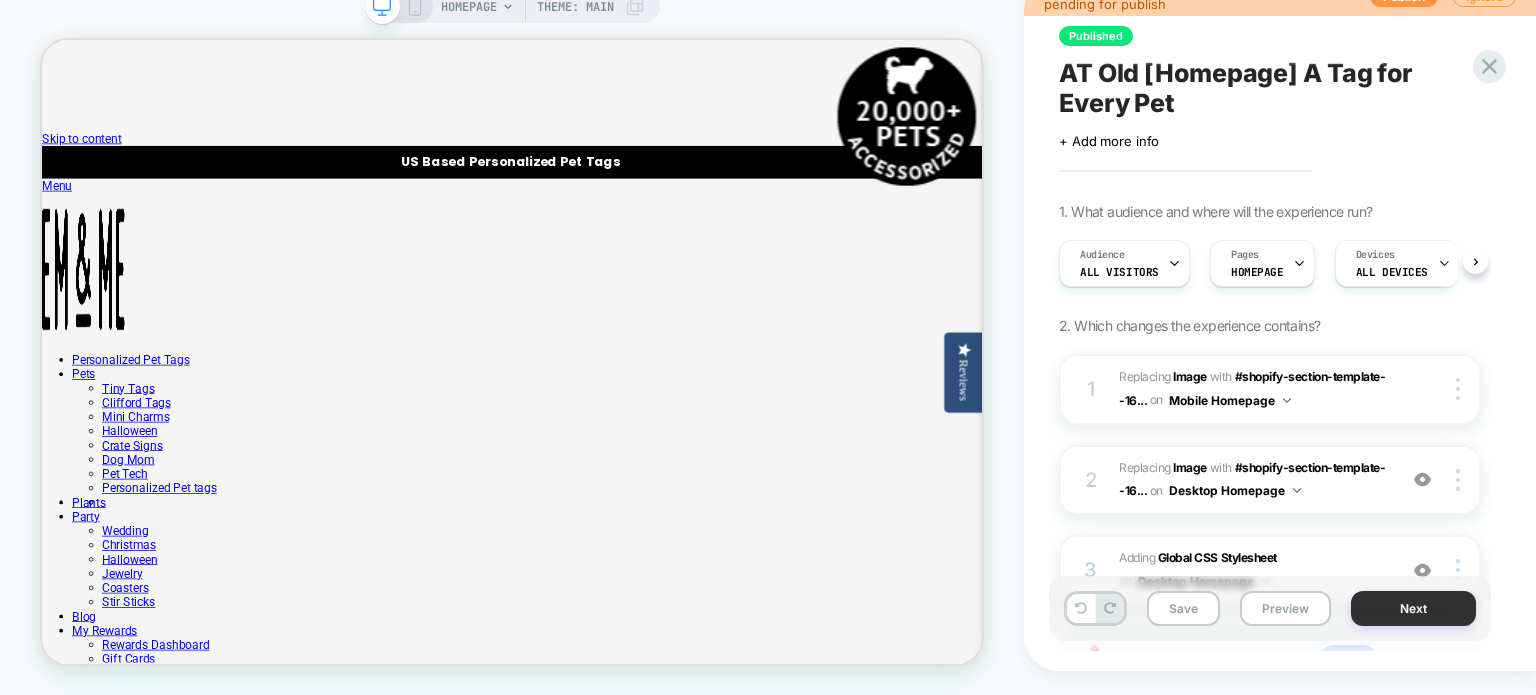 scroll, scrollTop: 0, scrollLeft: 0, axis: both 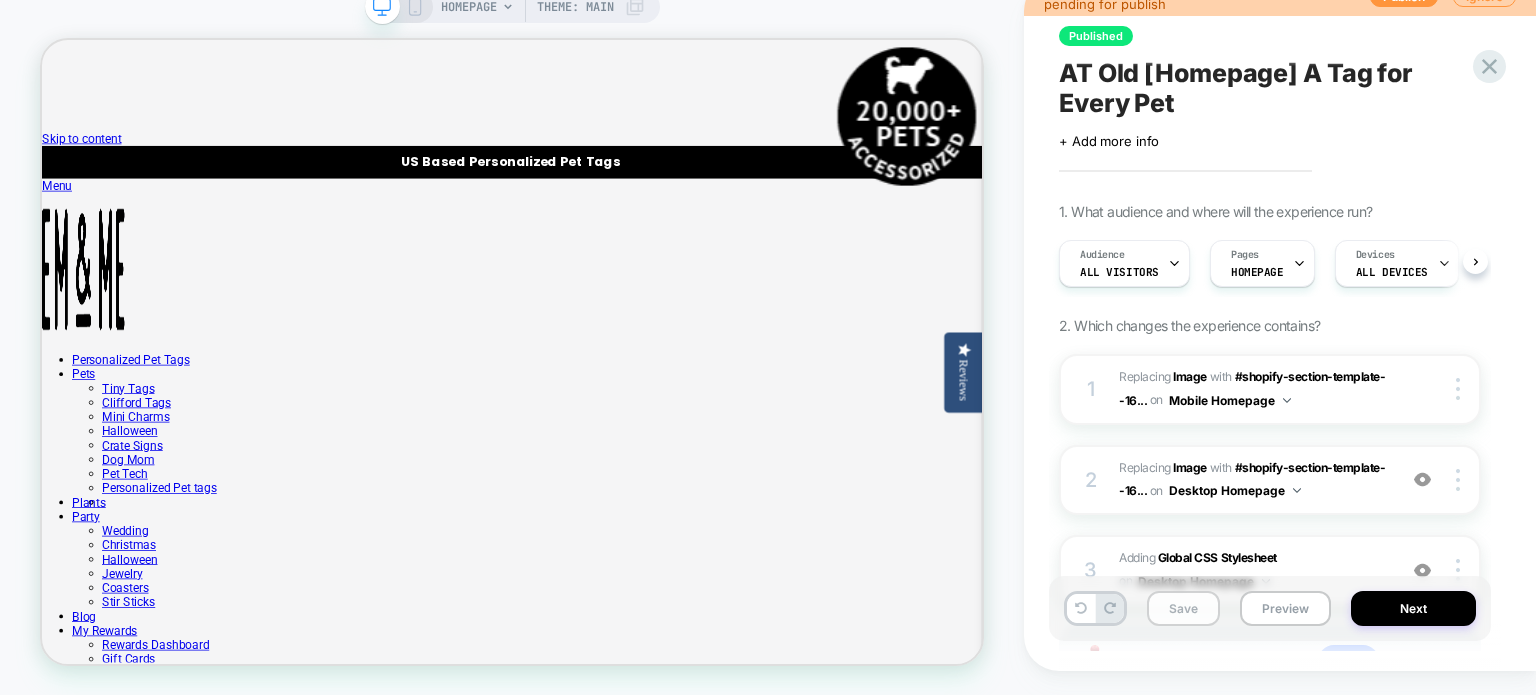 click on "Save" at bounding box center [1183, 608] 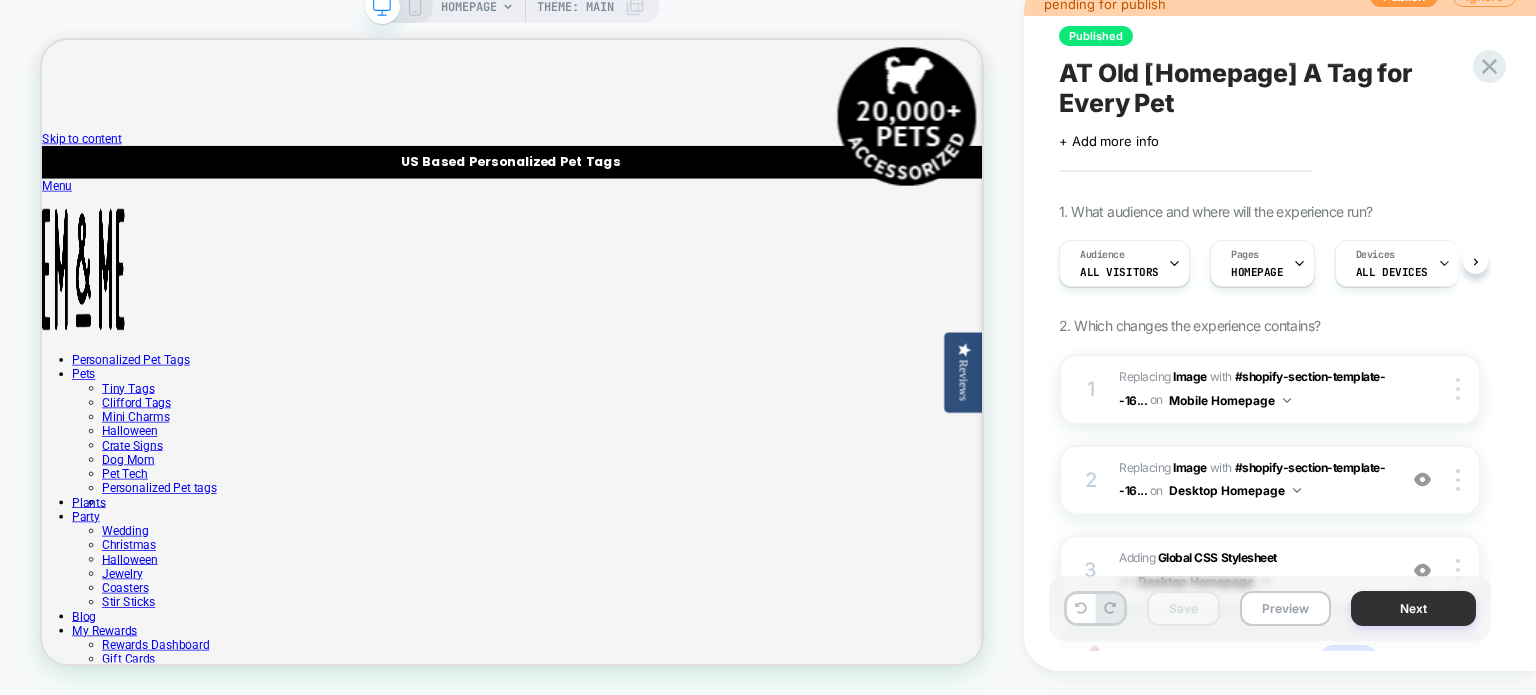 click on "Next" at bounding box center [1413, 608] 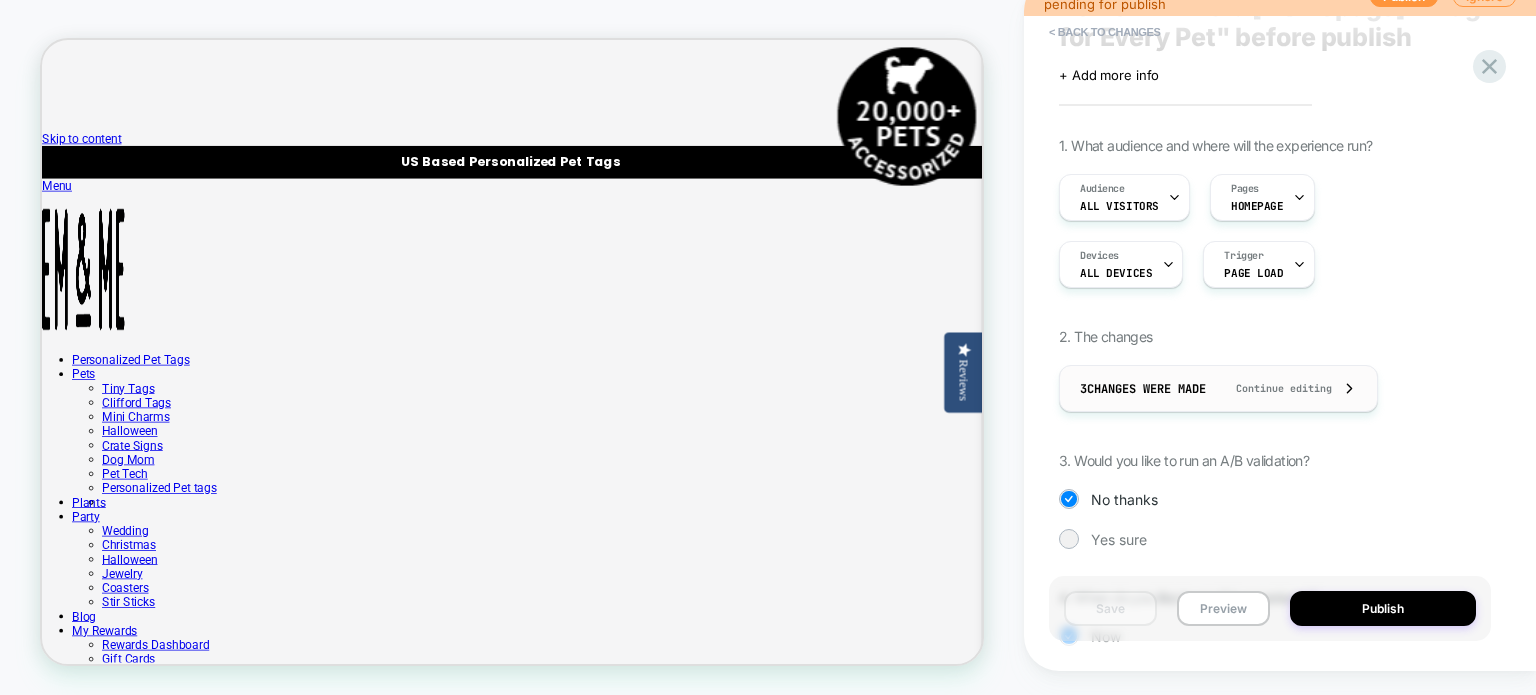 scroll, scrollTop: 200, scrollLeft: 0, axis: vertical 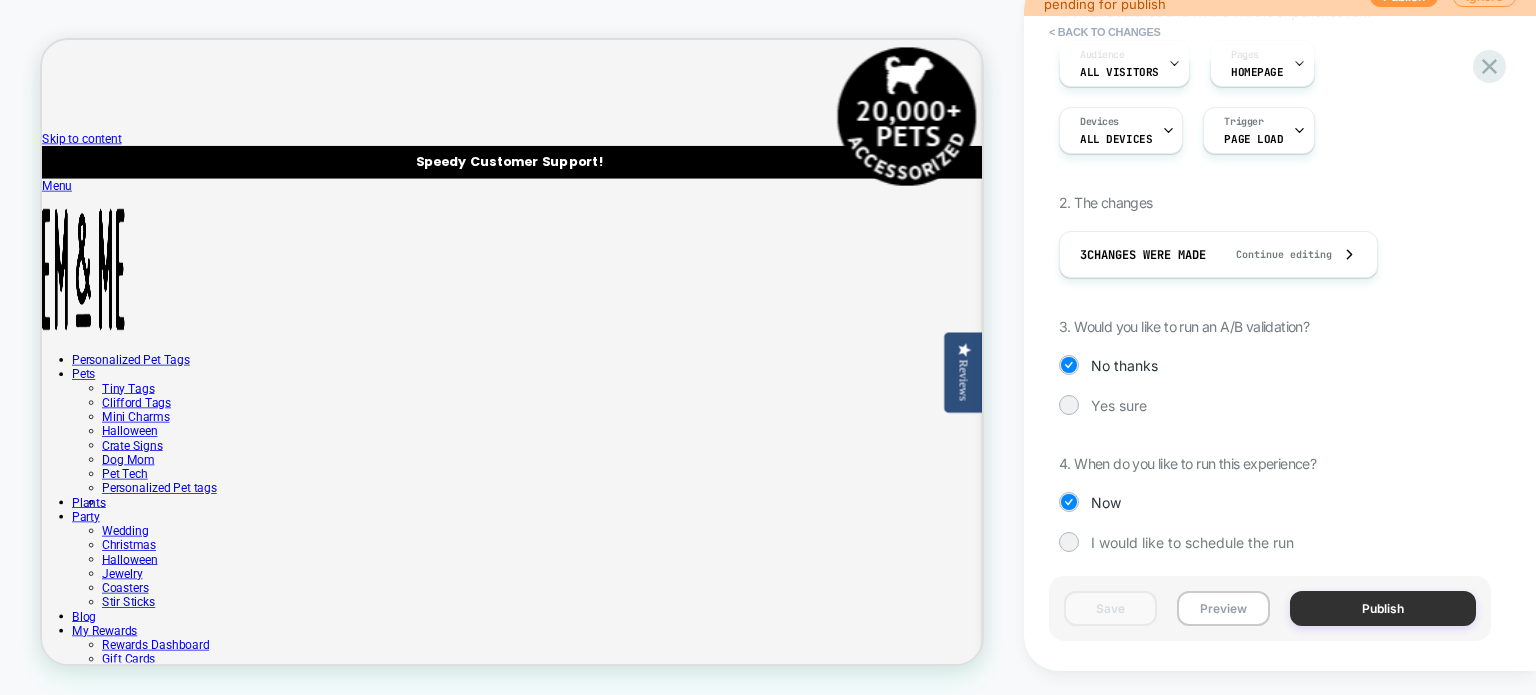 click on "Publish" at bounding box center [1383, 608] 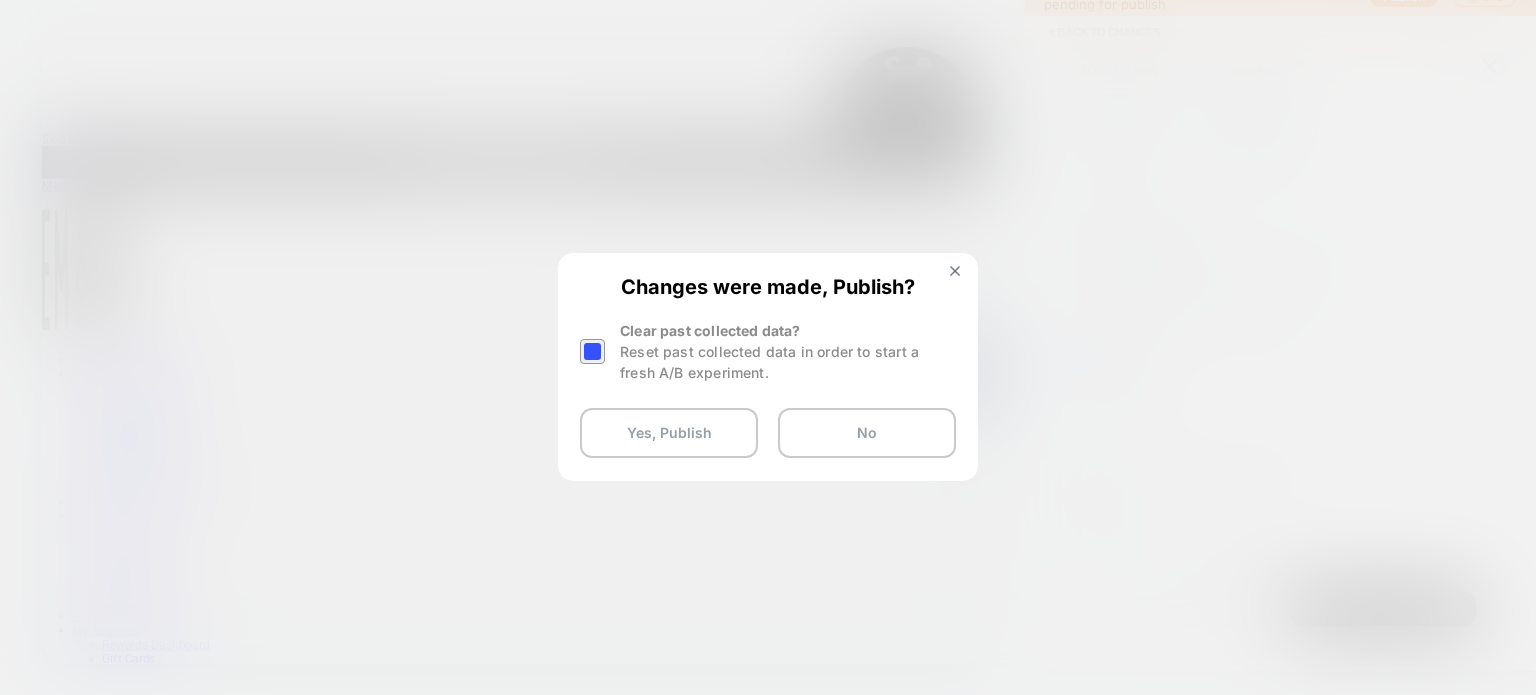 click at bounding box center (592, 351) 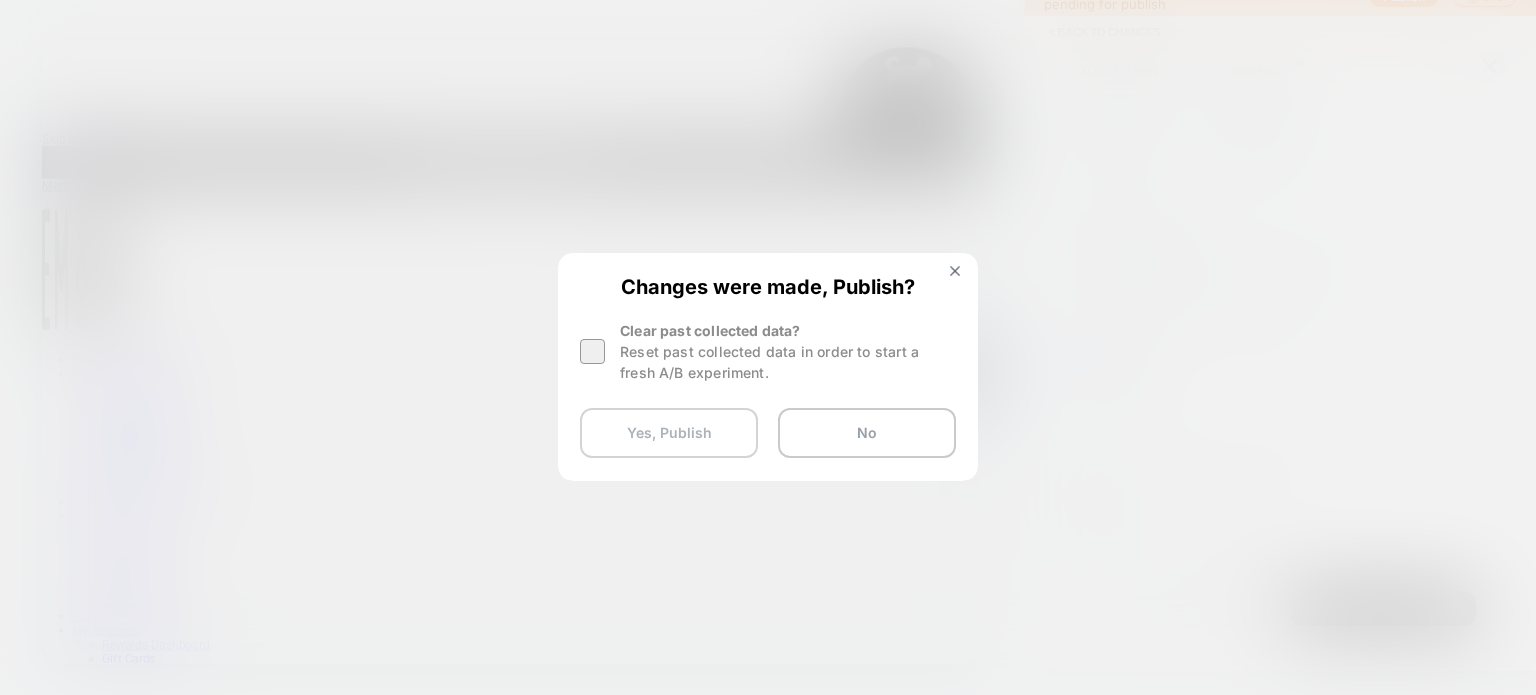click on "Yes, Publish" at bounding box center (669, 433) 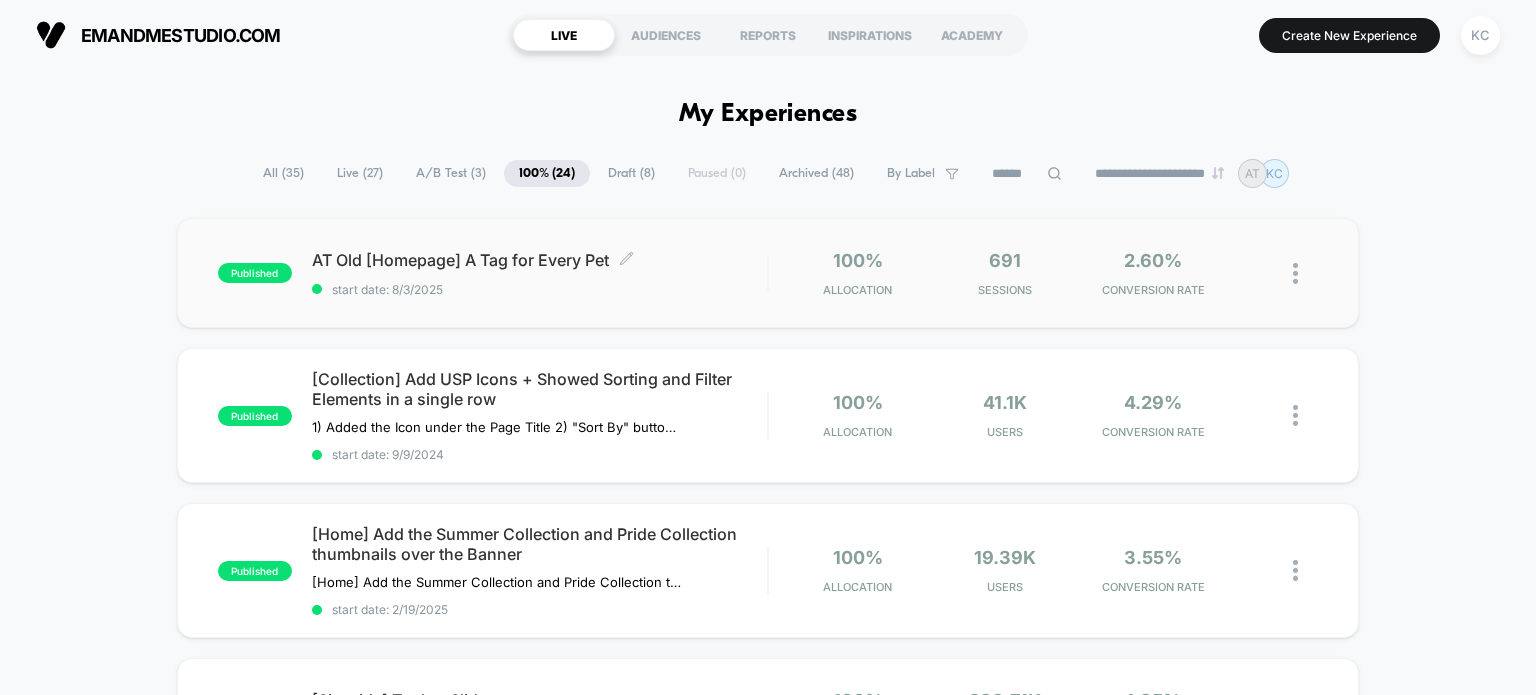 click on "start date: 8/3/2025" at bounding box center (540, 289) 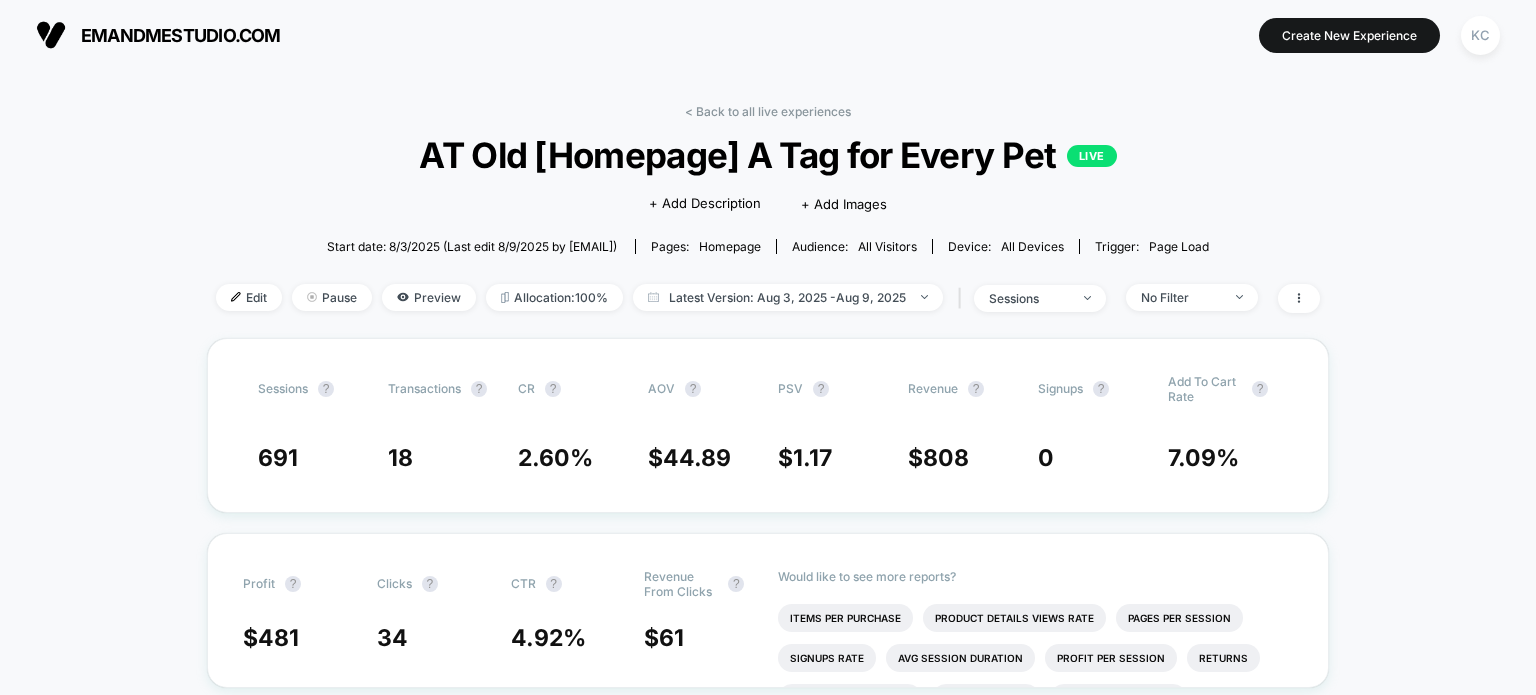 click on "AT Old [Homepage] A Tag for Every Pet LIVE" at bounding box center (768, 155) 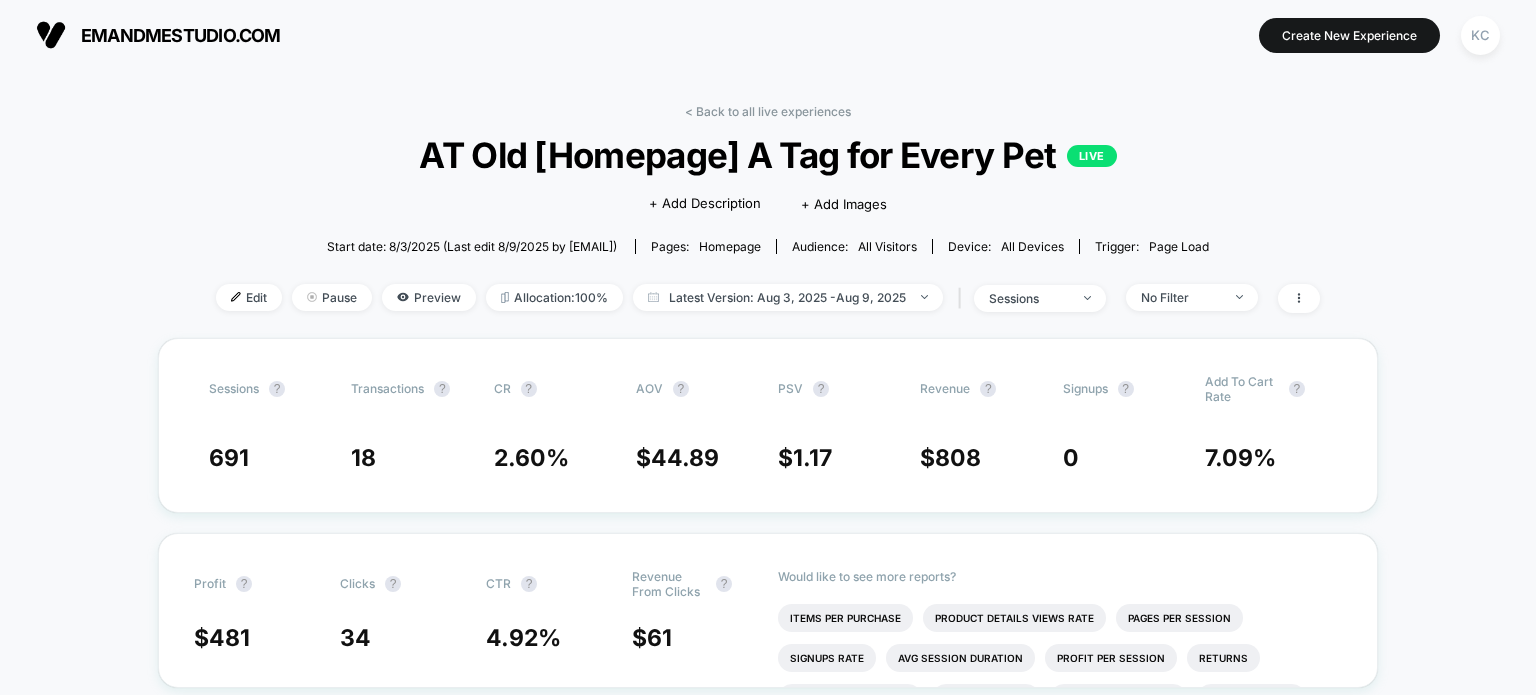 click on "AT Old [Homepage] A Tag for Every Pet LIVE" at bounding box center [768, 155] 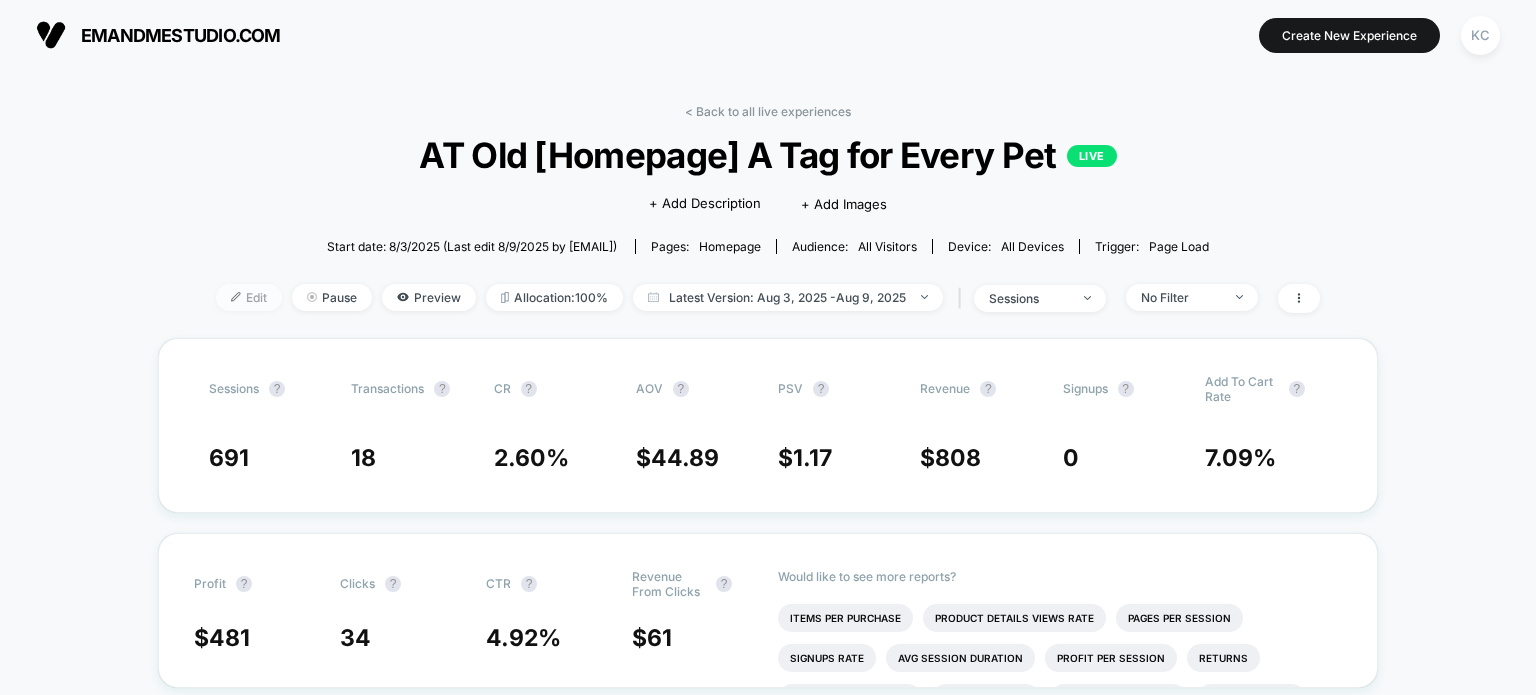 click on "Edit" at bounding box center [249, 297] 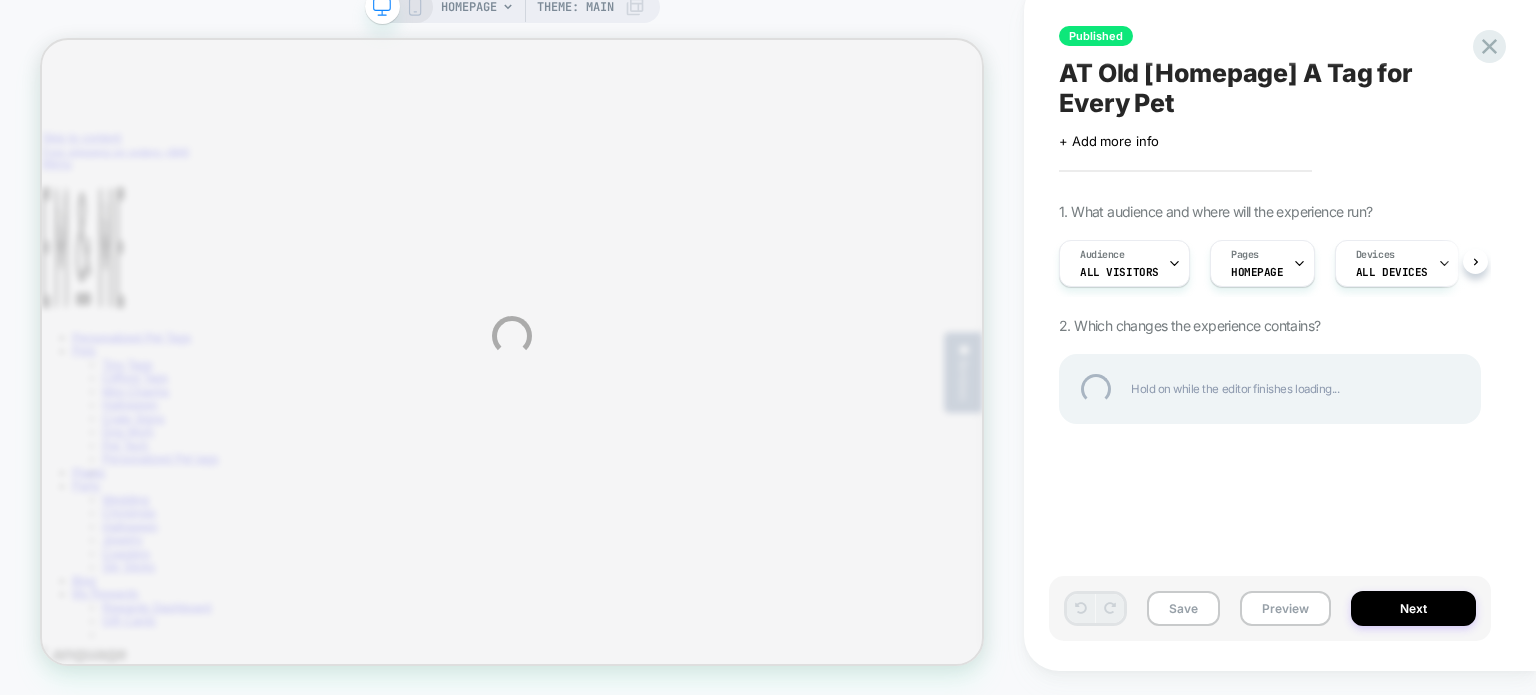 scroll, scrollTop: 0, scrollLeft: 0, axis: both 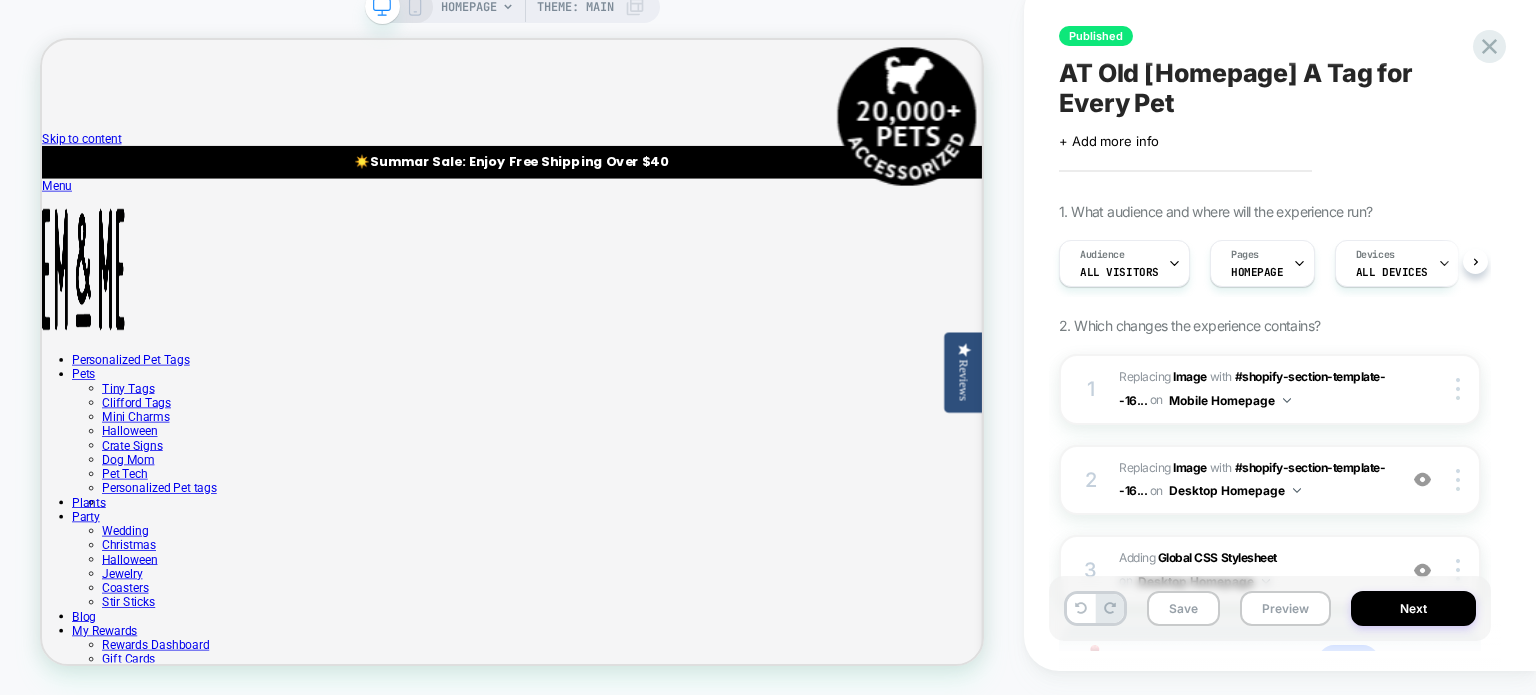 click on "AT Old [Homepage] A Tag for Every Pet" at bounding box center [1270, 88] 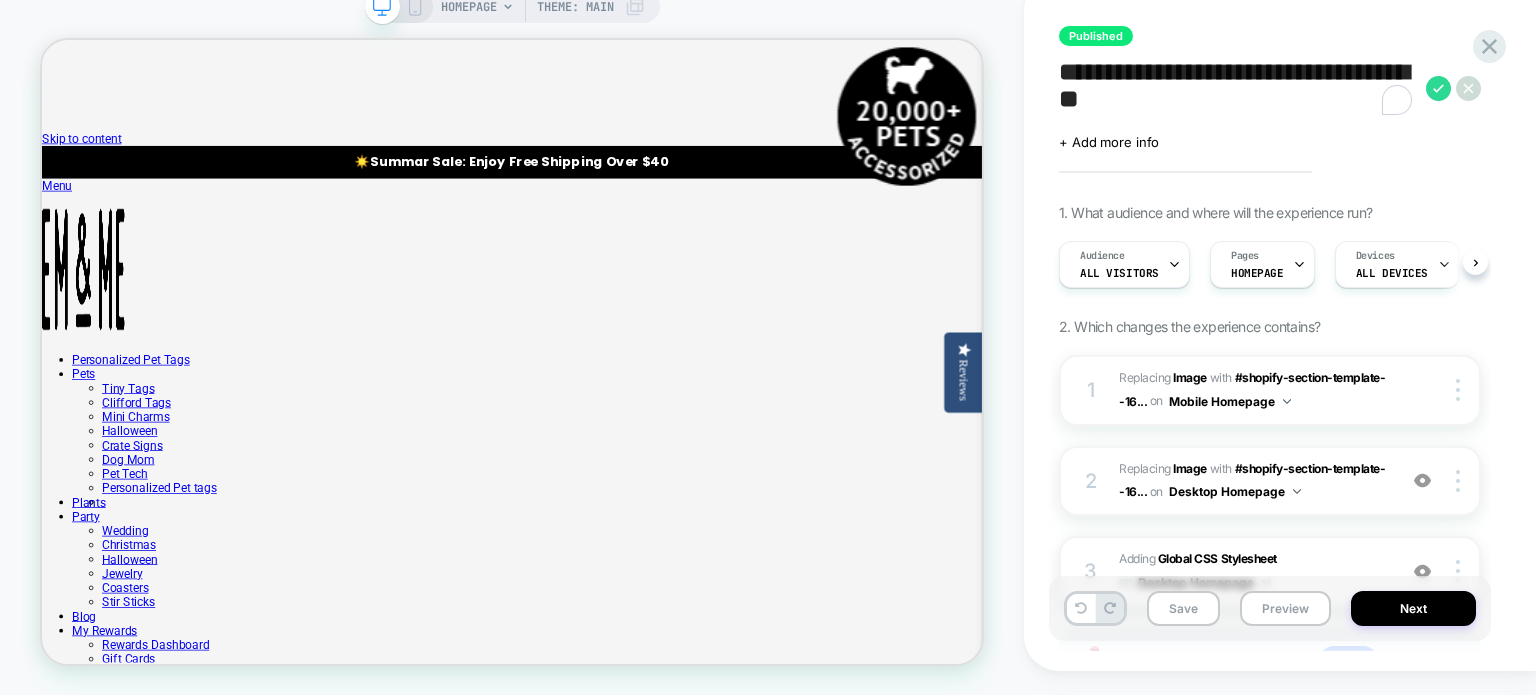 scroll, scrollTop: 0, scrollLeft: 0, axis: both 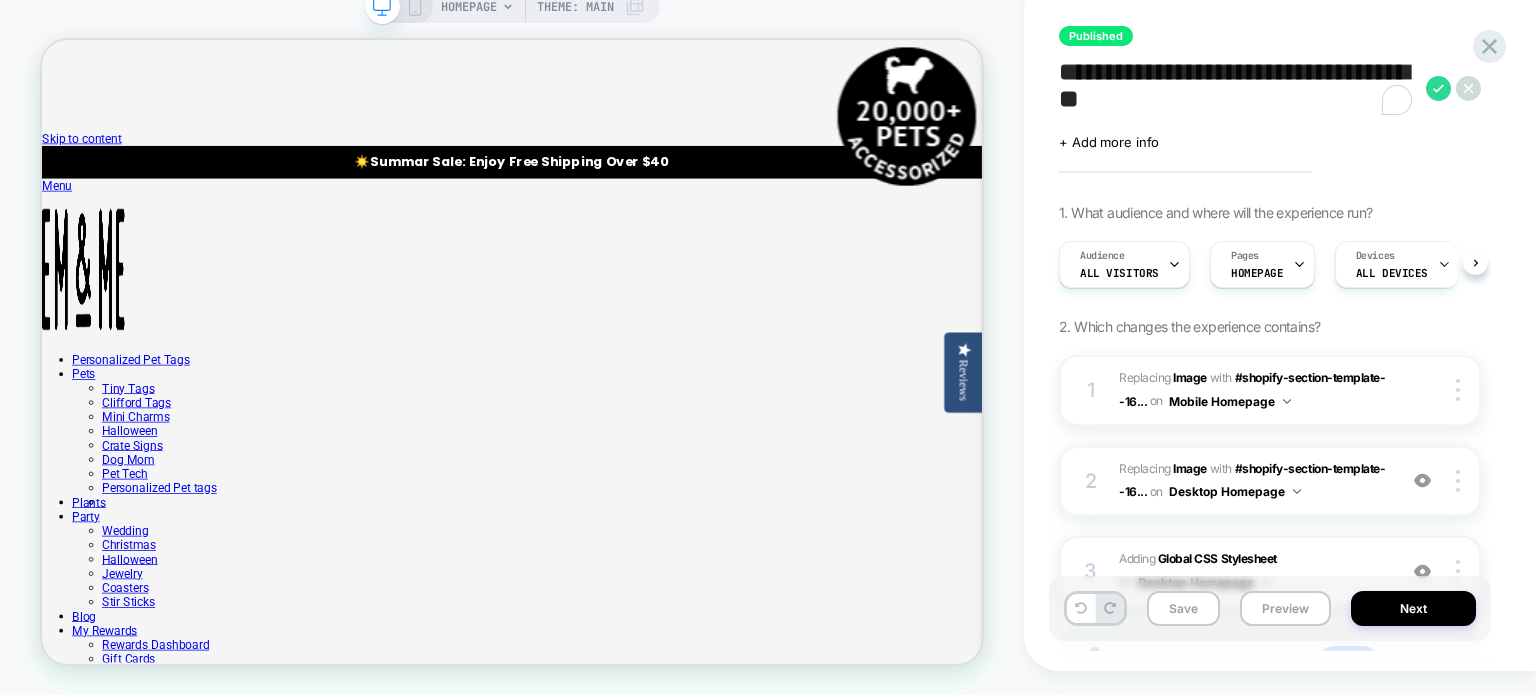 click on "**********" at bounding box center [1237, 88] 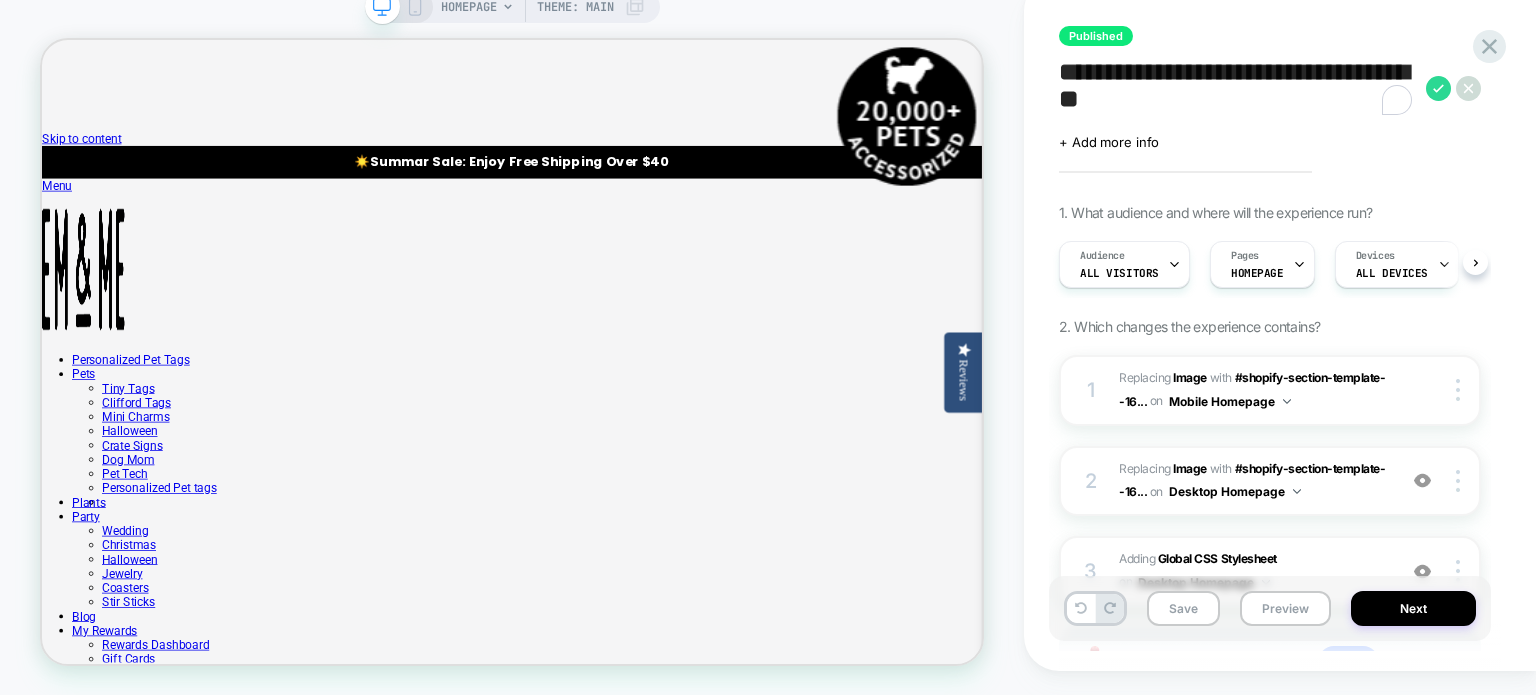 drag, startPoint x: 1149, startPoint y: 99, endPoint x: 1062, endPoint y: 107, distance: 87.36704 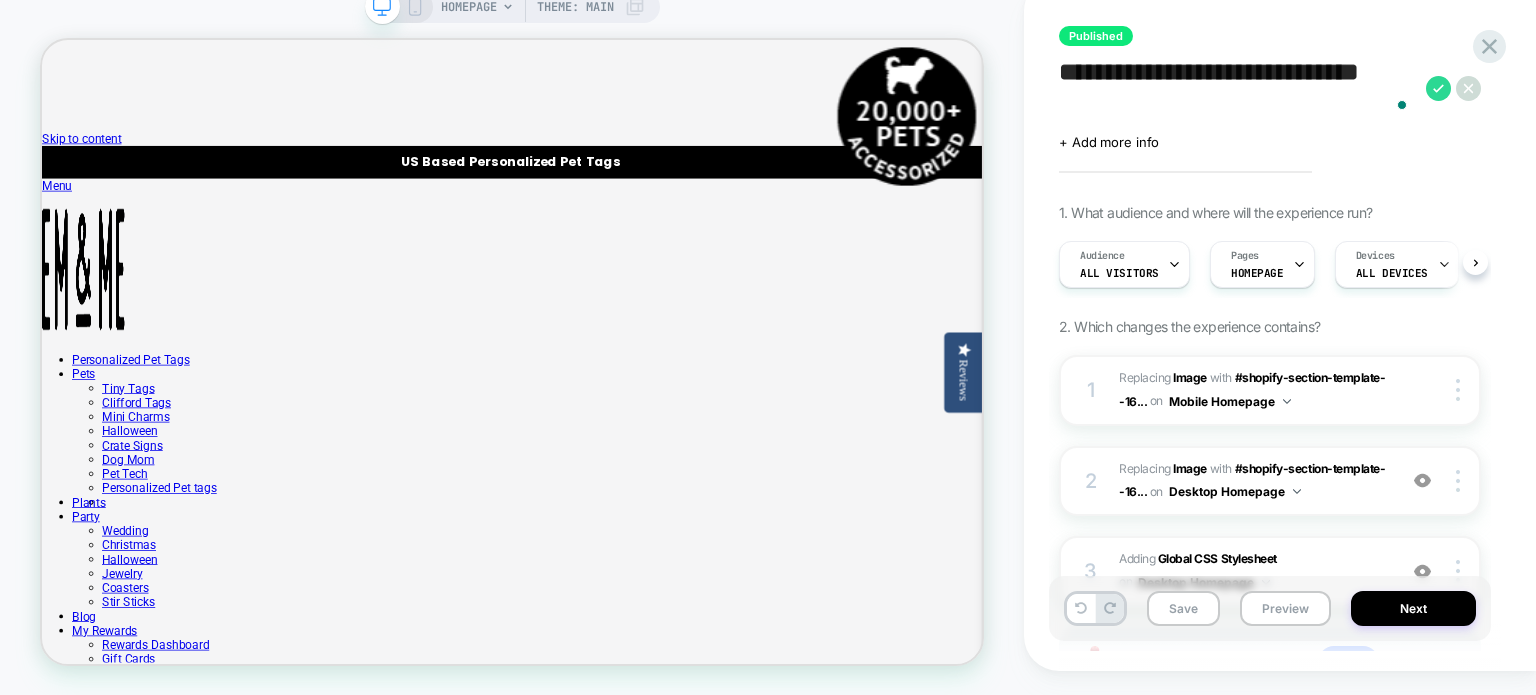 drag, startPoint x: 1213, startPoint y: 95, endPoint x: 1316, endPoint y: 188, distance: 138.7732 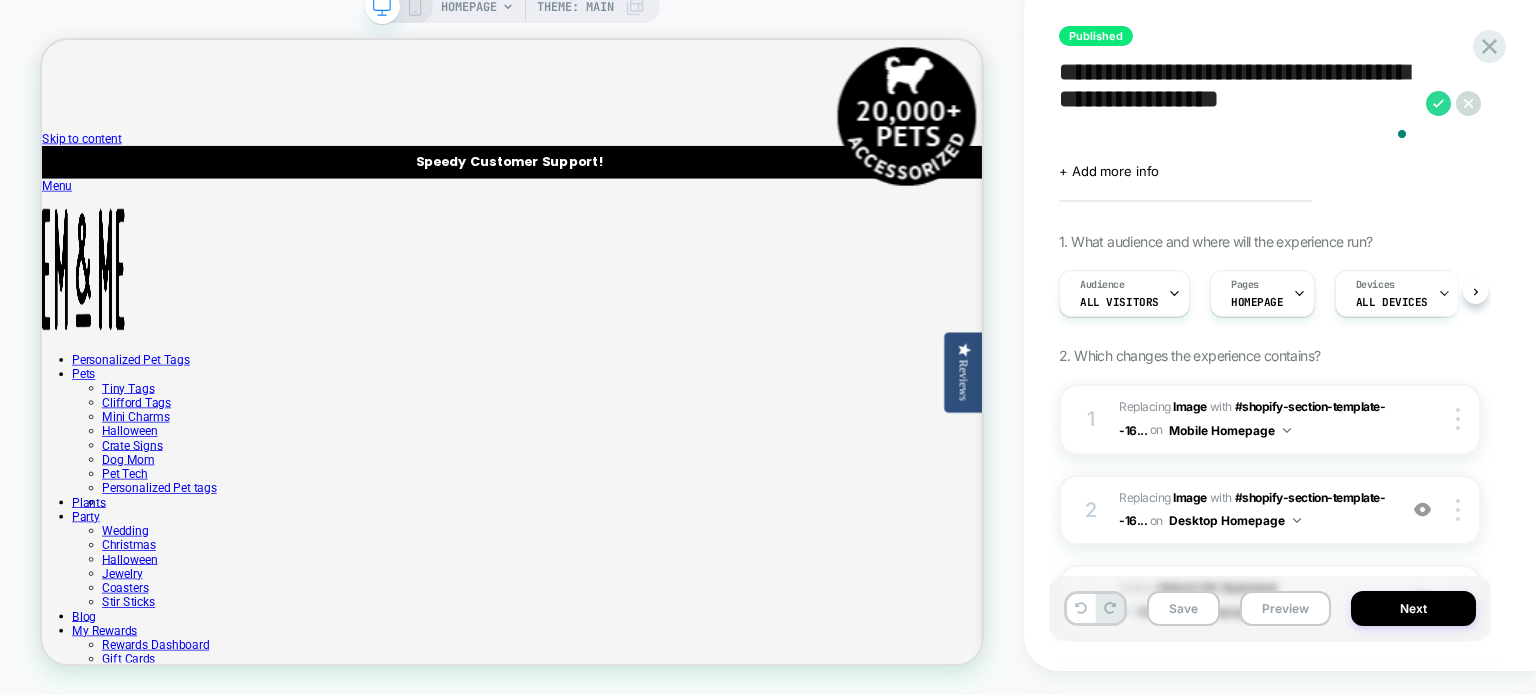 scroll, scrollTop: 0, scrollLeft: 0, axis: both 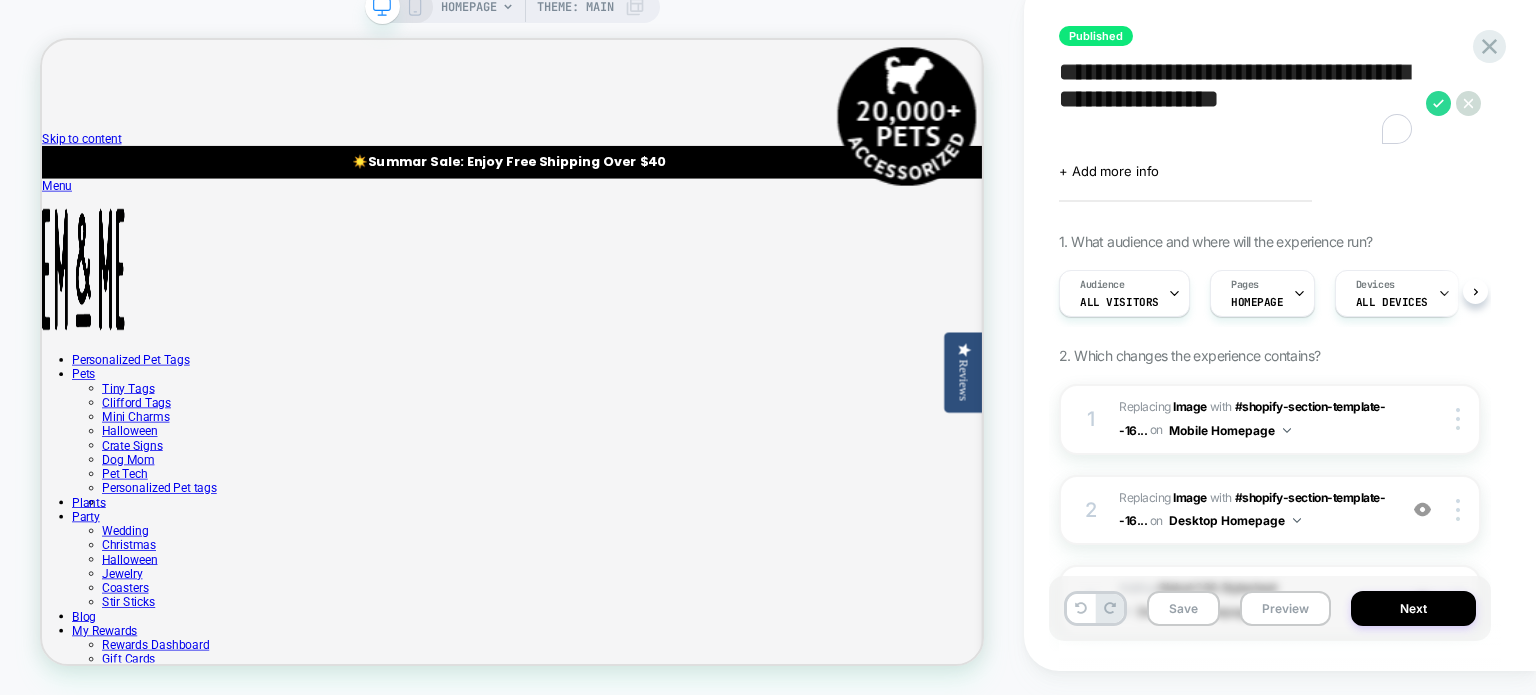 drag, startPoint x: 1143, startPoint y: 152, endPoint x: 1189, endPoint y: 177, distance: 52.35456 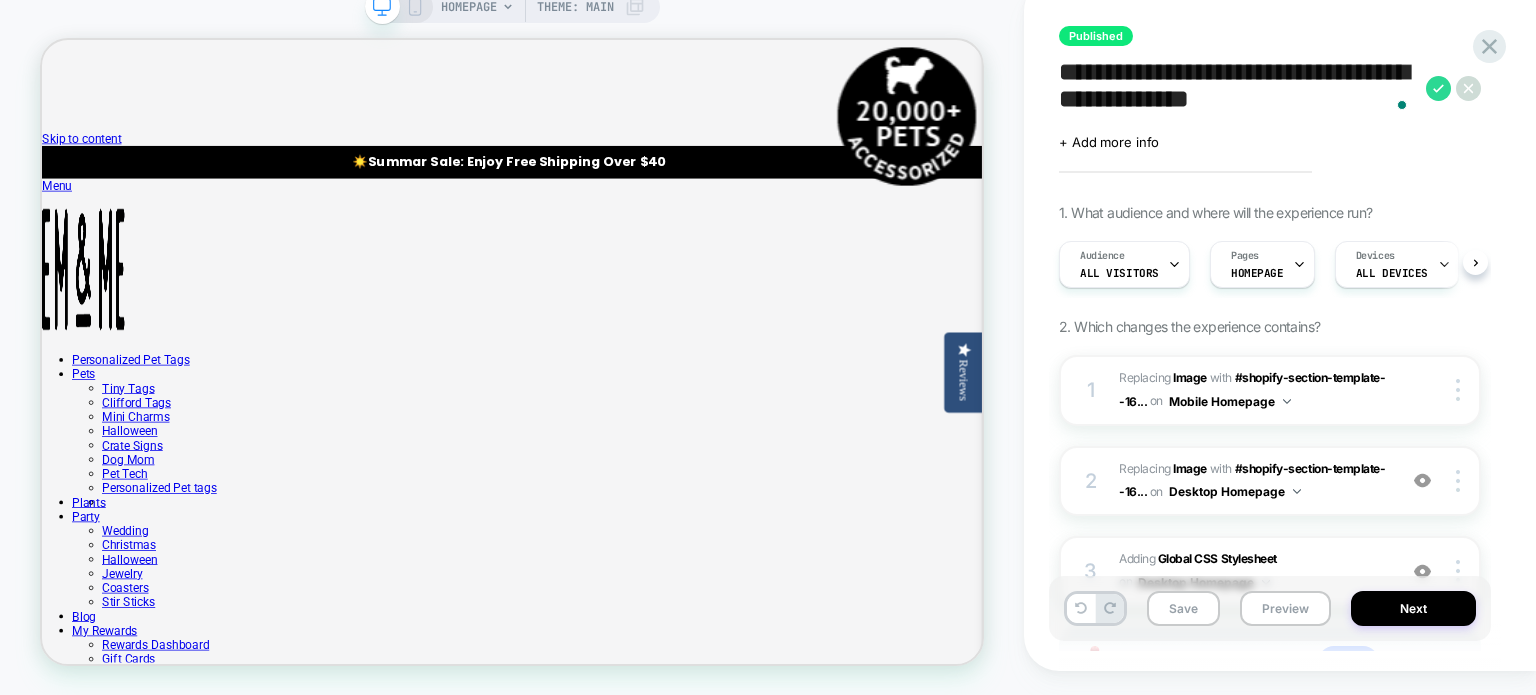 scroll, scrollTop: 0, scrollLeft: 0, axis: both 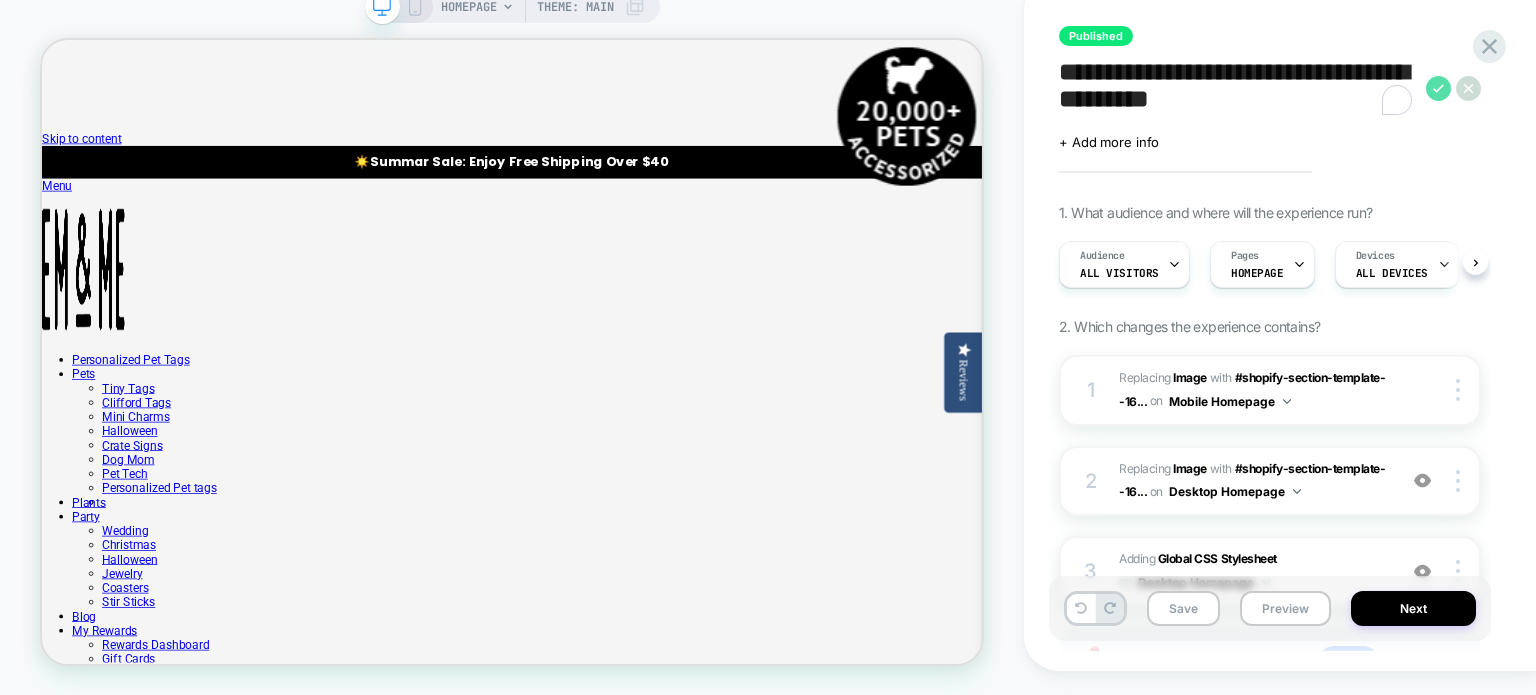 type on "**********" 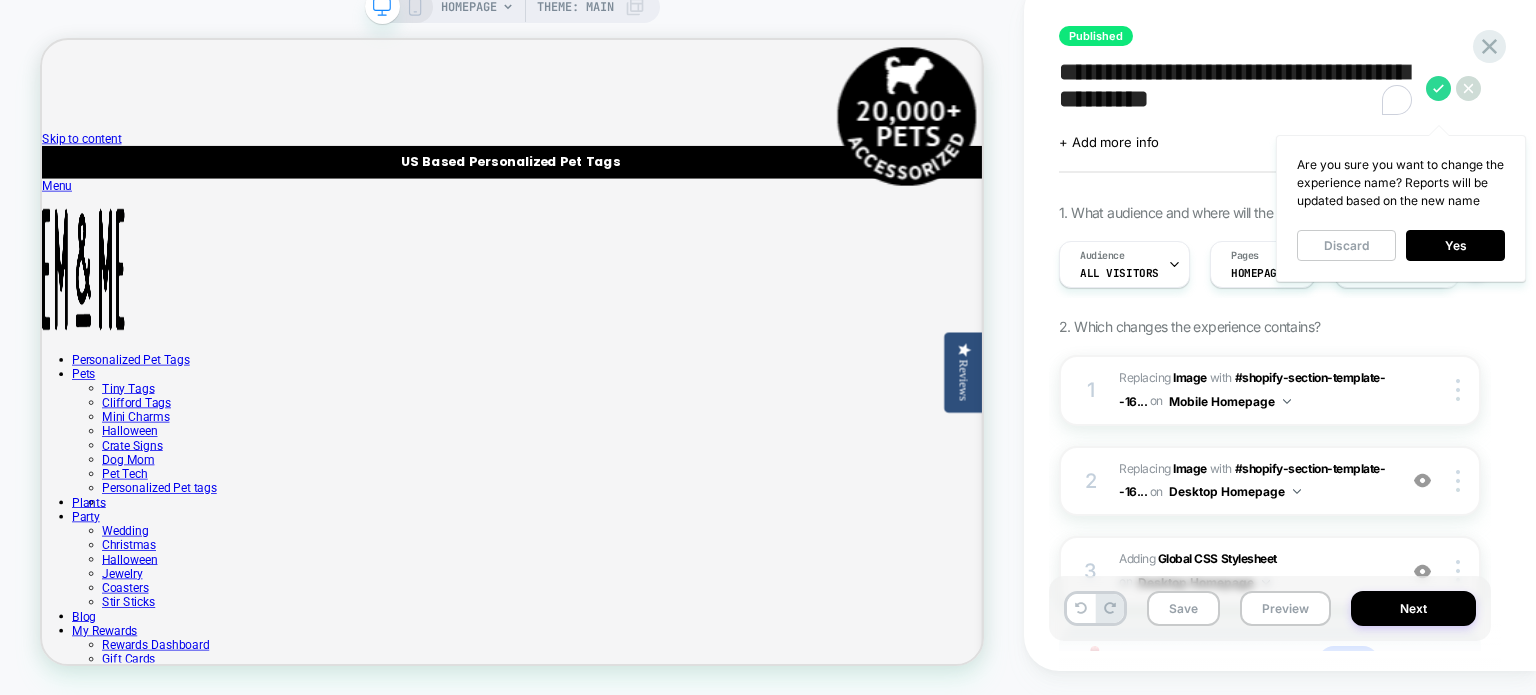 click on "Yes" at bounding box center (1455, 245) 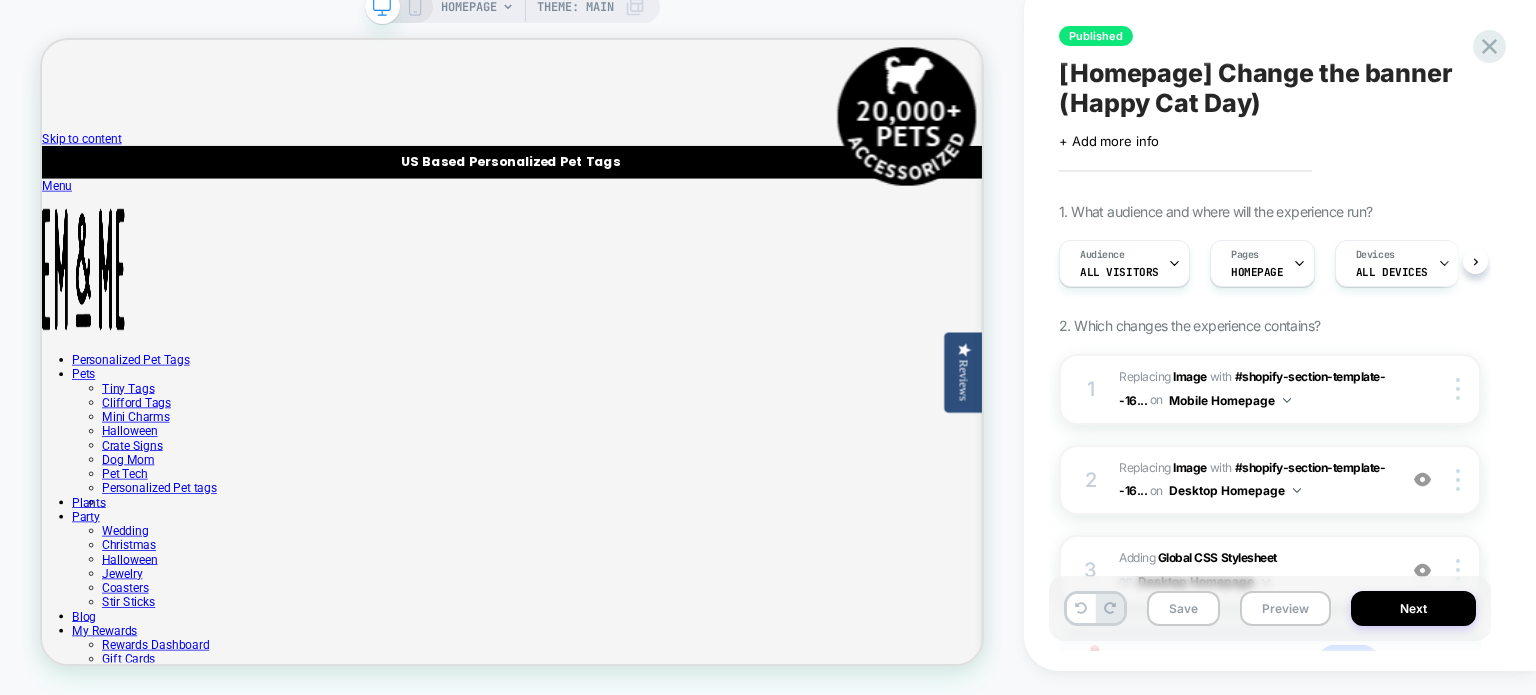 scroll, scrollTop: 0, scrollLeft: 3, axis: horizontal 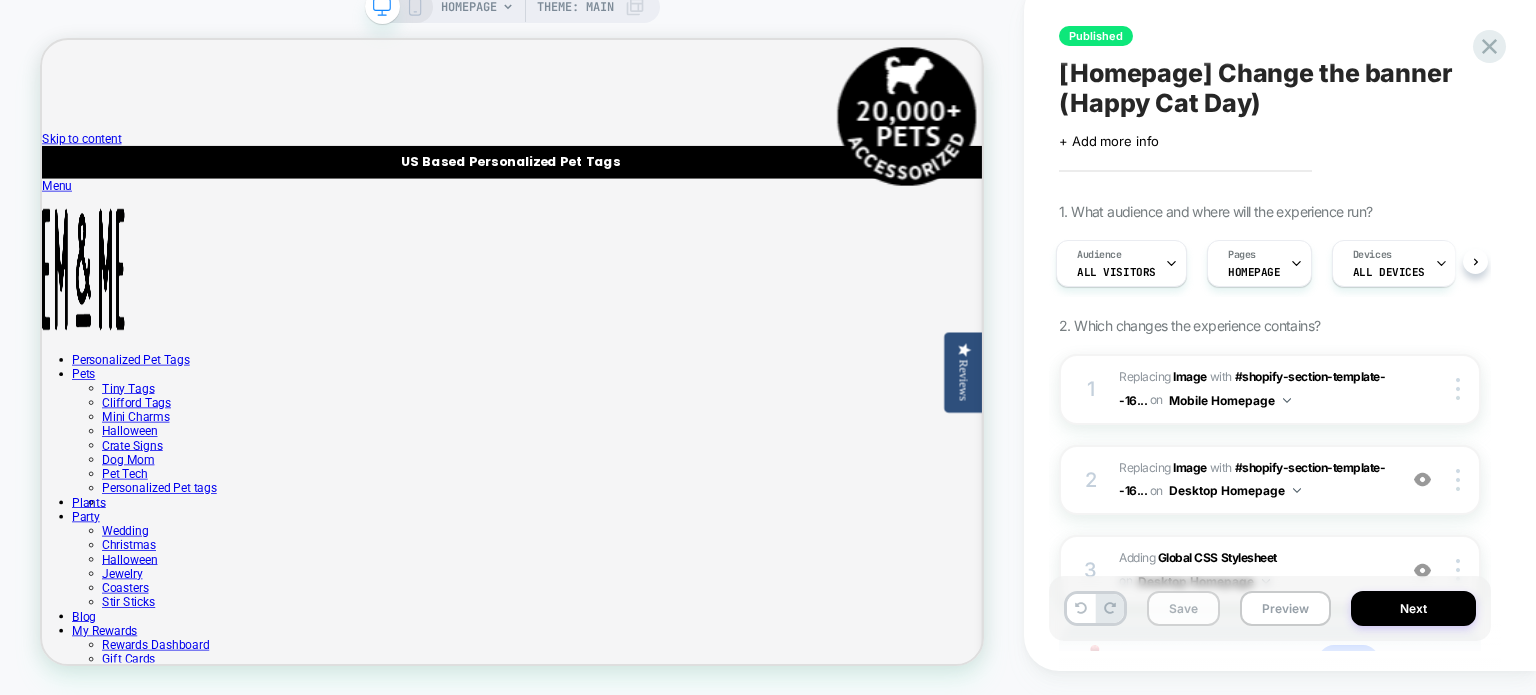 click on "Save" at bounding box center [1183, 608] 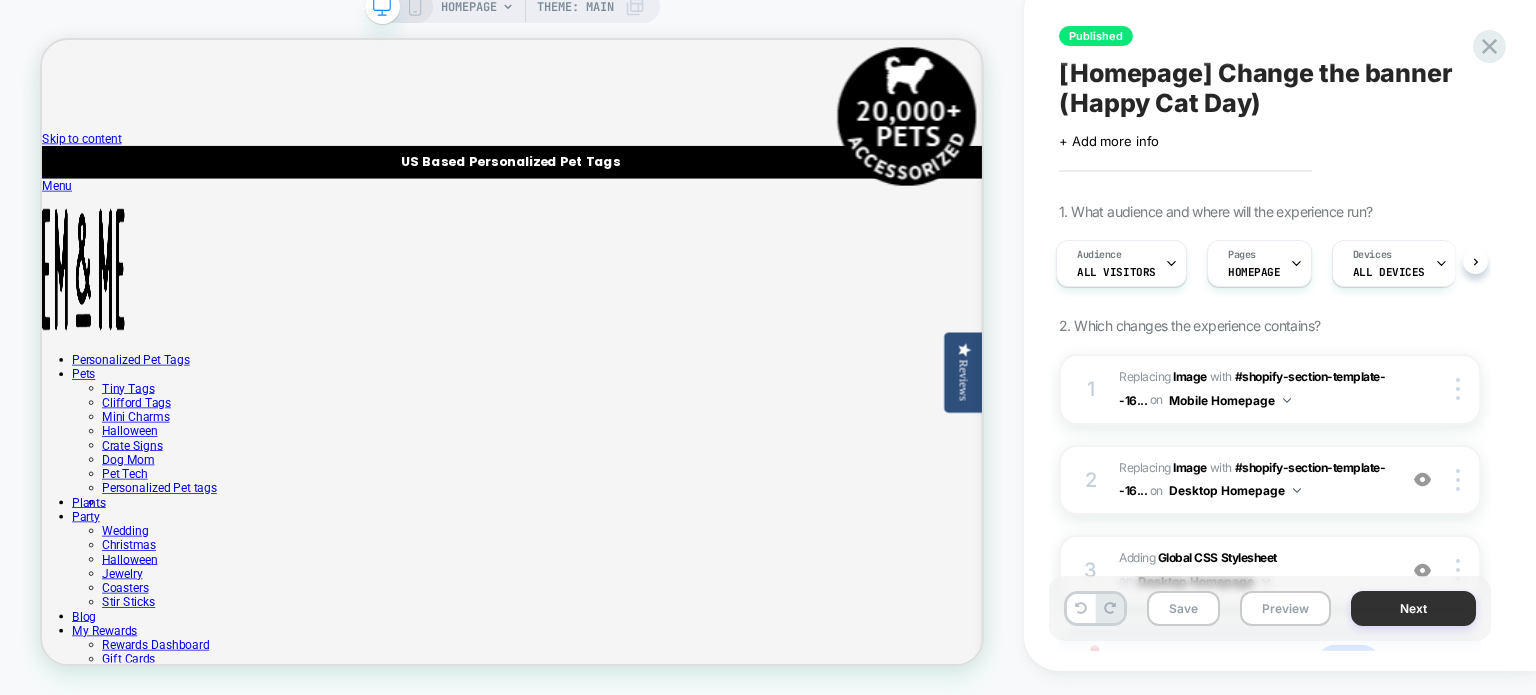 click on "Next" at bounding box center (1413, 608) 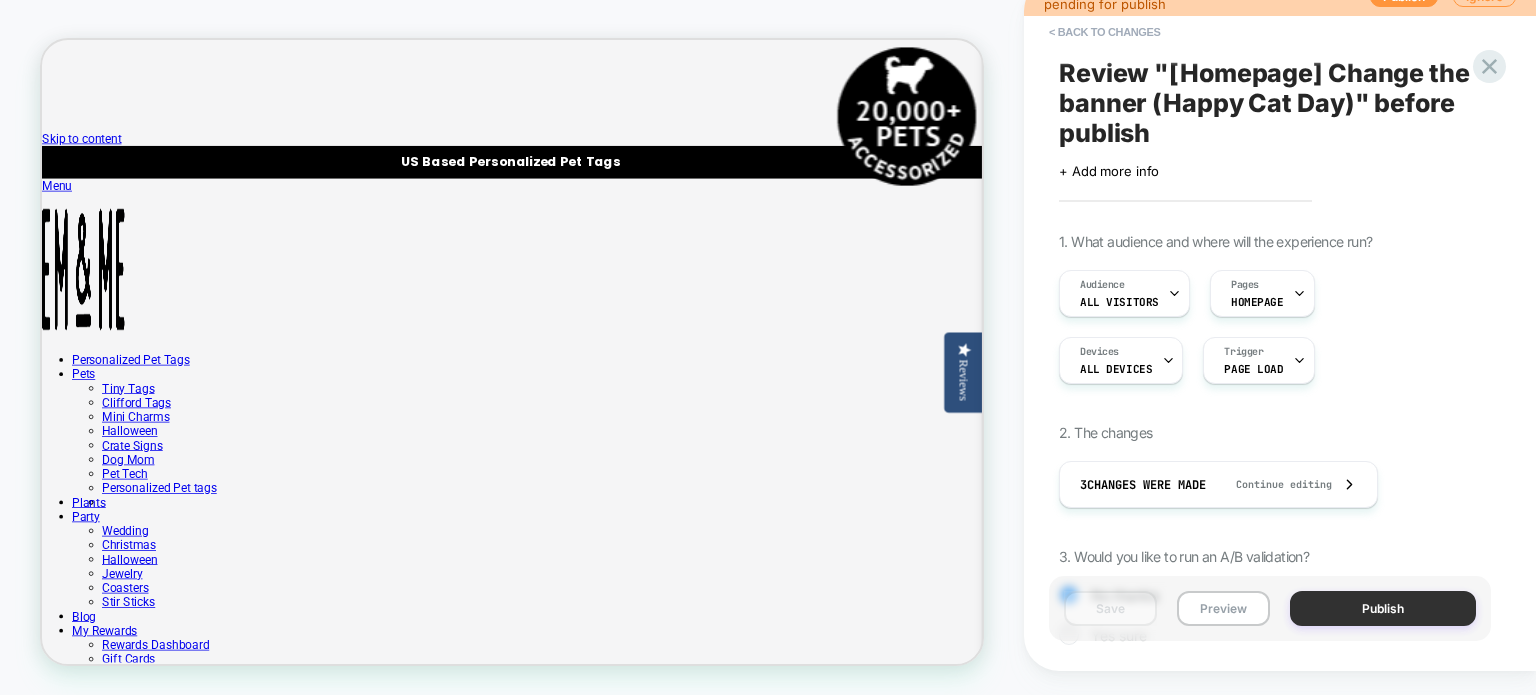 click on "Publish" at bounding box center (1383, 608) 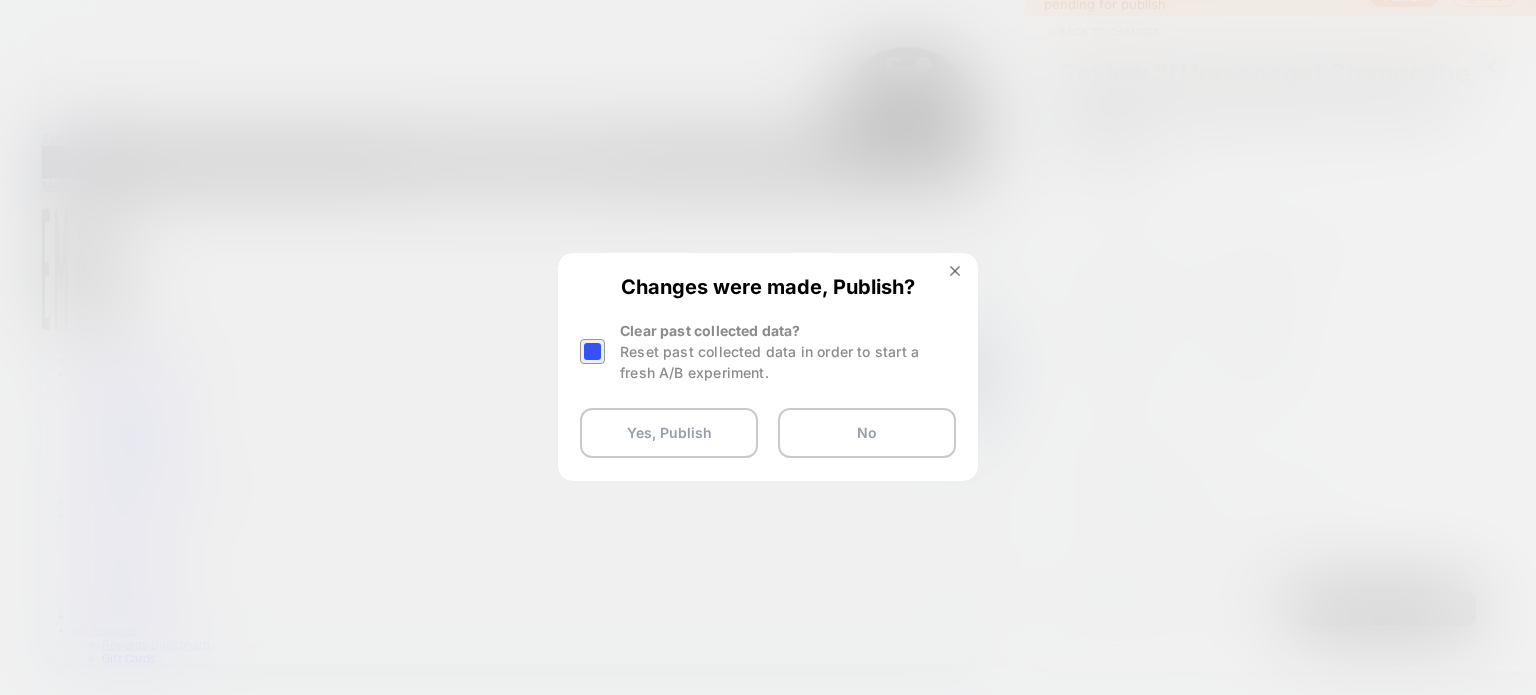 click at bounding box center (592, 351) 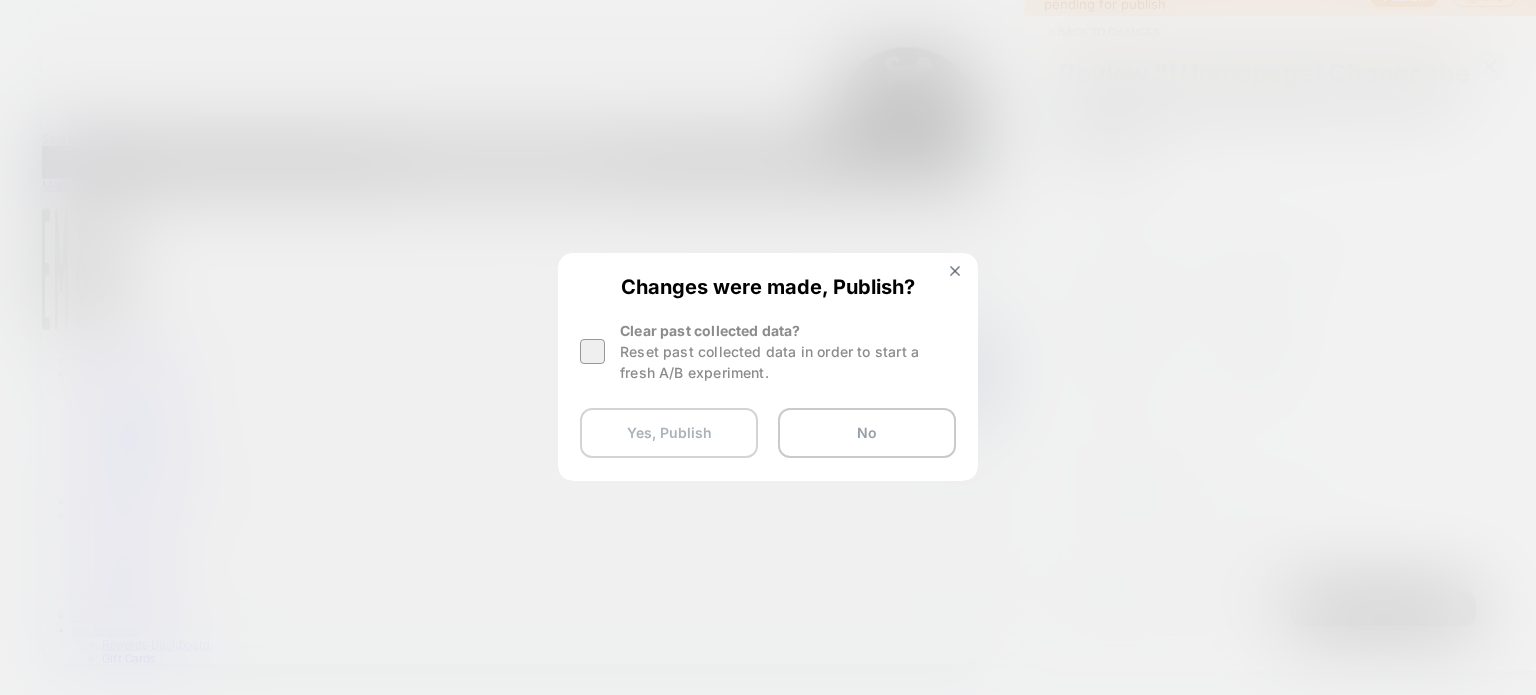 click on "Yes, Publish" at bounding box center [669, 433] 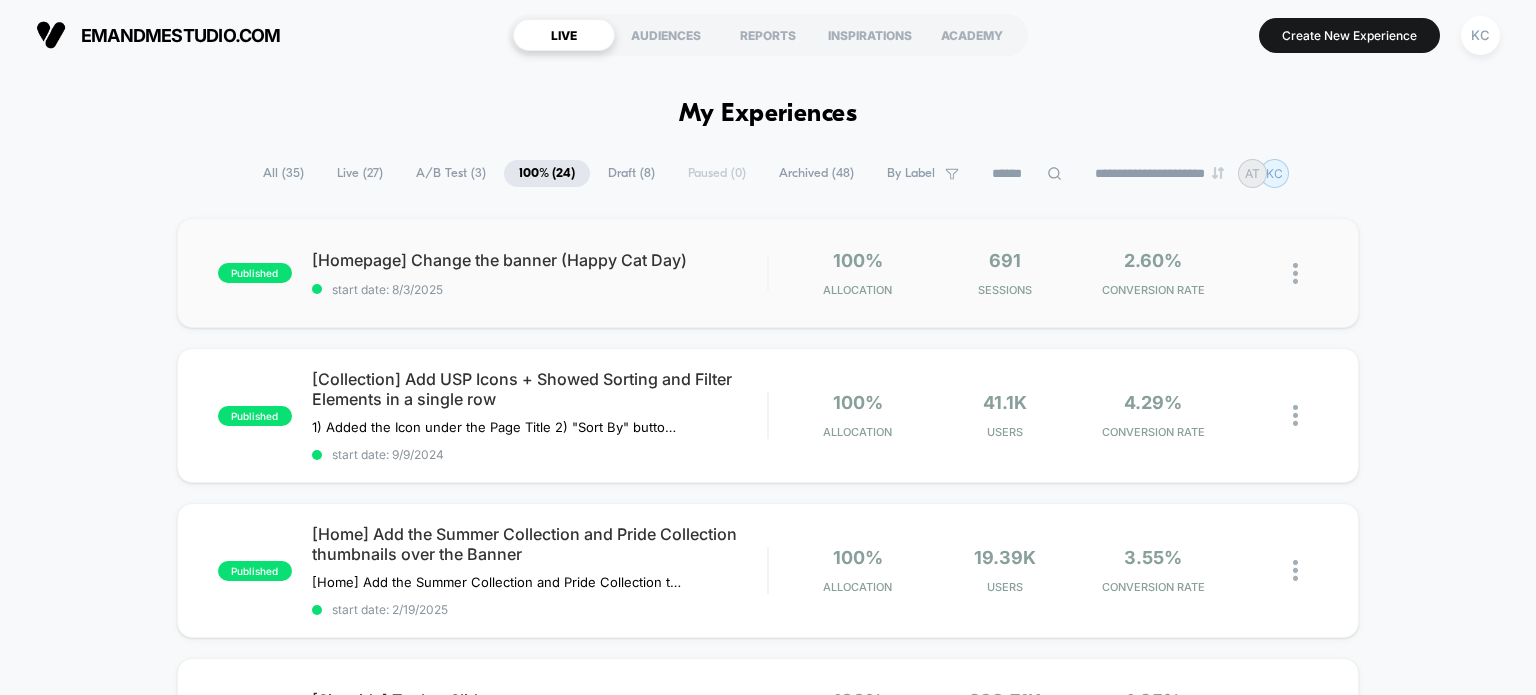 click on "[Homepage] Change the banner (Happy Cat Day) start date: 8/3/2025" at bounding box center [768, 273] 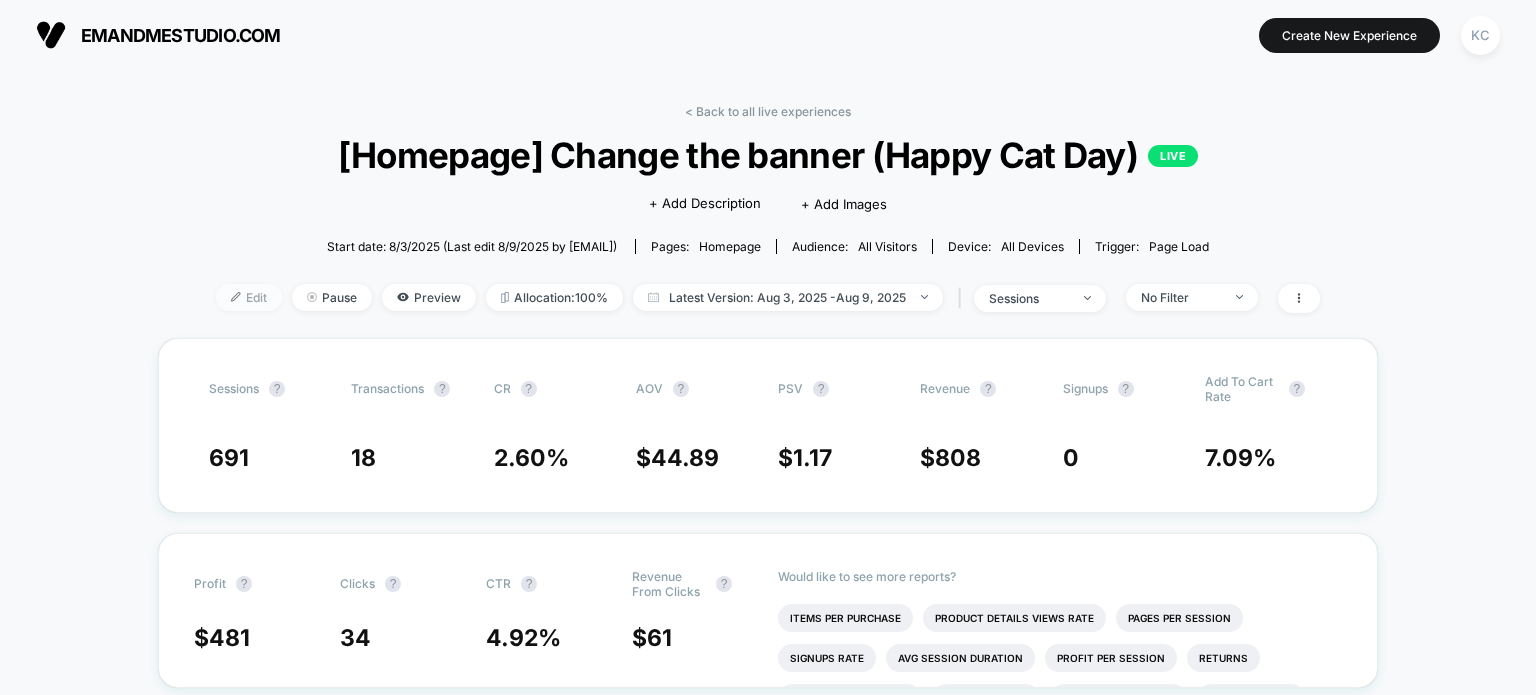 click on "Edit" at bounding box center [249, 297] 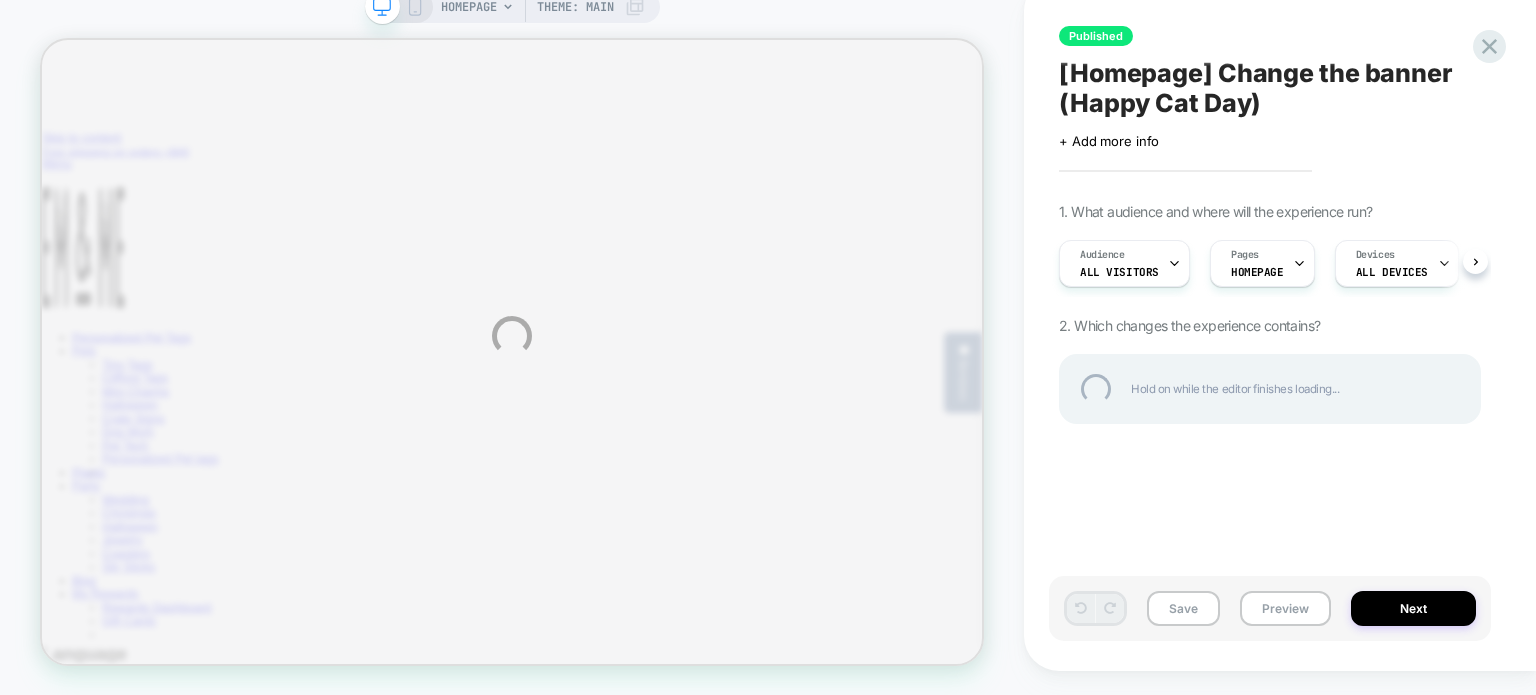 scroll, scrollTop: 0, scrollLeft: 0, axis: both 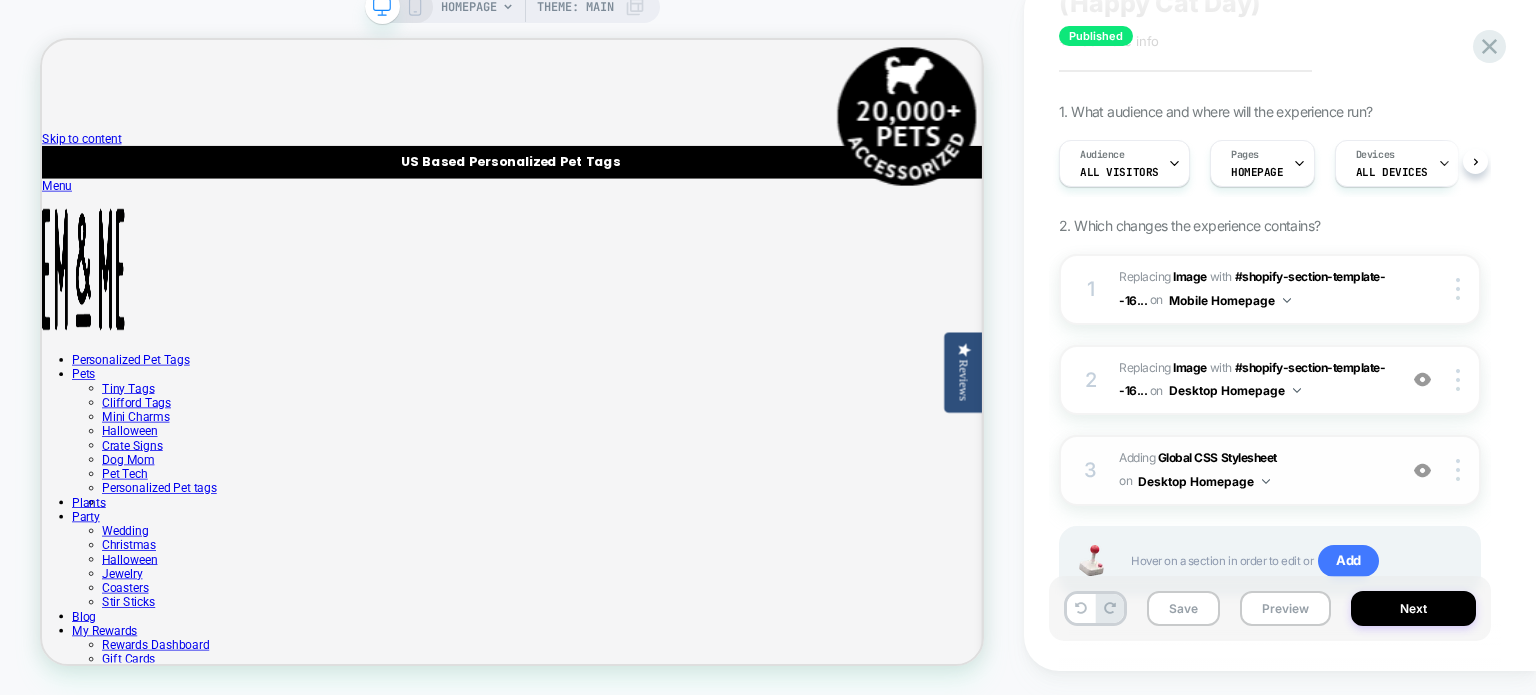 click on "3 Adding   Global CSS Stylesheet   on Desktop Homepage Add Before Add After Copy to   Mobile Target   All Devices Delete" at bounding box center (1270, 470) 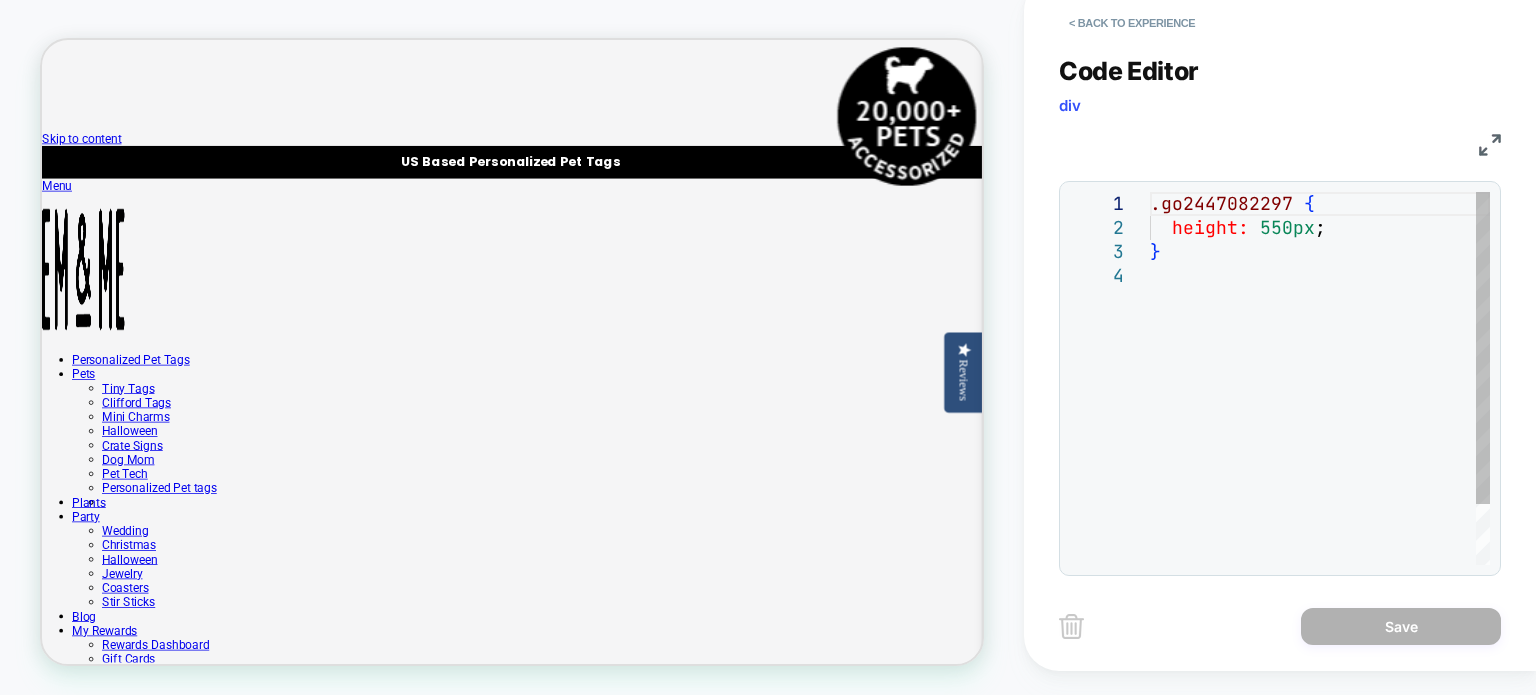 click on ".go2447082297   {    height:   550px ; }" at bounding box center (1320, 414) 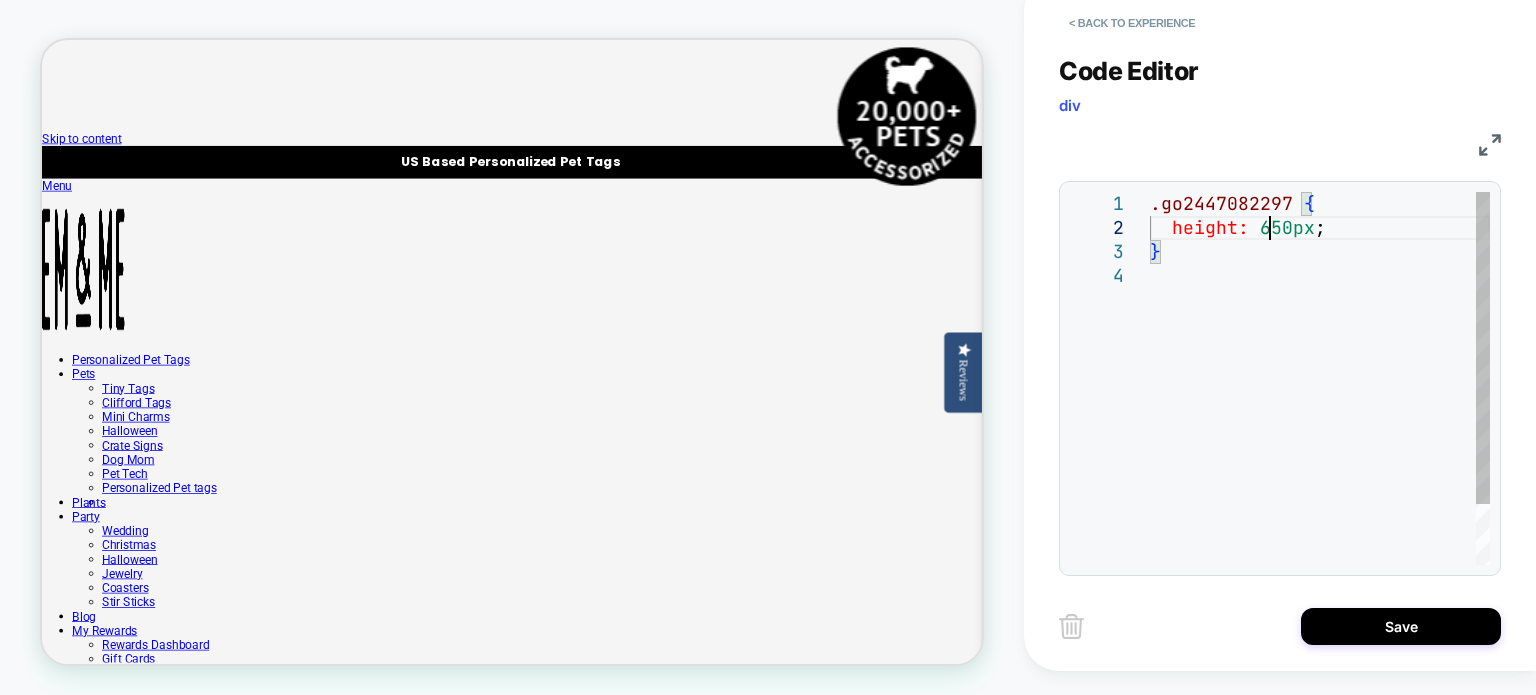 scroll, scrollTop: 23, scrollLeft: 118, axis: both 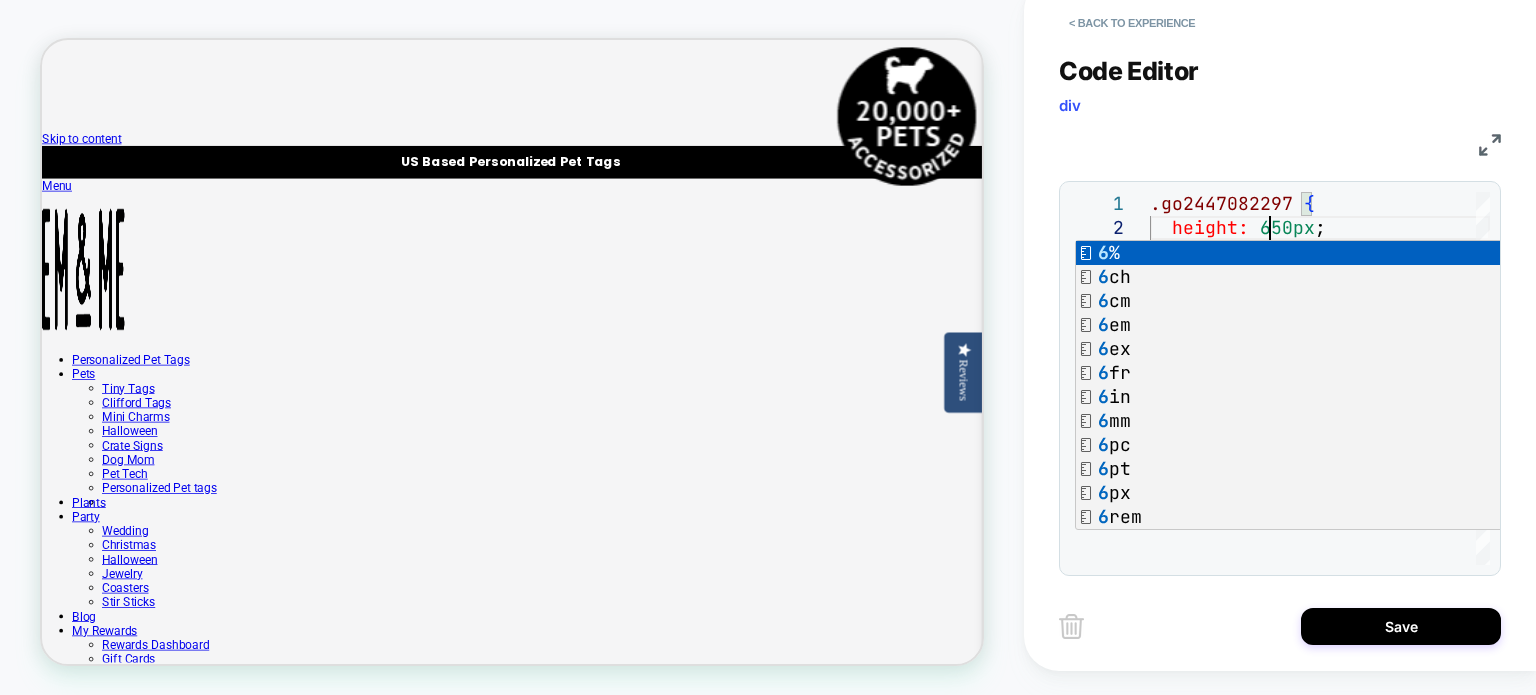 type on "**********" 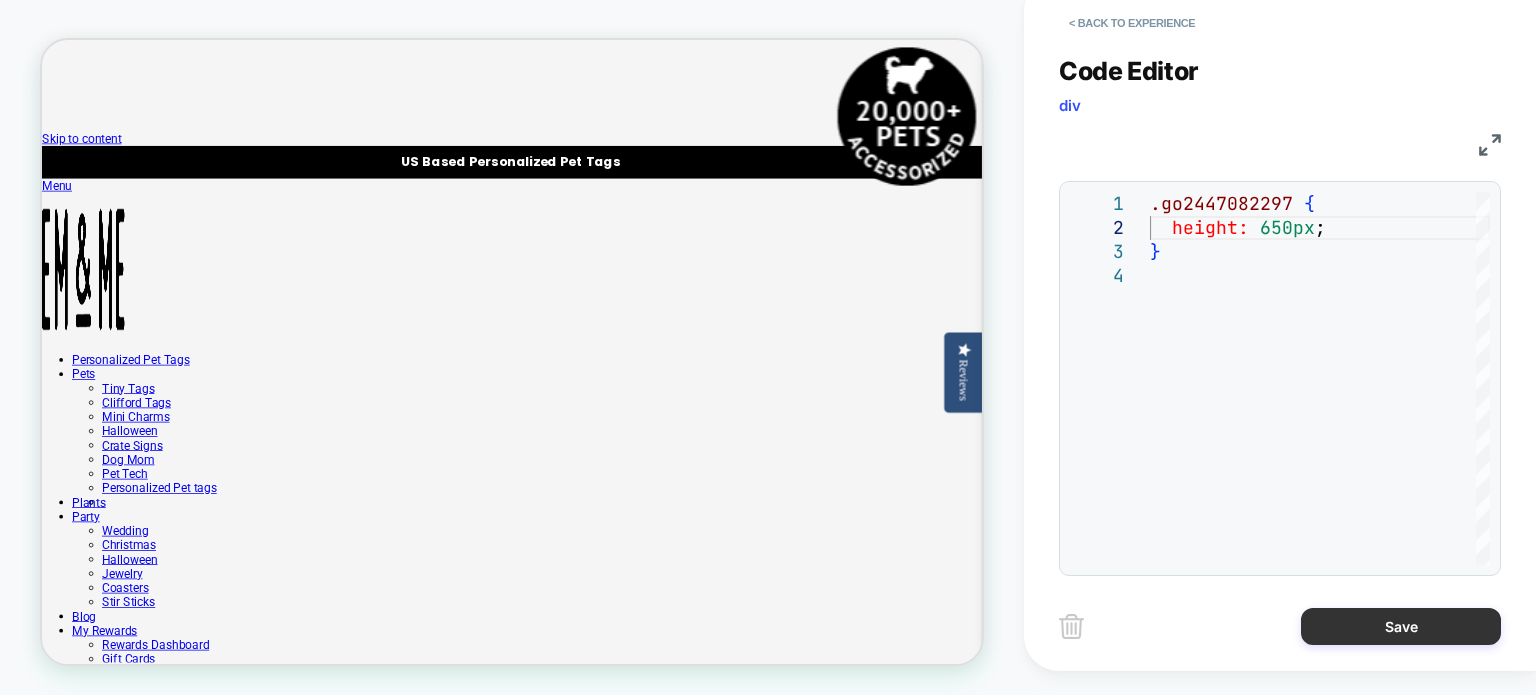 click on "Save" at bounding box center (1401, 626) 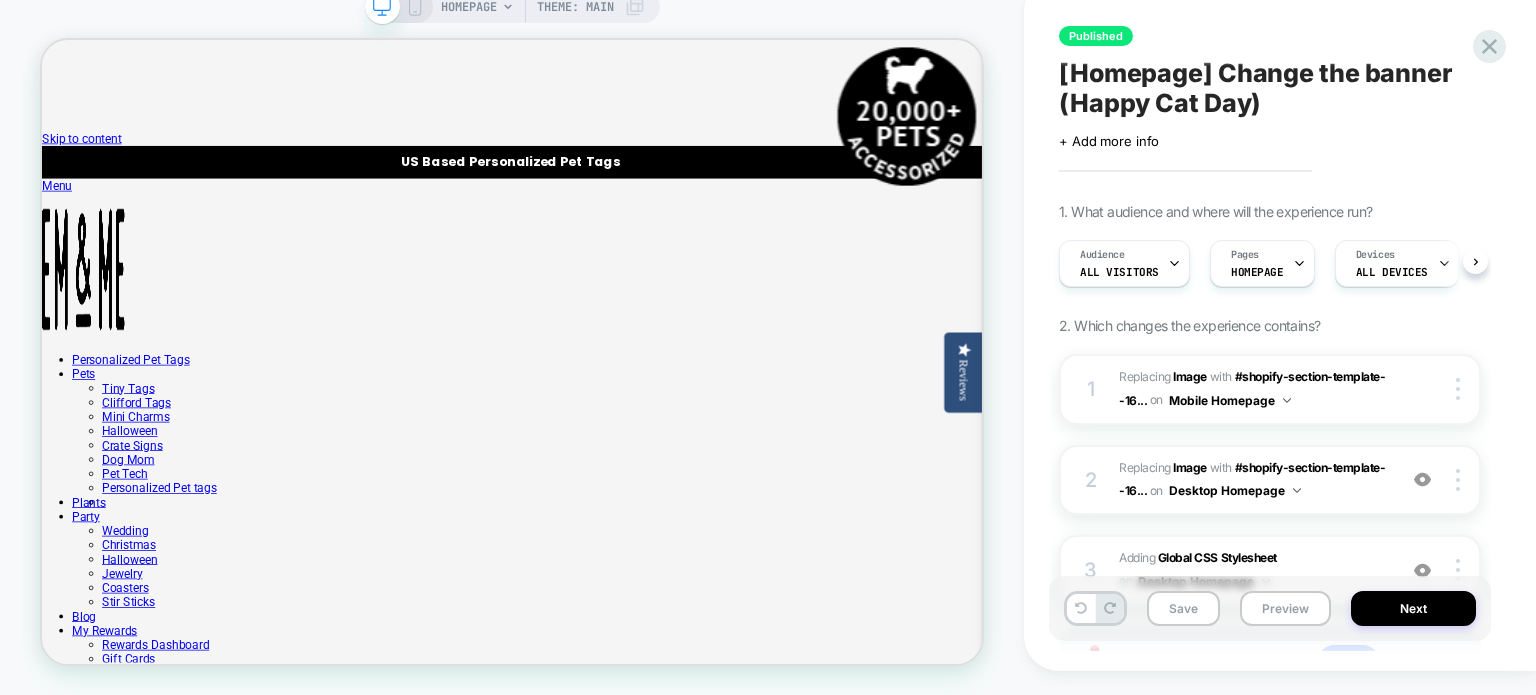 scroll, scrollTop: 0, scrollLeft: 0, axis: both 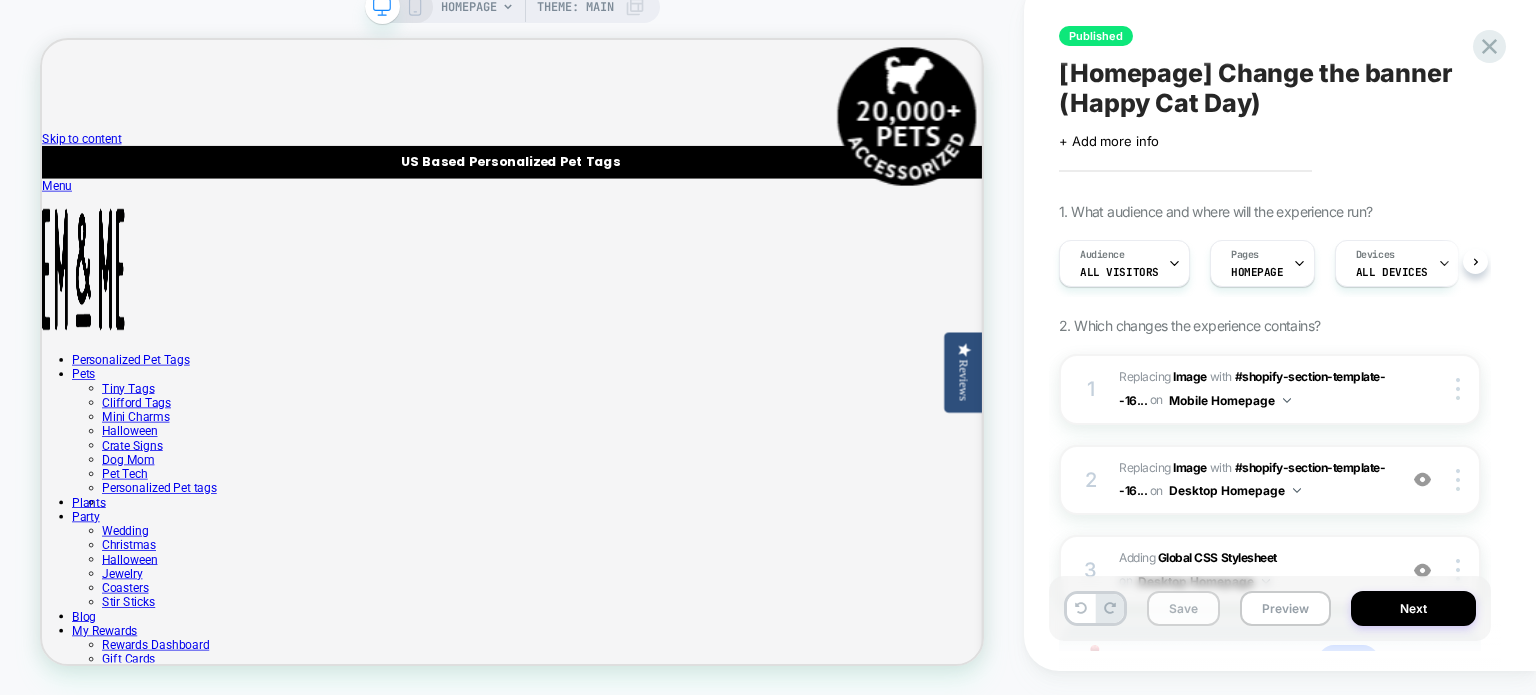 click on "Save" at bounding box center [1183, 608] 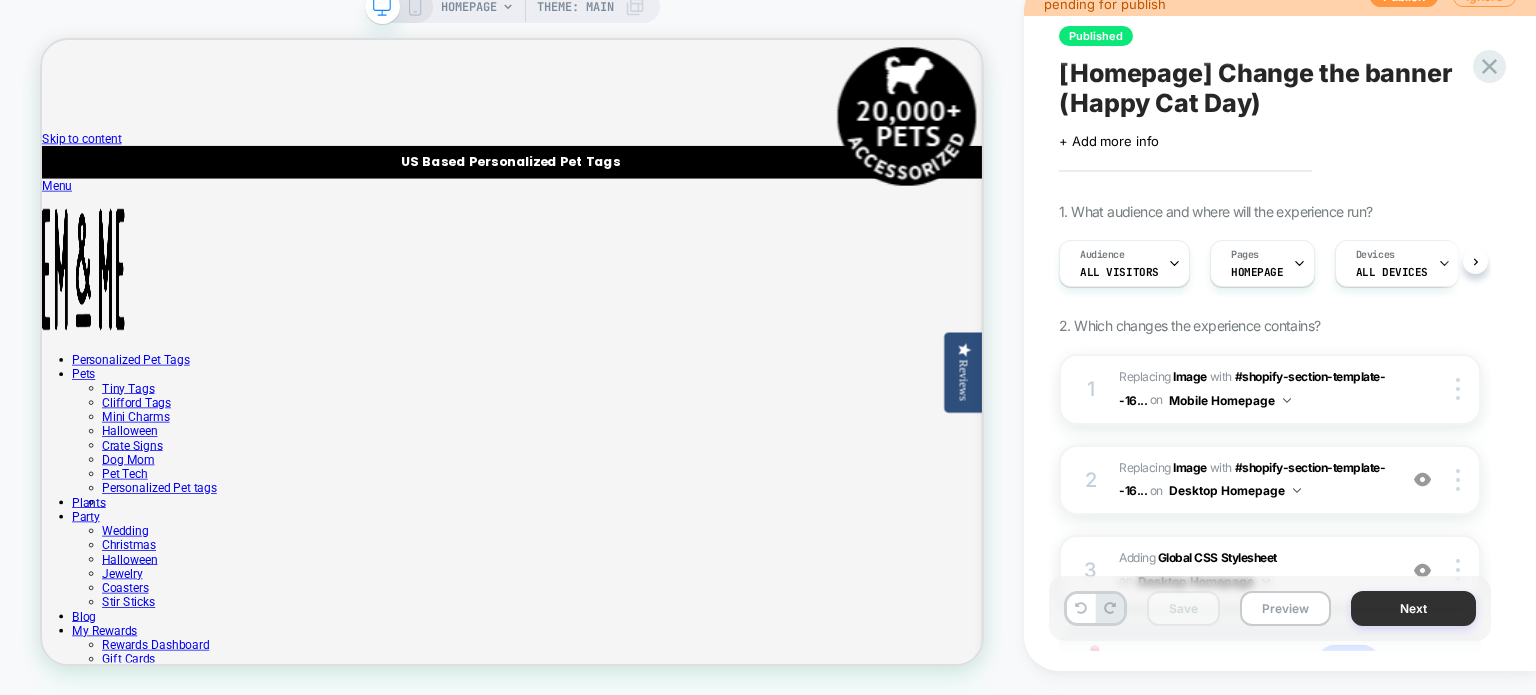 click on "Next" at bounding box center [1413, 608] 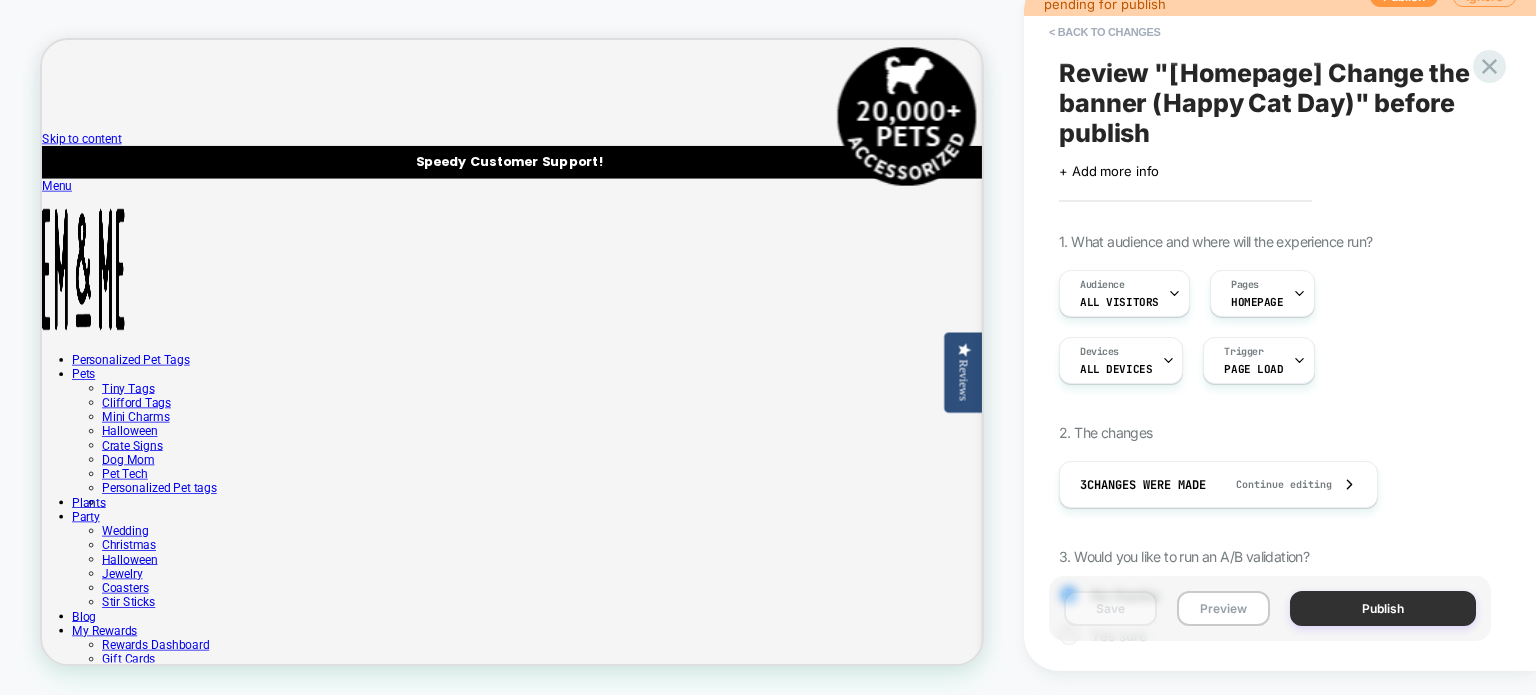 click on "Publish" at bounding box center [1383, 608] 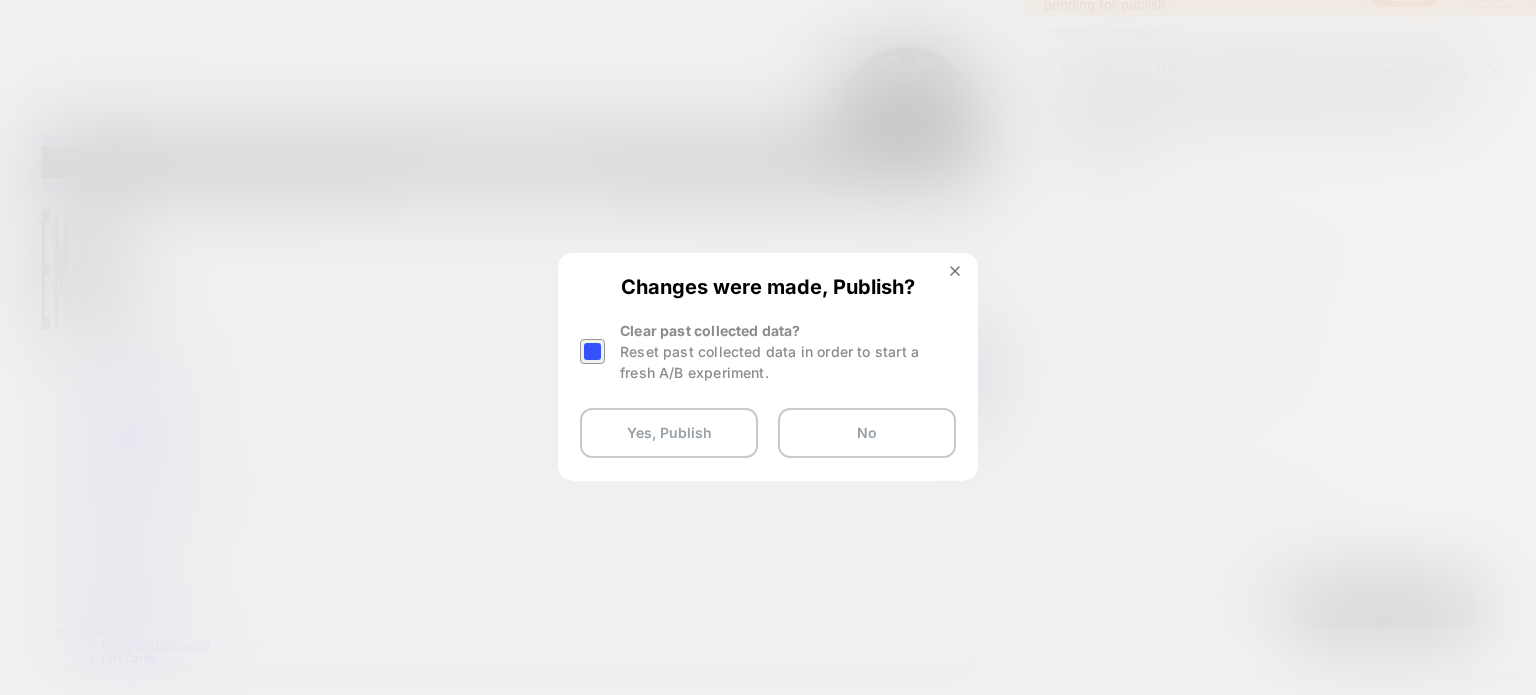 click at bounding box center [592, 351] 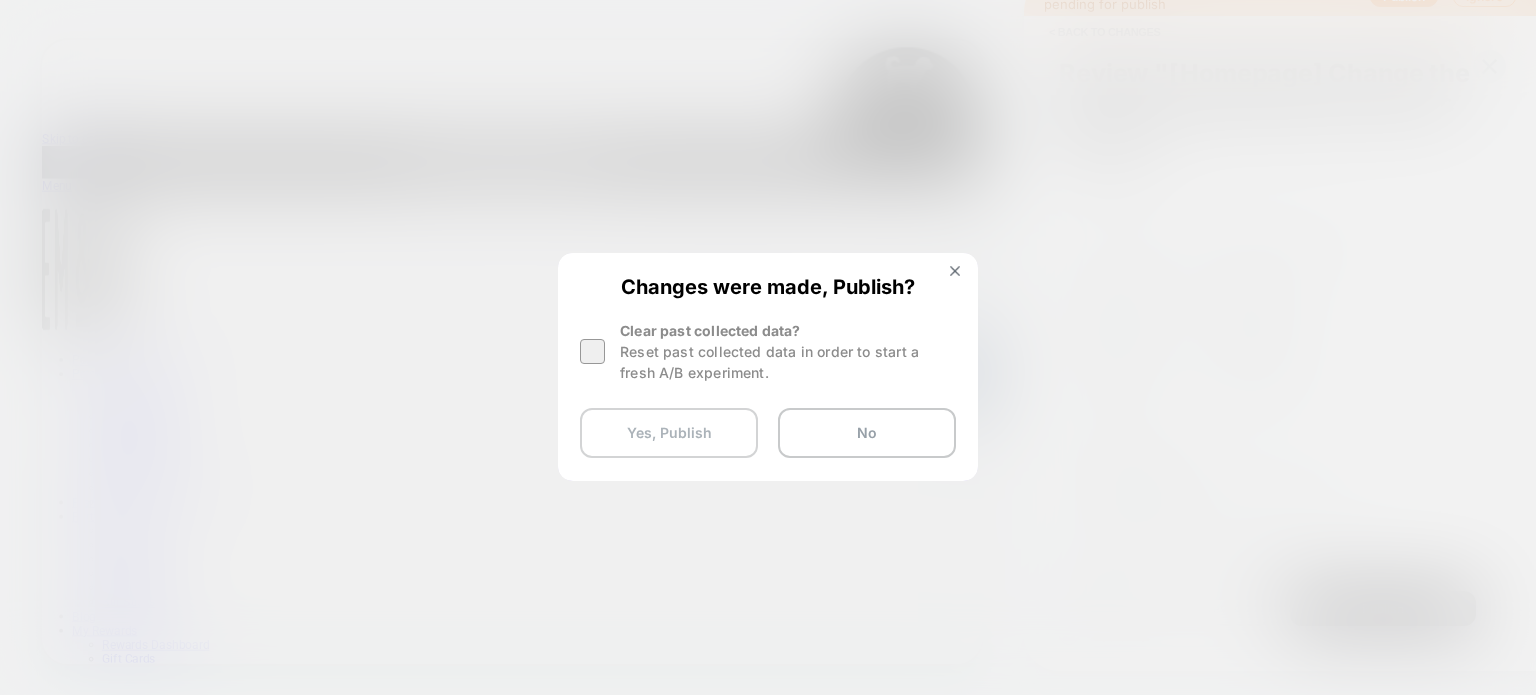 click on "Yes, Publish" at bounding box center (669, 433) 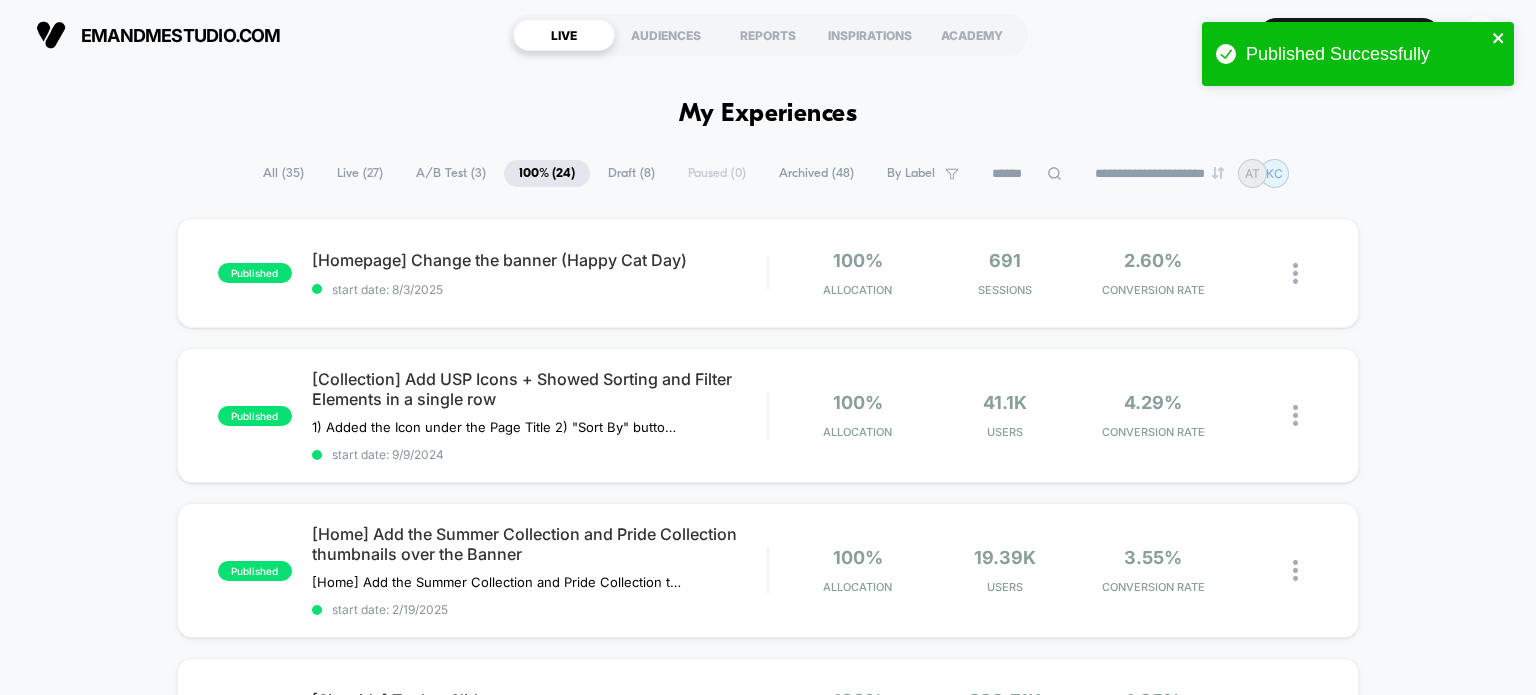 click 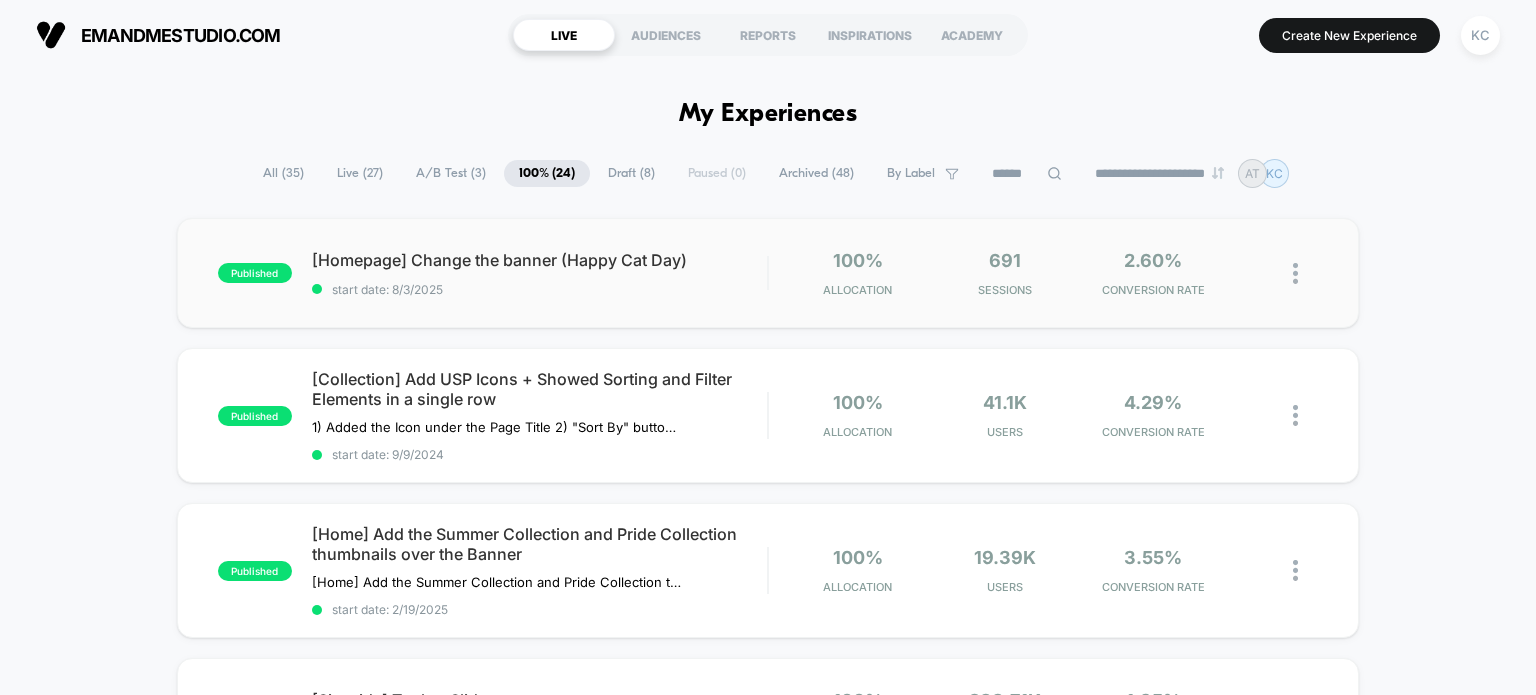 click on "[Homepage] Change the banner (Happy Cat Day) start date: 8/3/2025" at bounding box center (768, 273) 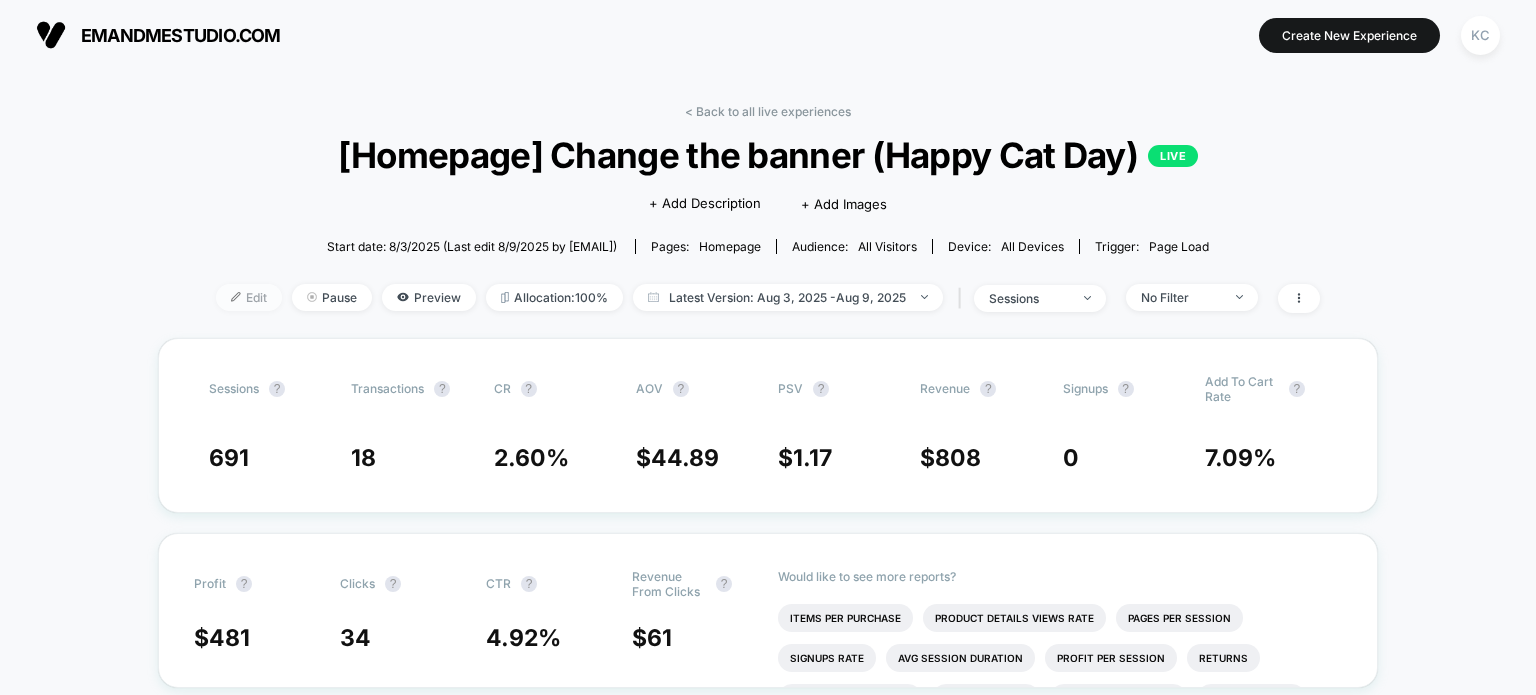 click at bounding box center (236, 297) 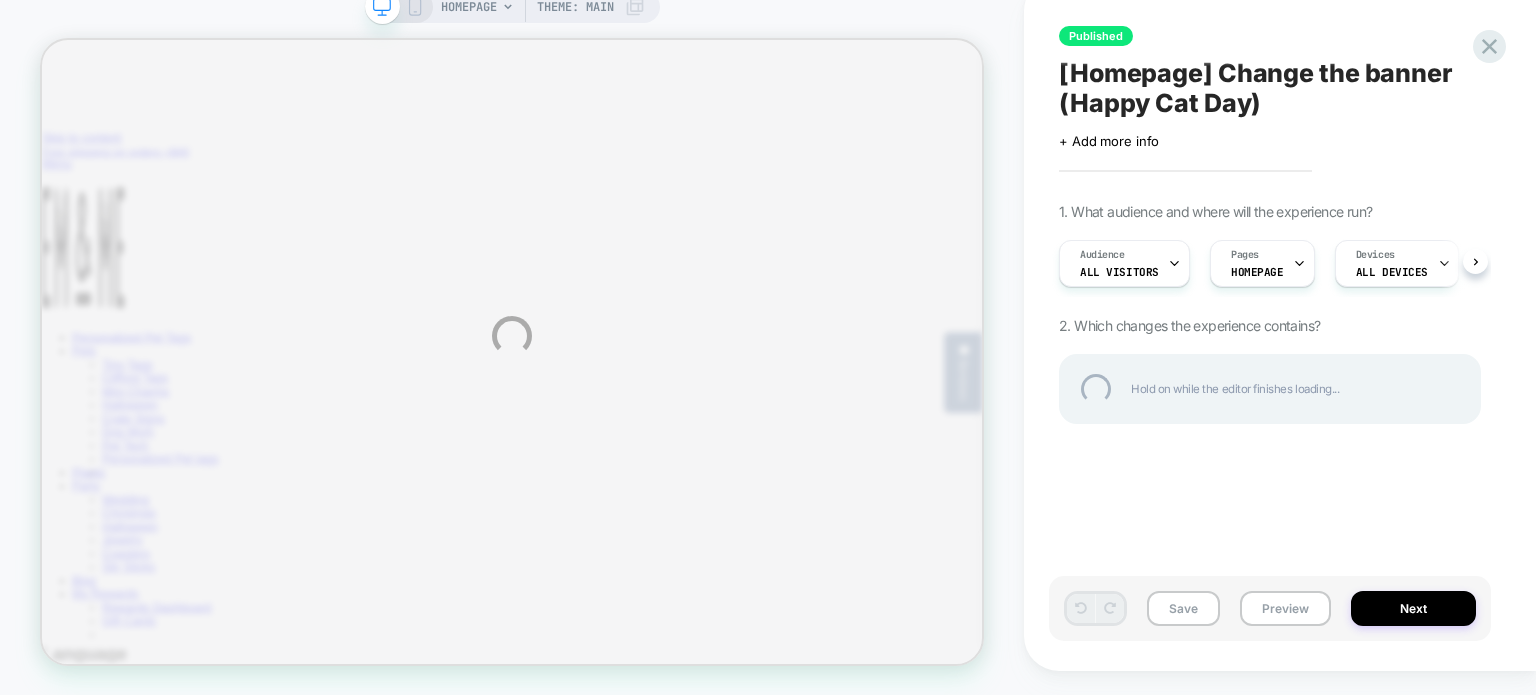 scroll, scrollTop: 0, scrollLeft: 0, axis: both 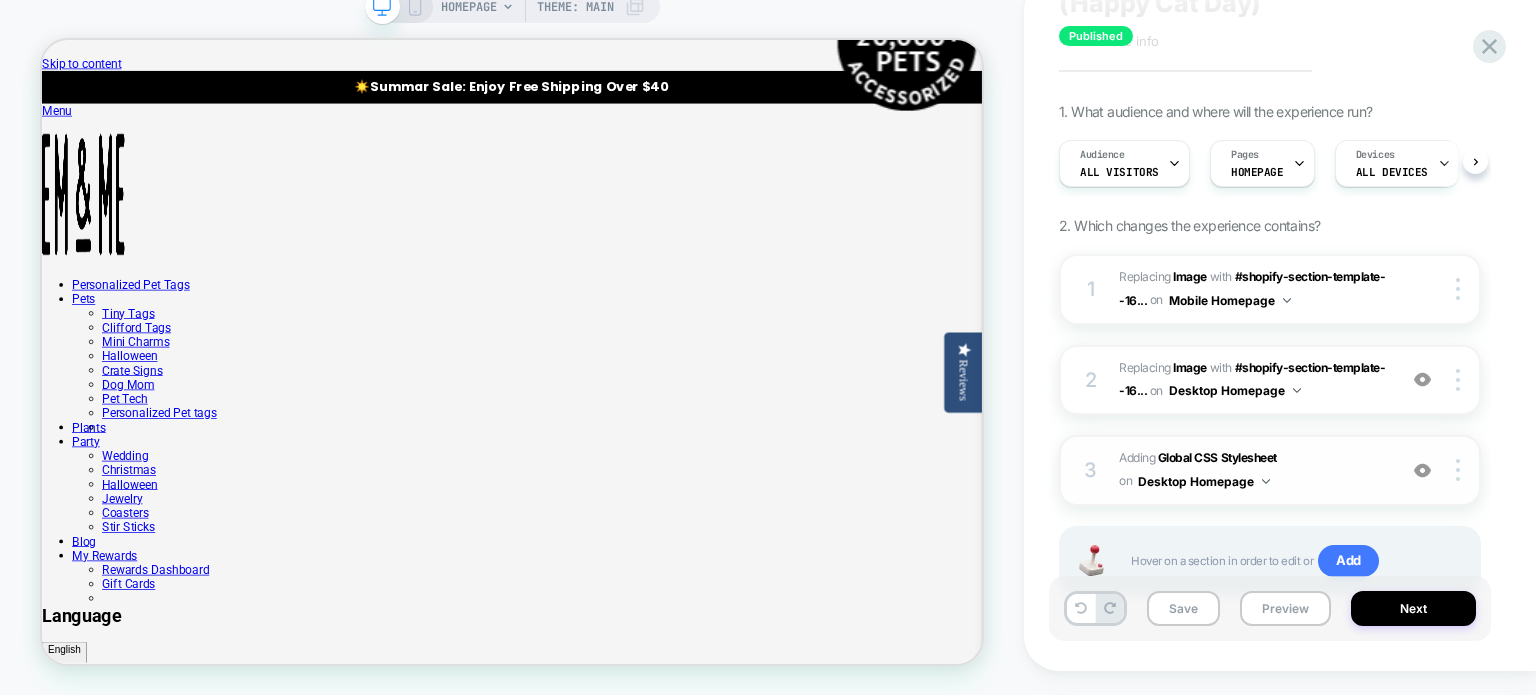 click on "Adding   Global CSS Stylesheet   on Desktop Homepage" at bounding box center [1252, 470] 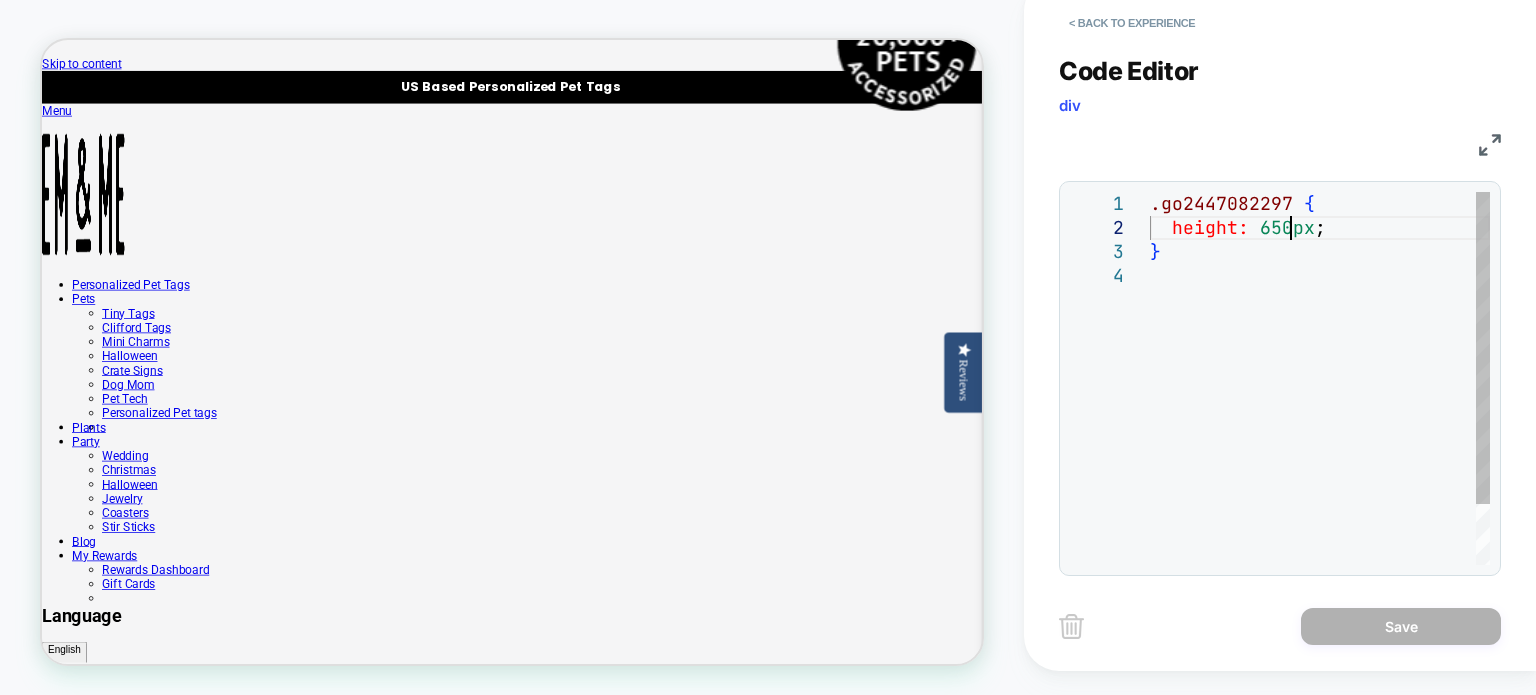 click on ".go2447082297   {    height:   650px ; }" at bounding box center (1320, 414) 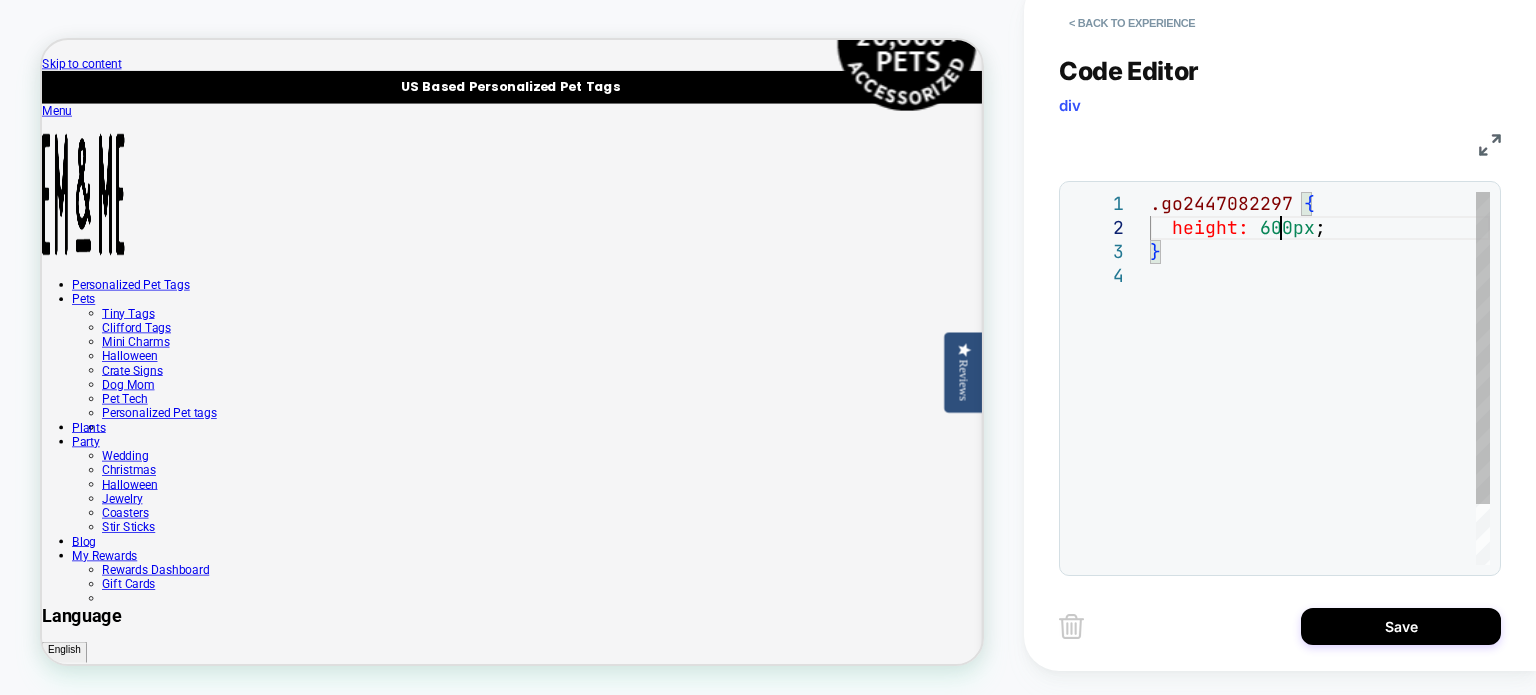 scroll, scrollTop: 23, scrollLeft: 128, axis: both 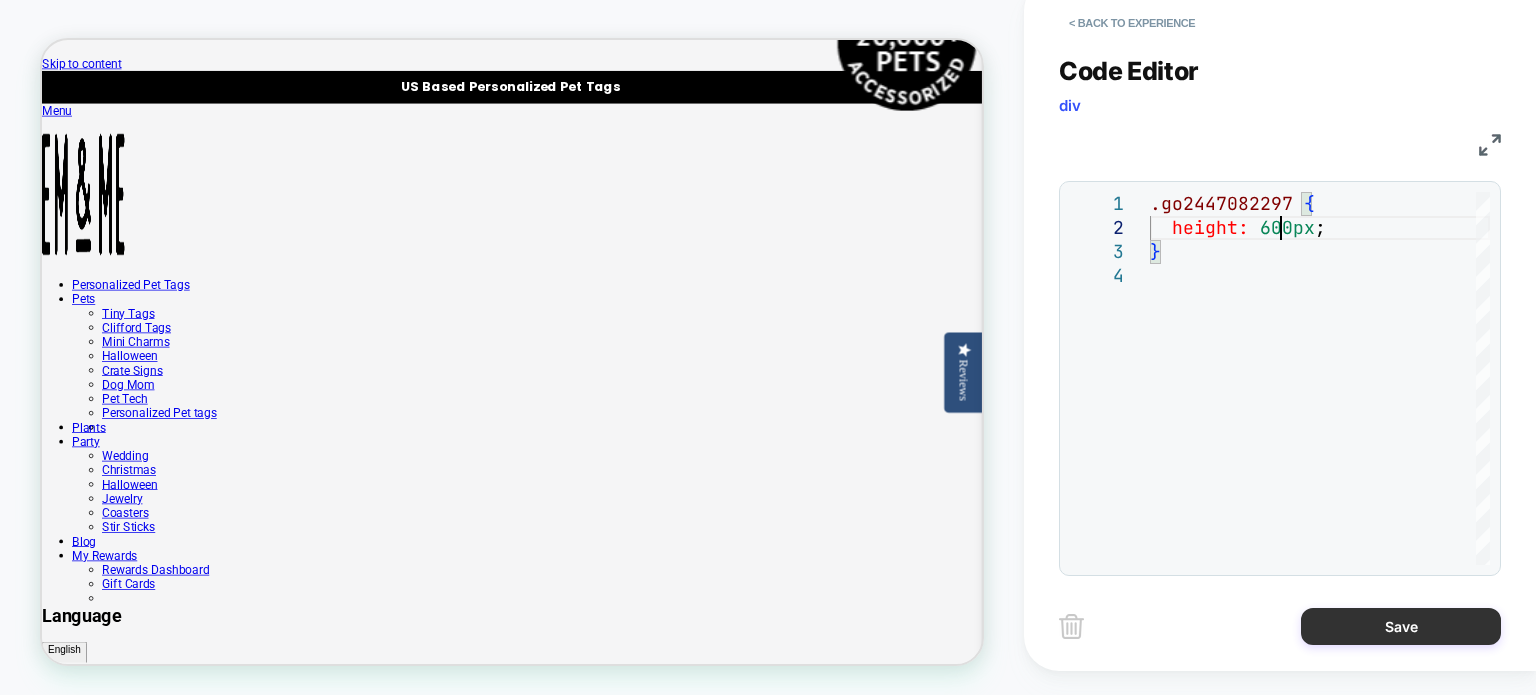 type on "**********" 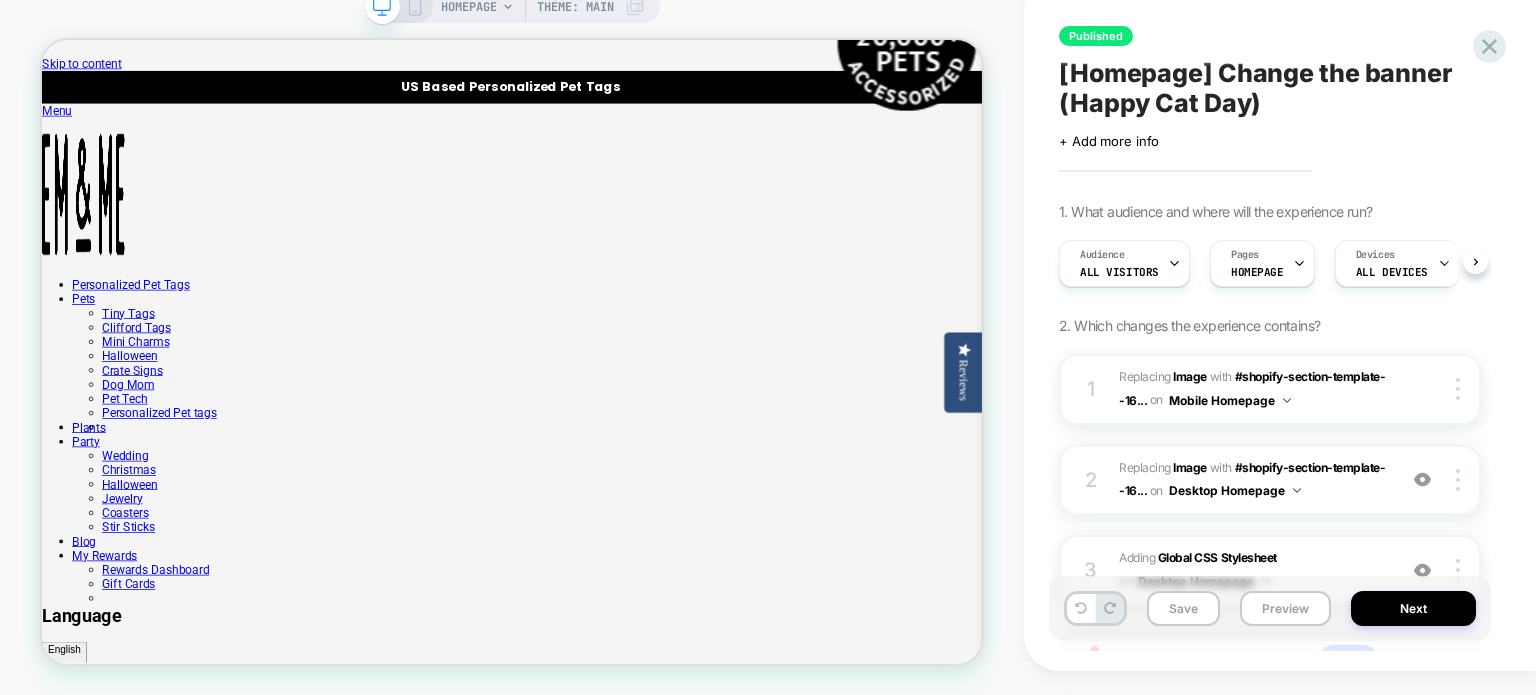 scroll, scrollTop: 0, scrollLeft: 0, axis: both 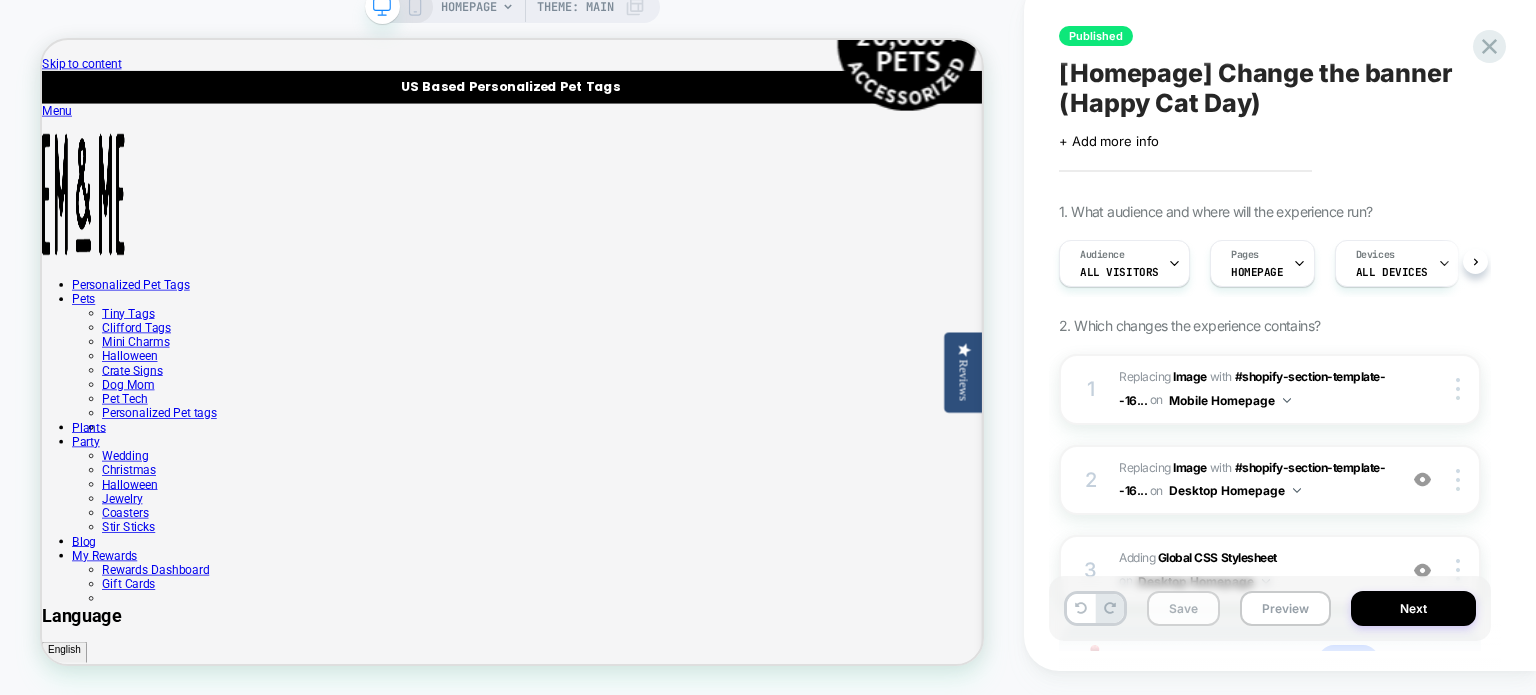 click on "Save" at bounding box center (1183, 608) 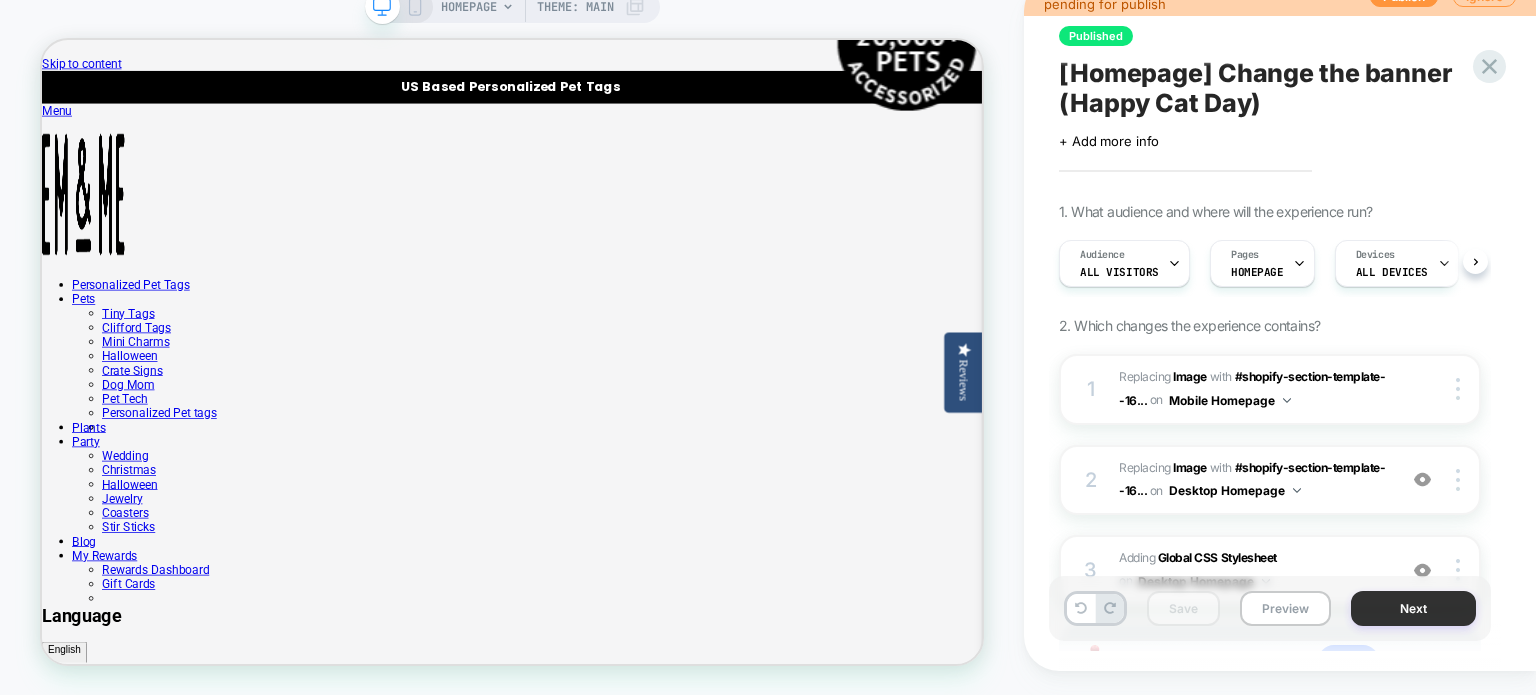 click on "Next" at bounding box center (1413, 608) 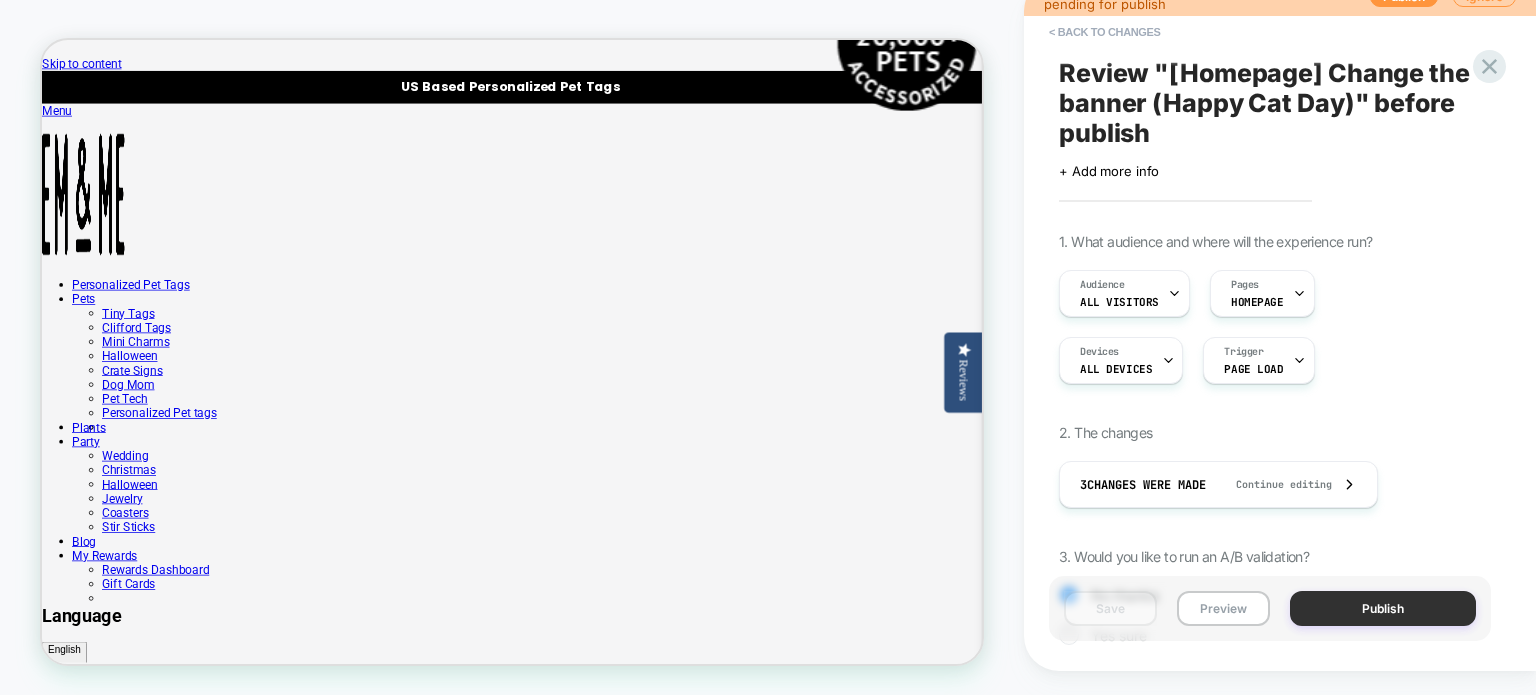 click on "Publish" at bounding box center (1383, 608) 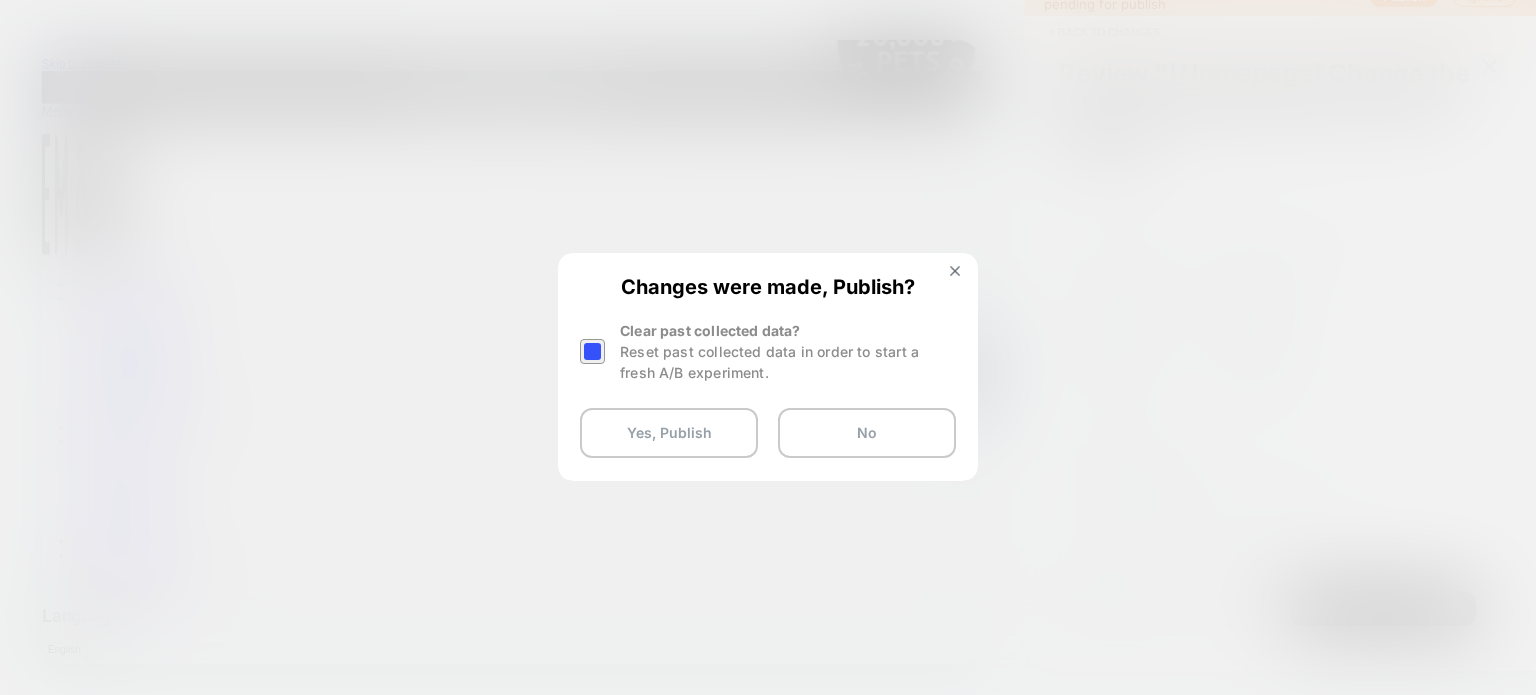 click on "Changes were made, Publish? Clear past collected data?   Reset past collected data in order to start a fresh A/B experiment. Yes, Publish No" at bounding box center (768, 366) 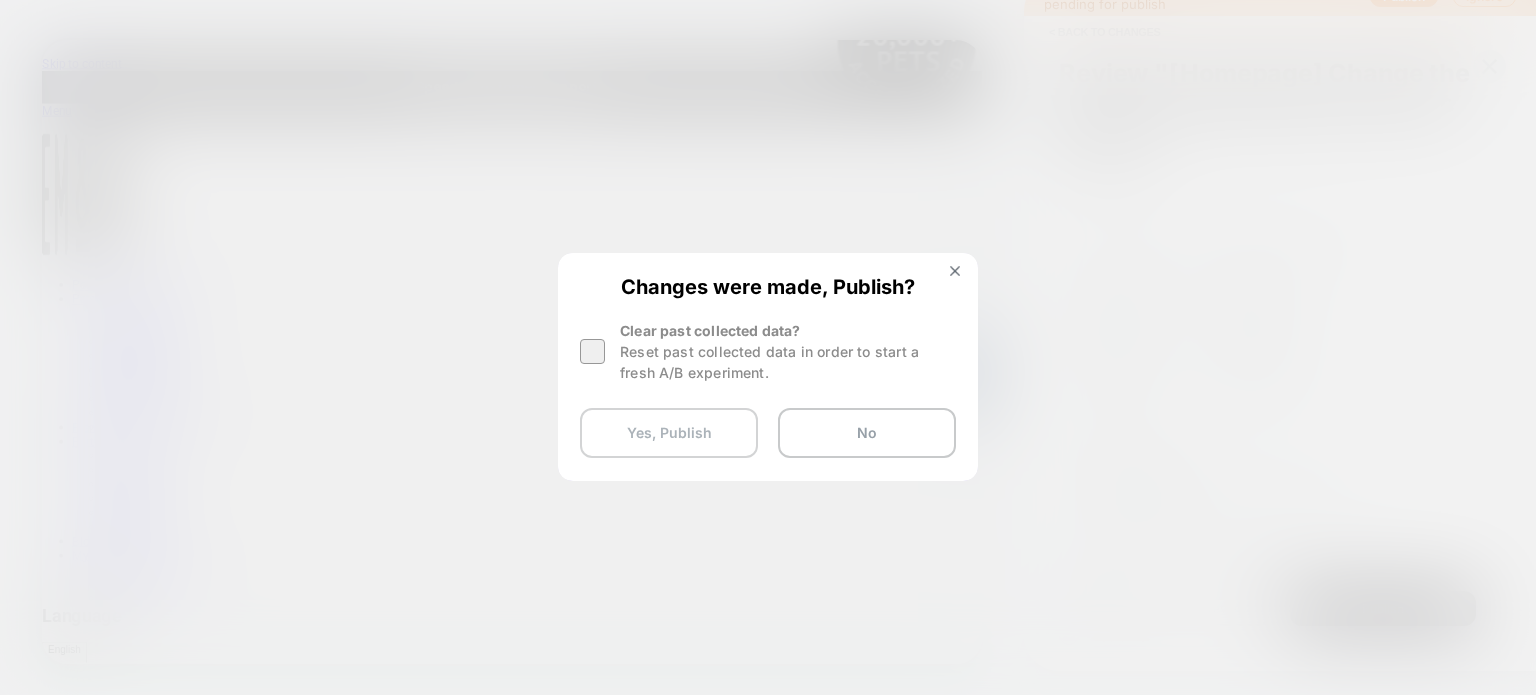 click on "Yes, Publish" at bounding box center (669, 433) 